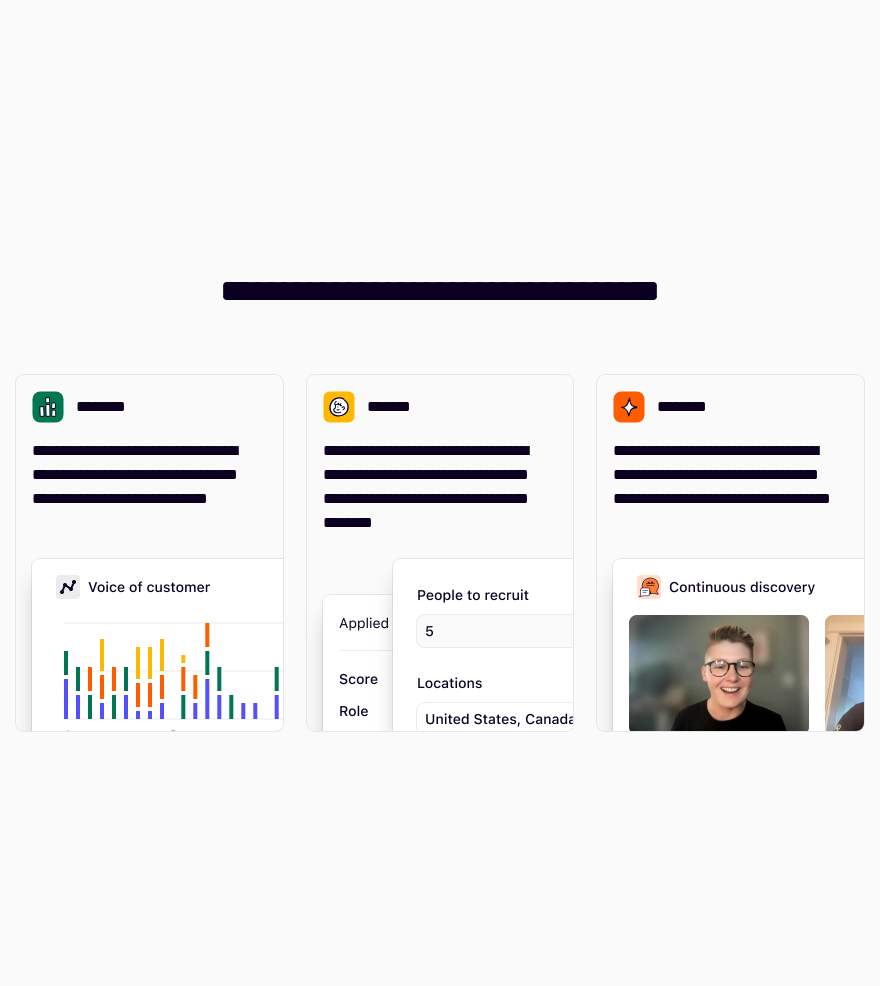 scroll, scrollTop: 0, scrollLeft: 0, axis: both 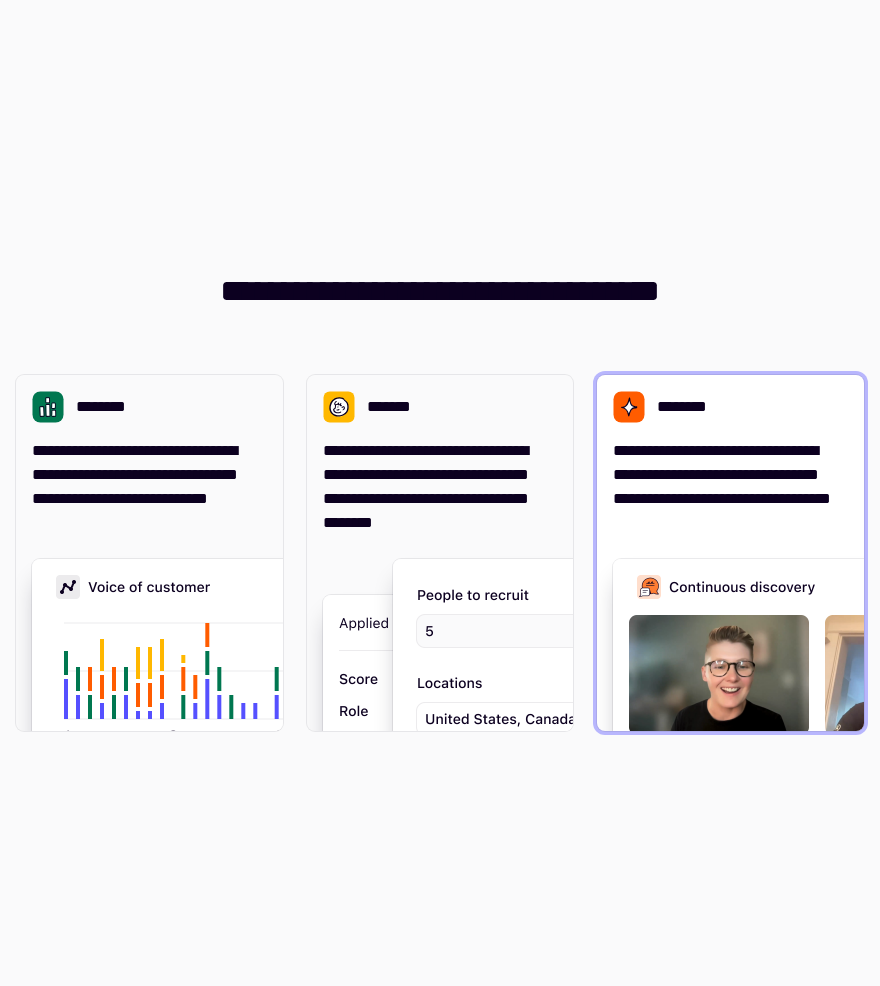 click on "**********" at bounding box center (730, 487) 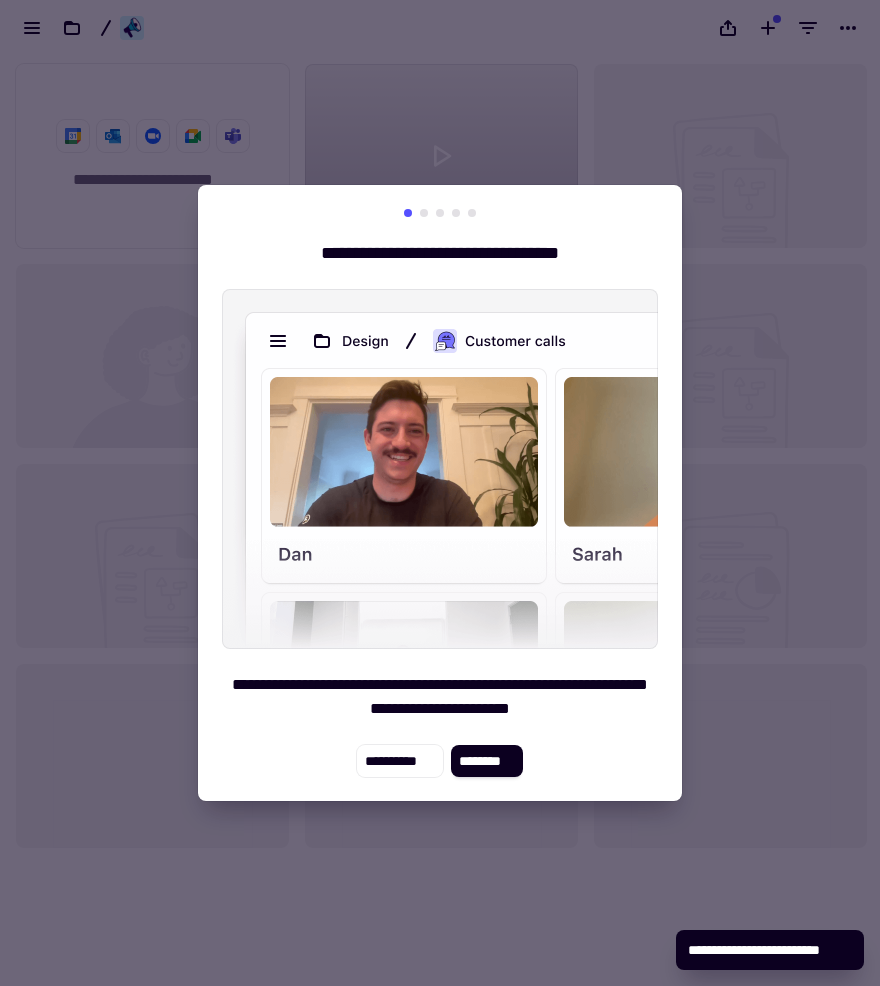 scroll, scrollTop: 13, scrollLeft: 13, axis: both 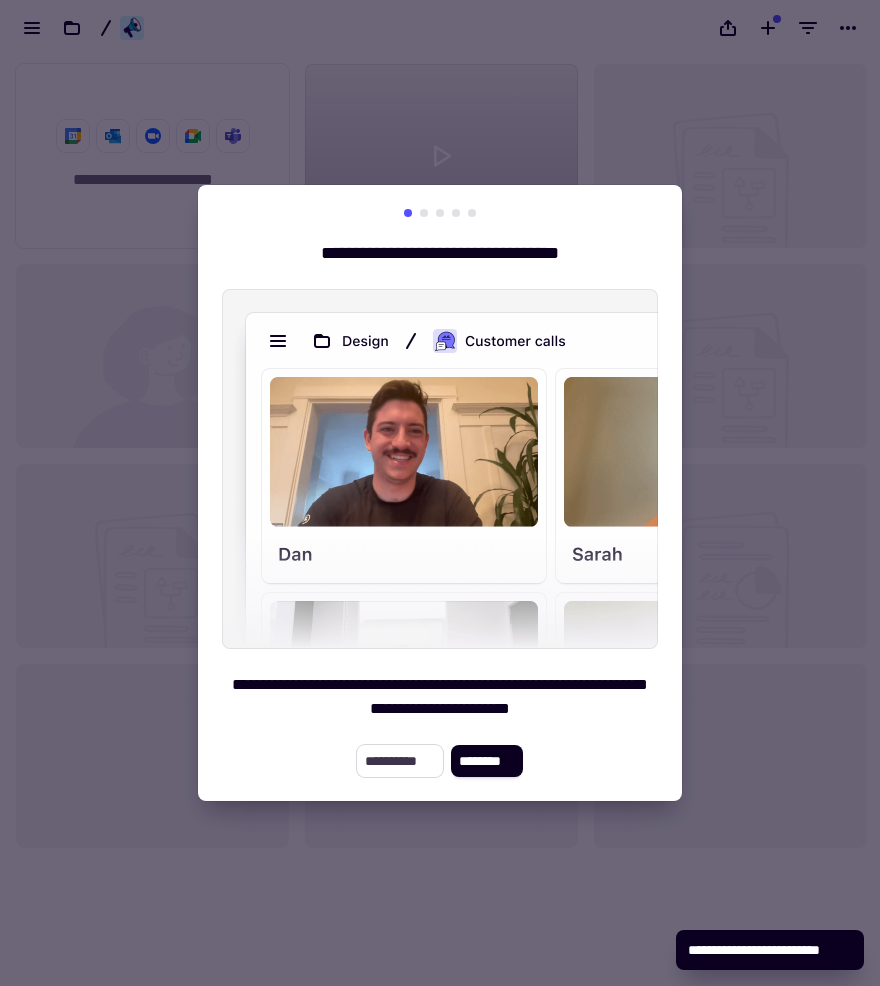 click on "**********" 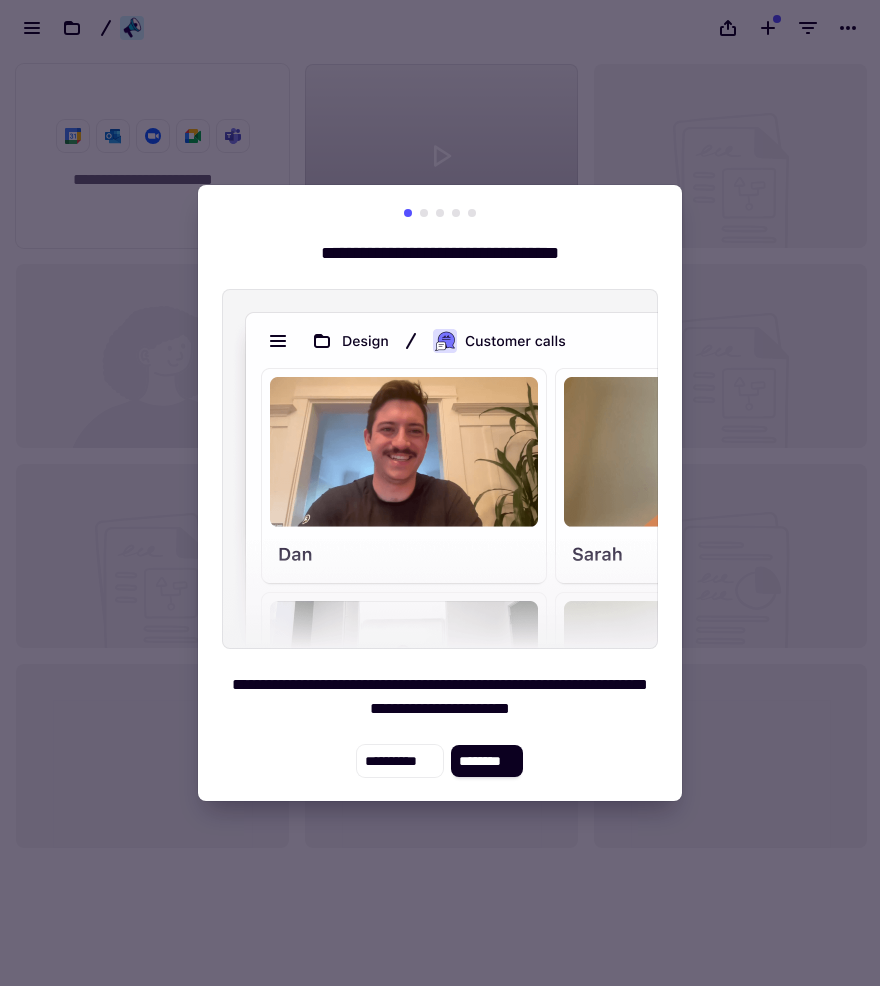 click at bounding box center (440, 493) 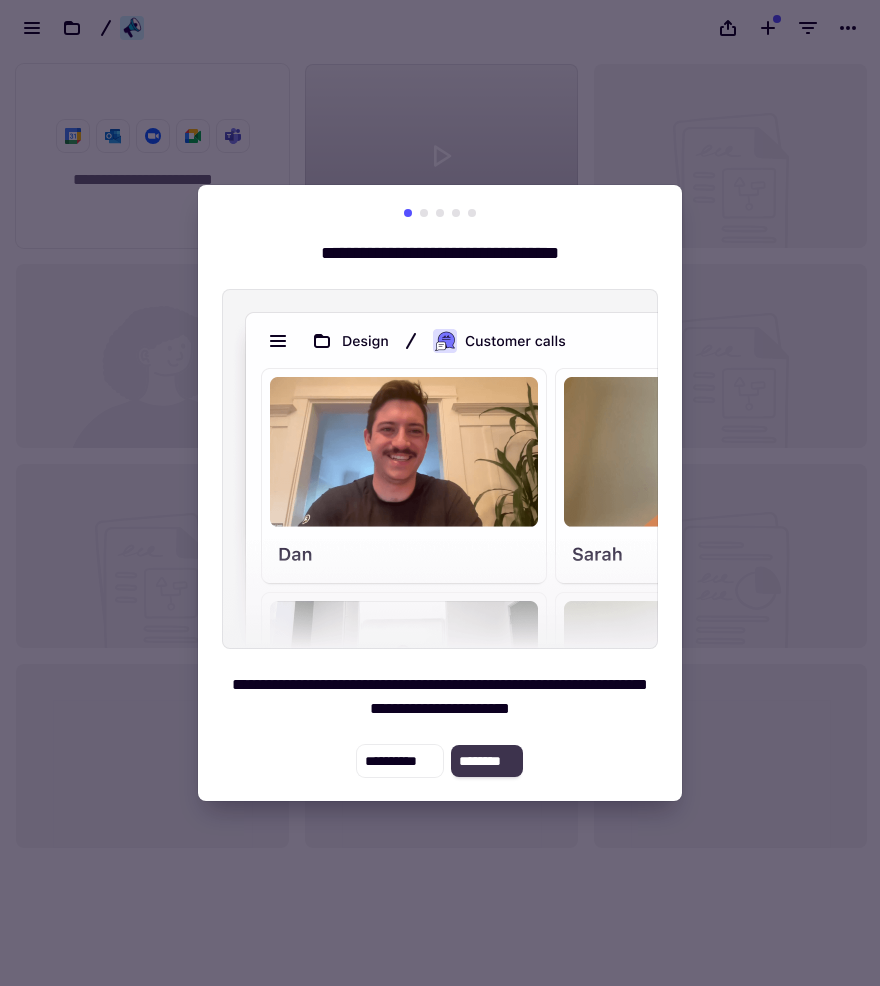 click on "********" 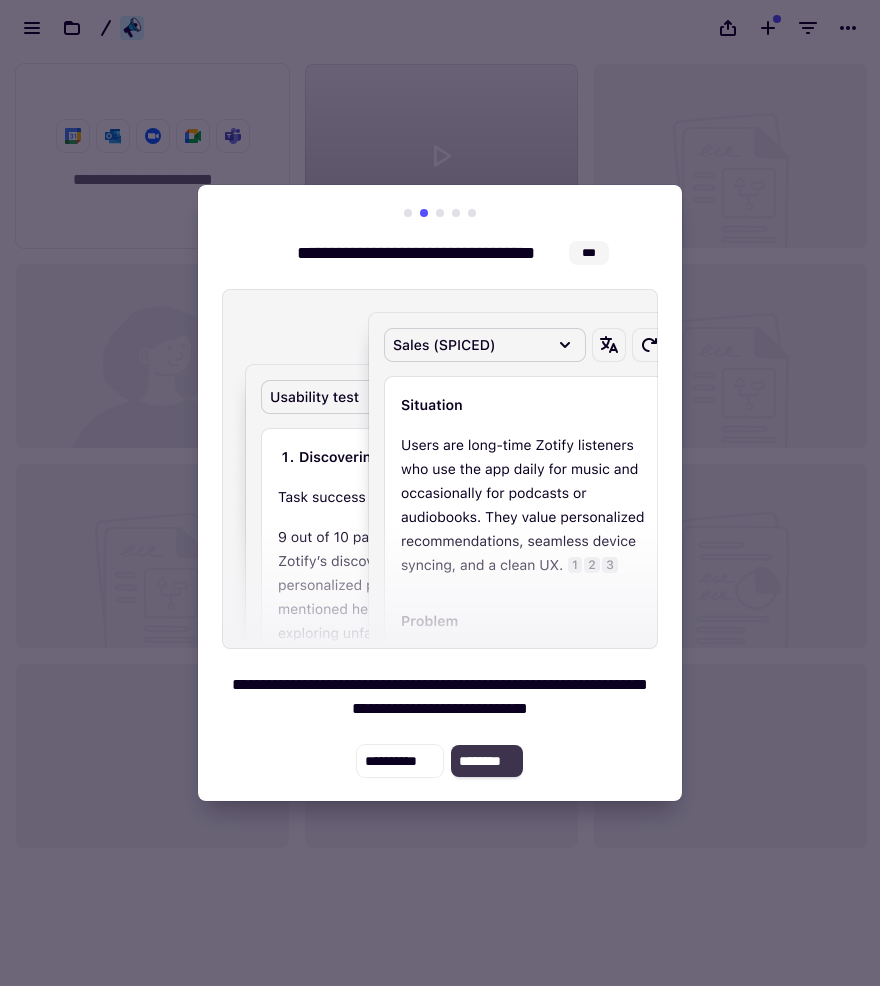 click on "********" 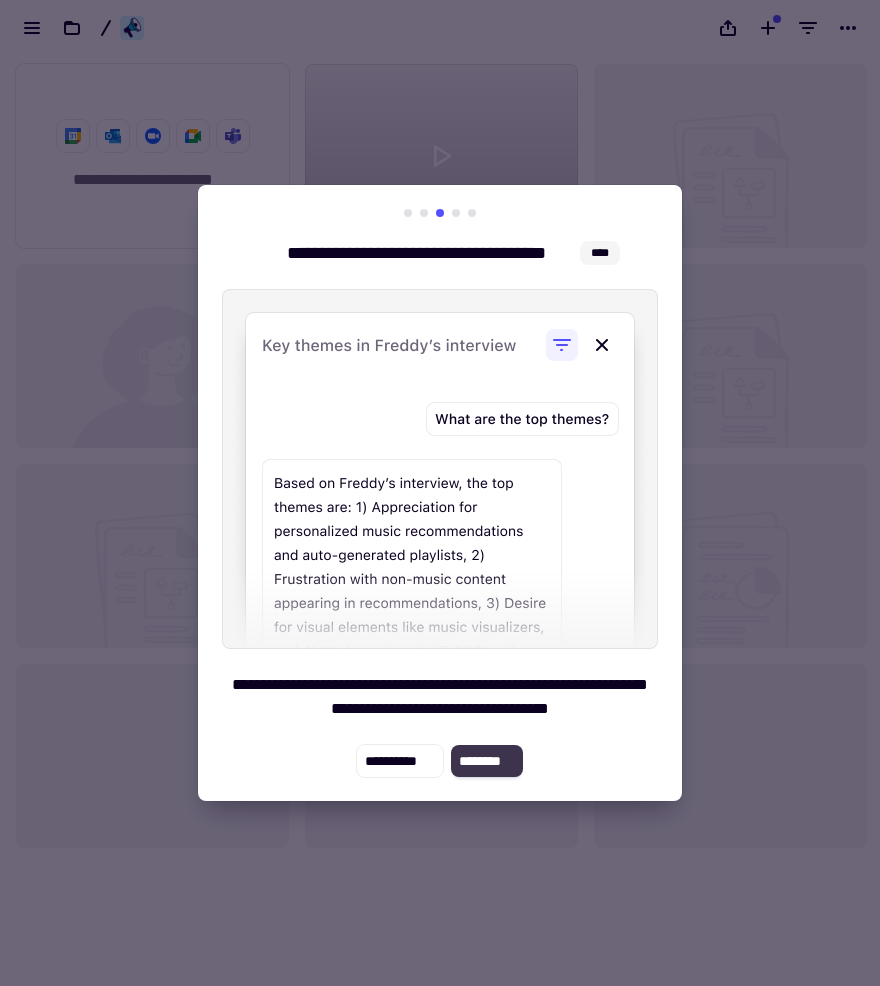 click on "********" 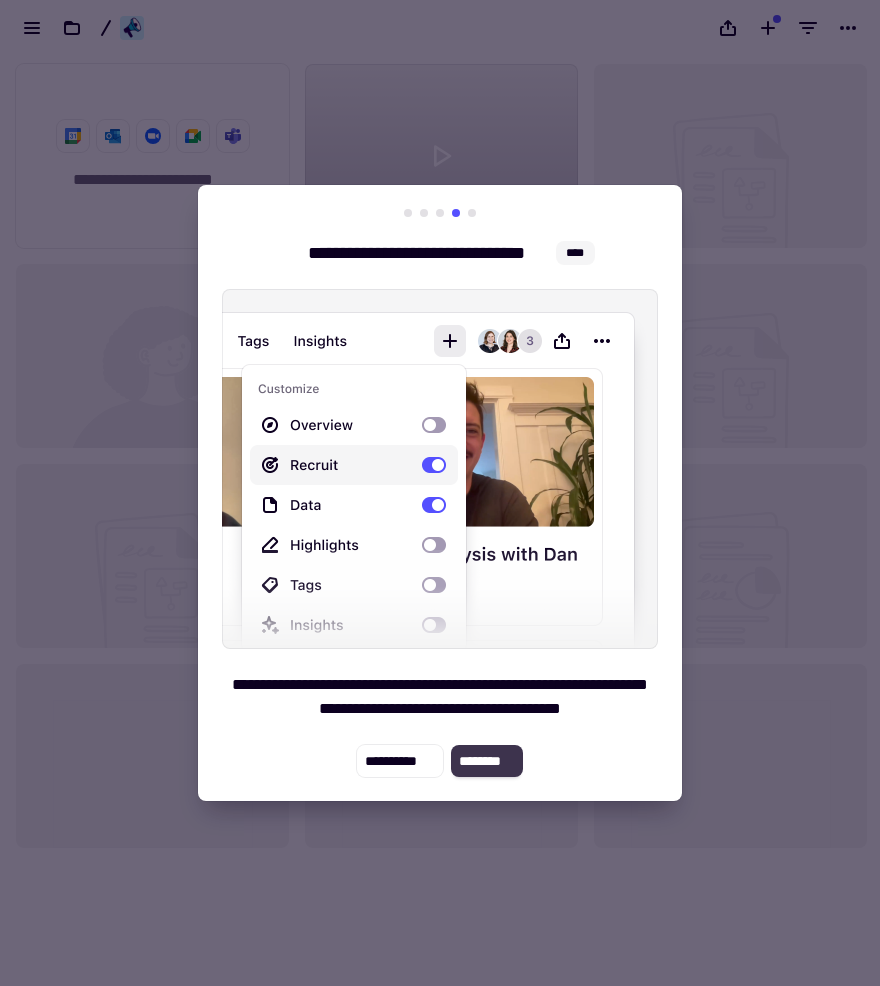 click on "********" 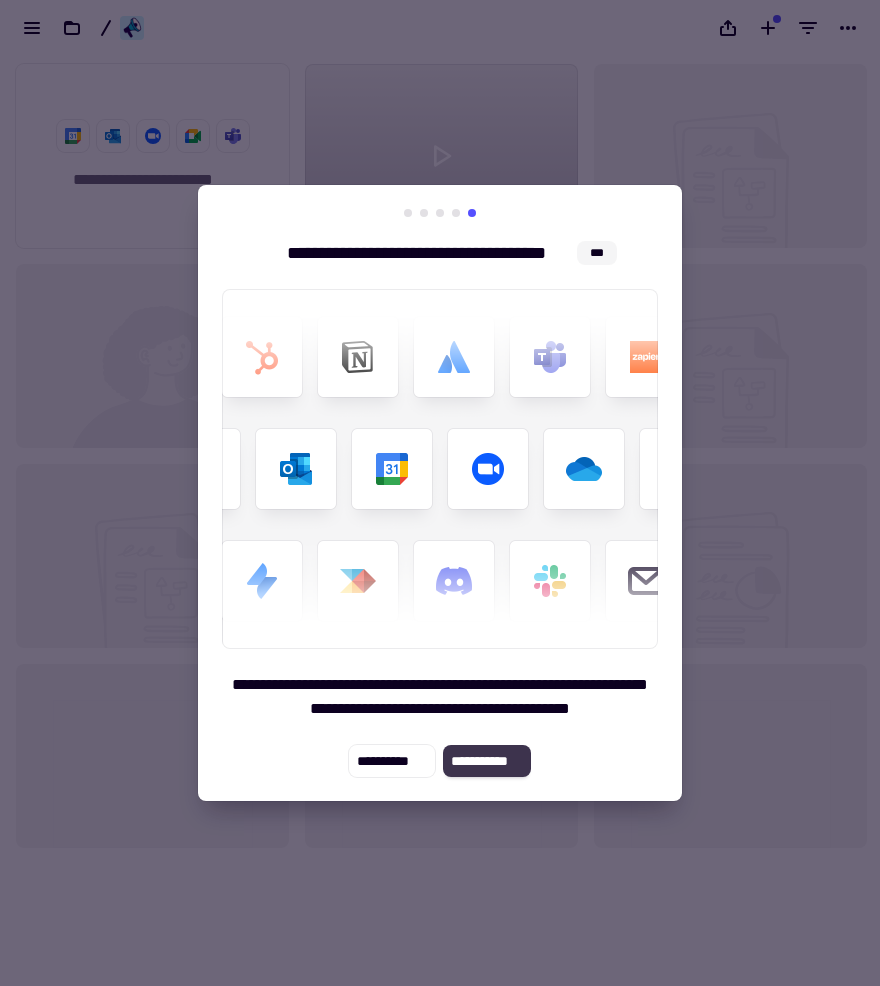 click on "**********" 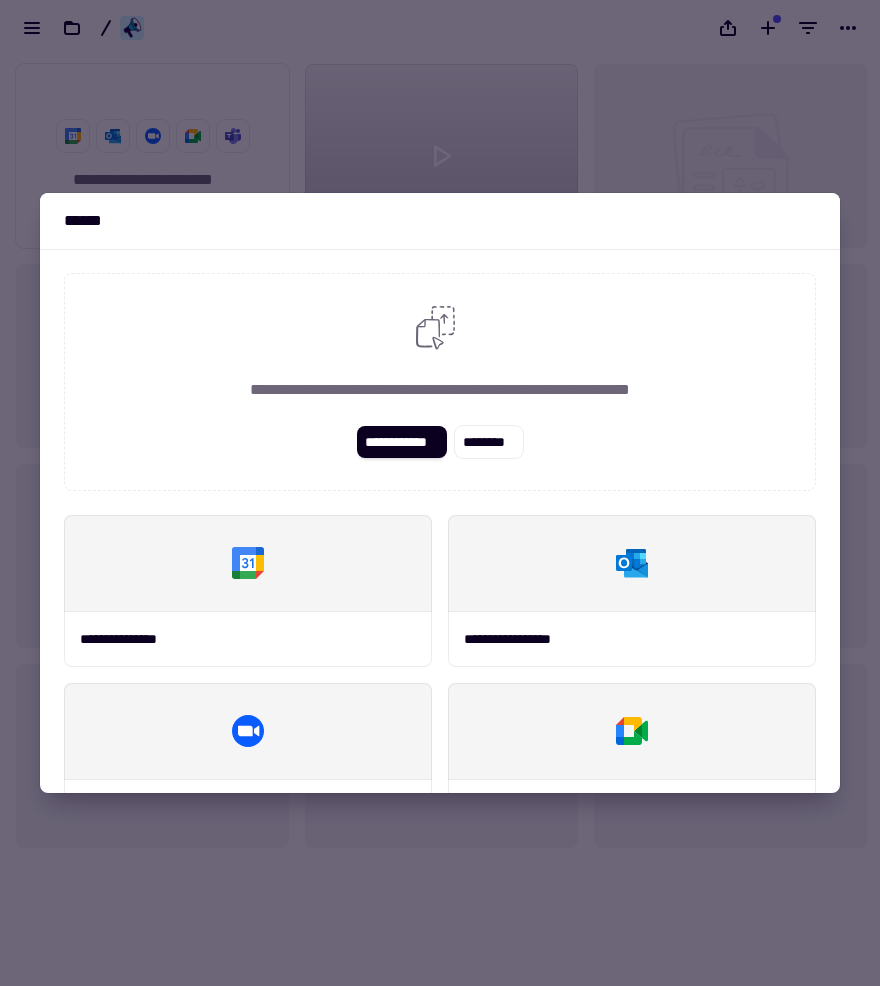 click at bounding box center [440, 493] 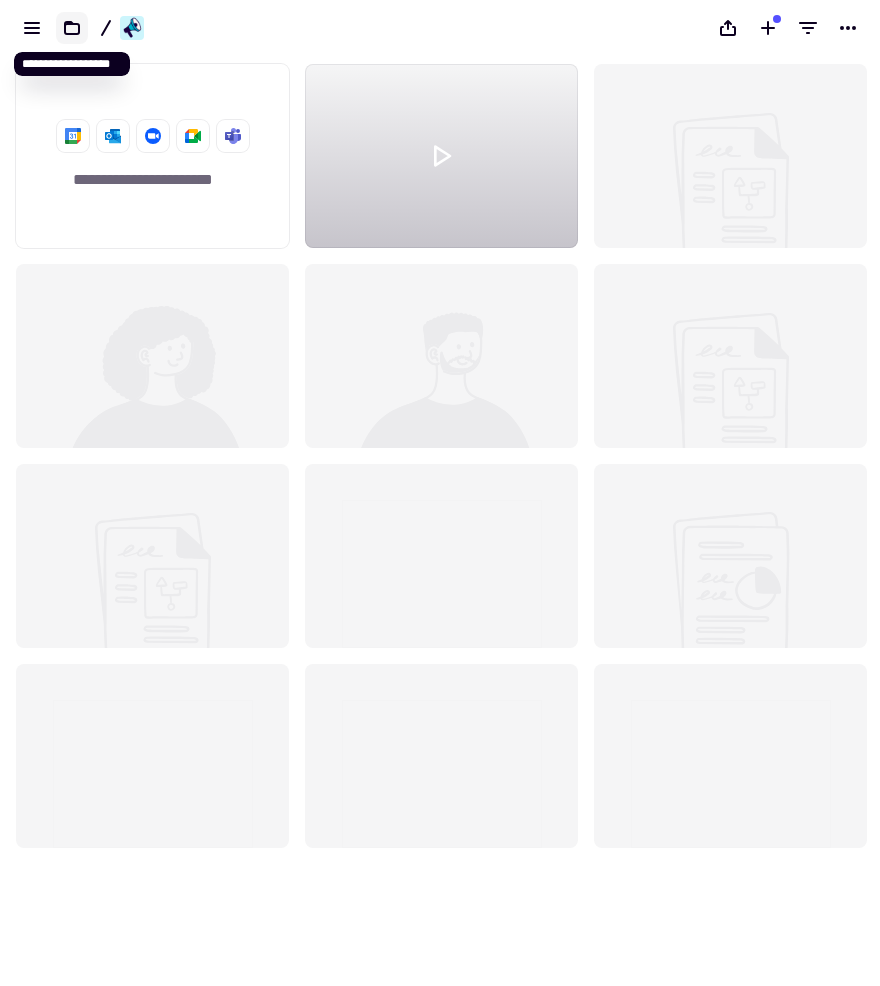 click 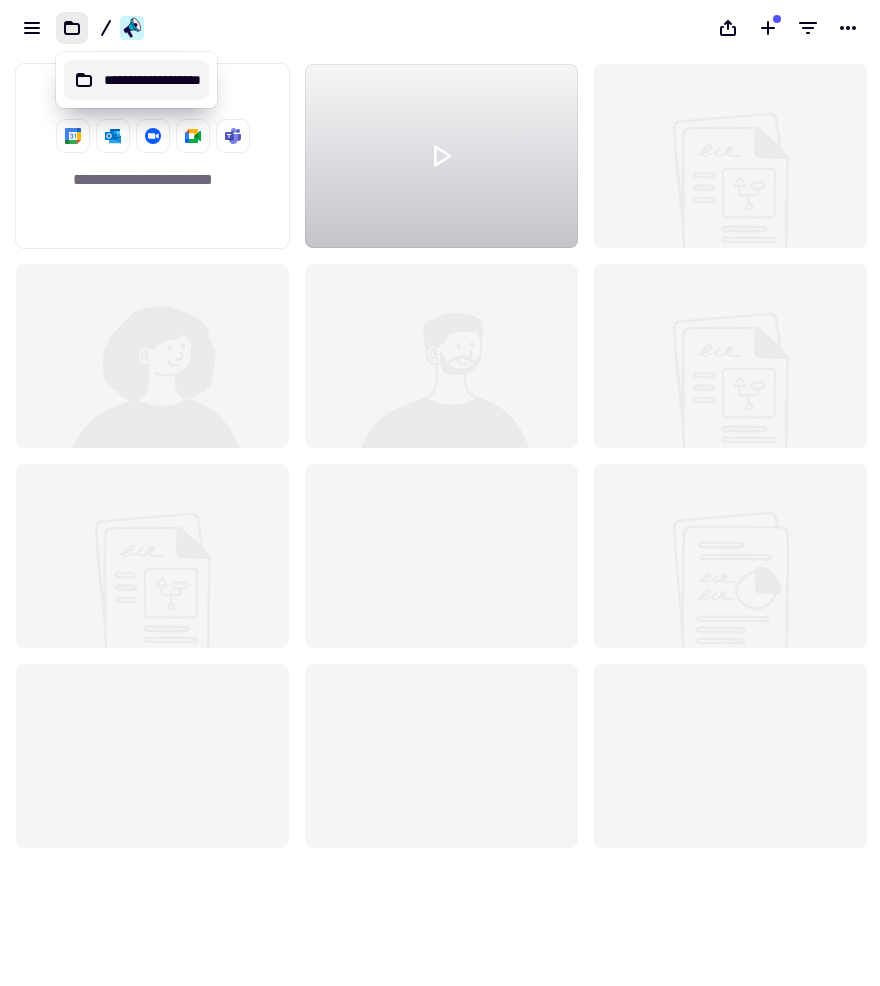 click on "**********" at bounding box center (136, 80) 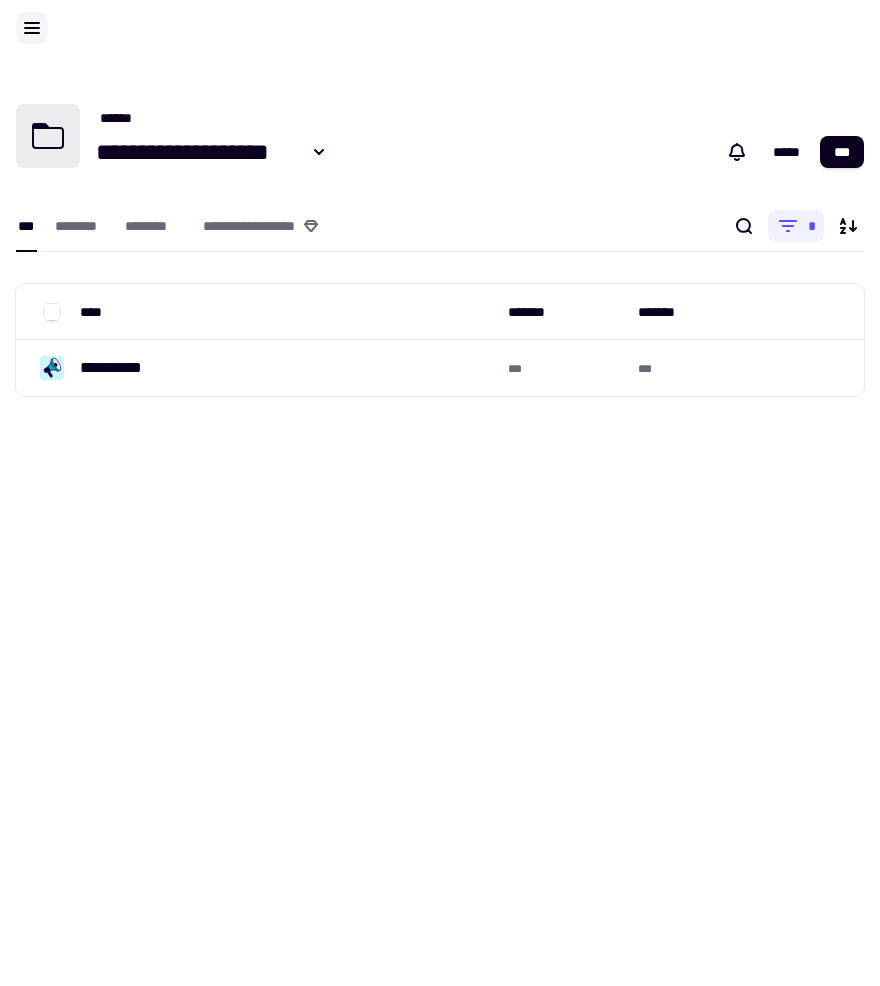 click 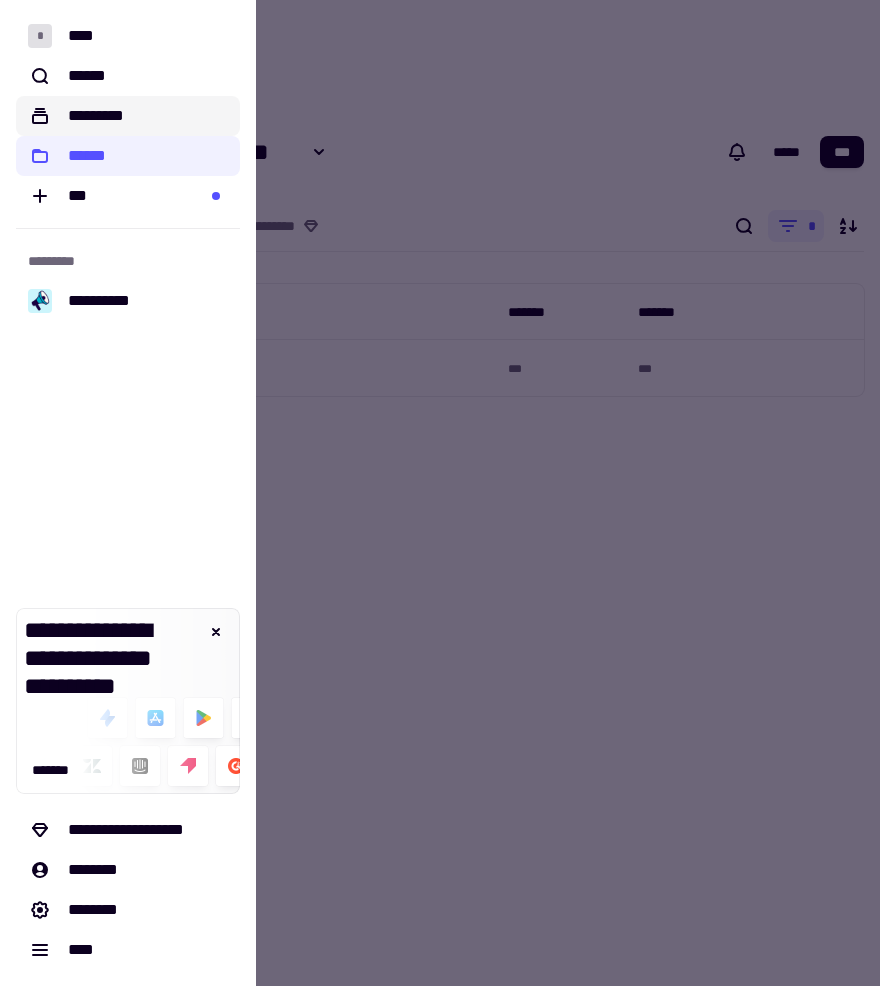 click on "*********" 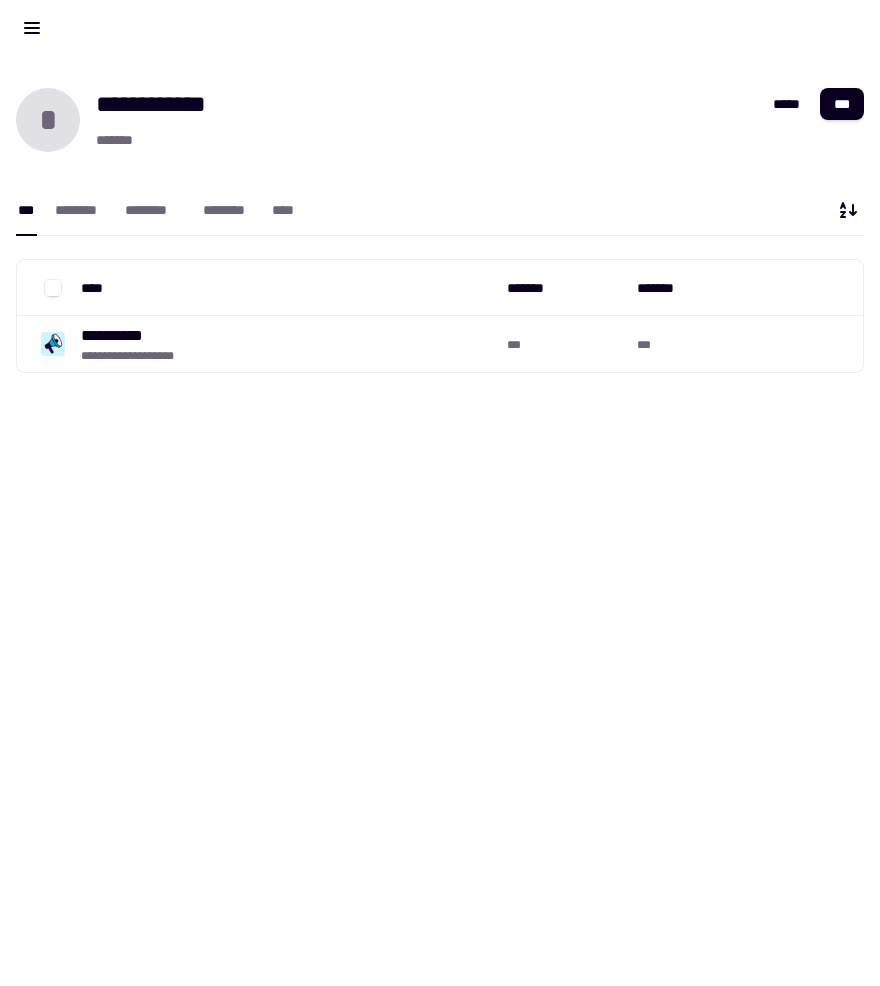 click on "**********" at bounding box center (440, 28) 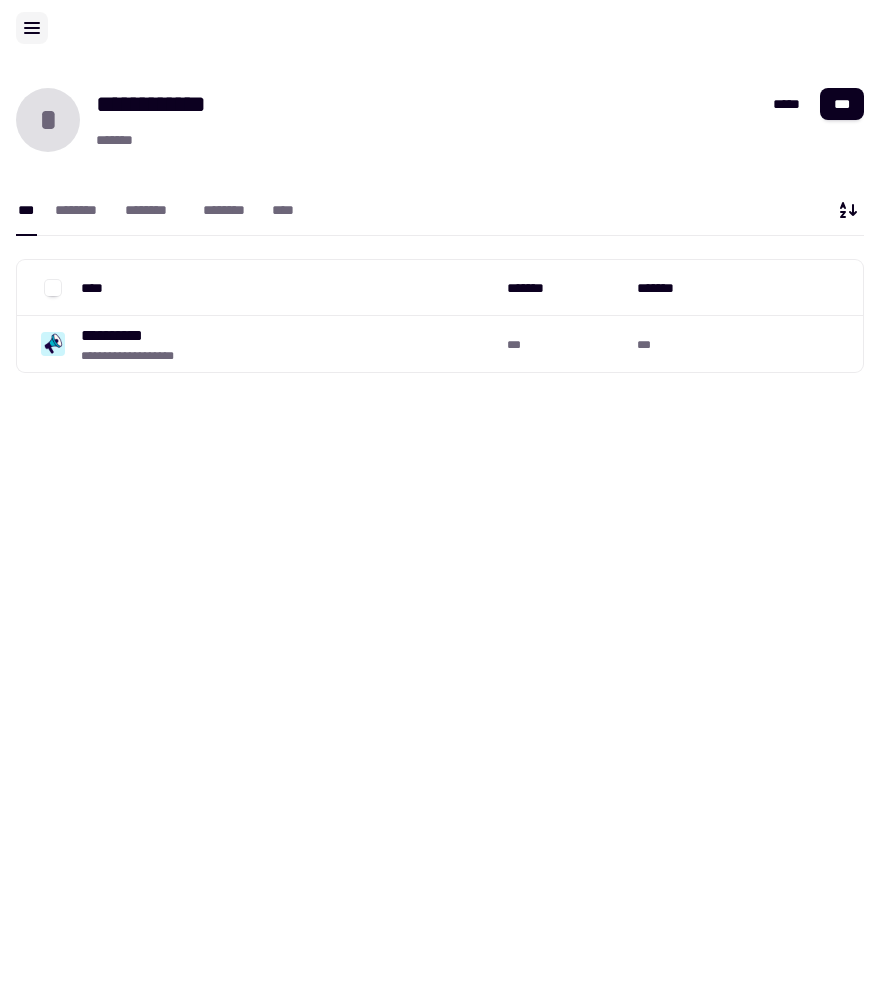 click 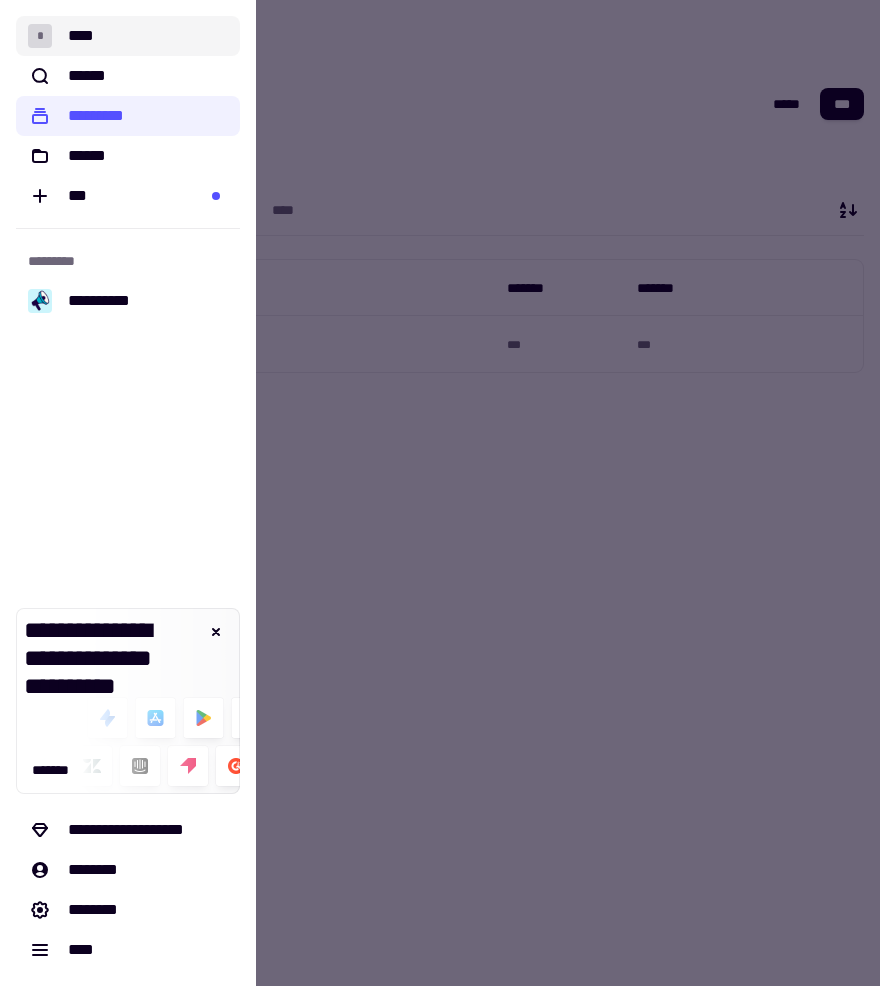 click on "*" 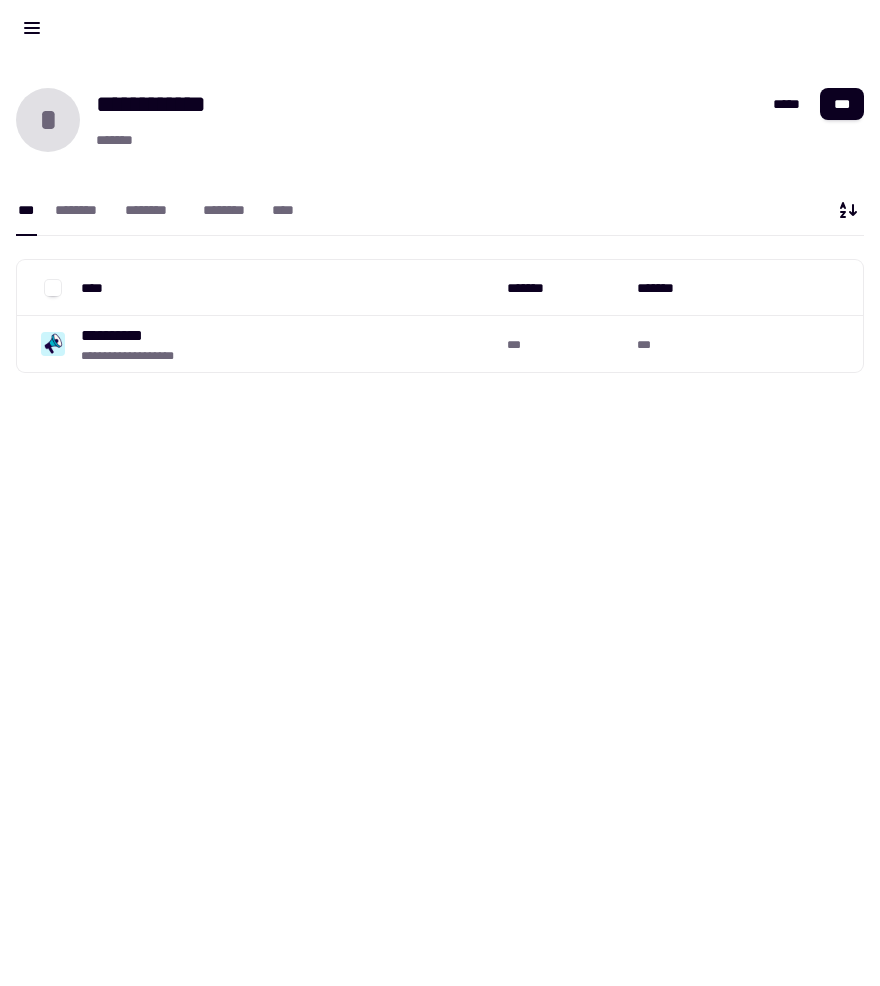 click on "**********" at bounding box center (440, 28) 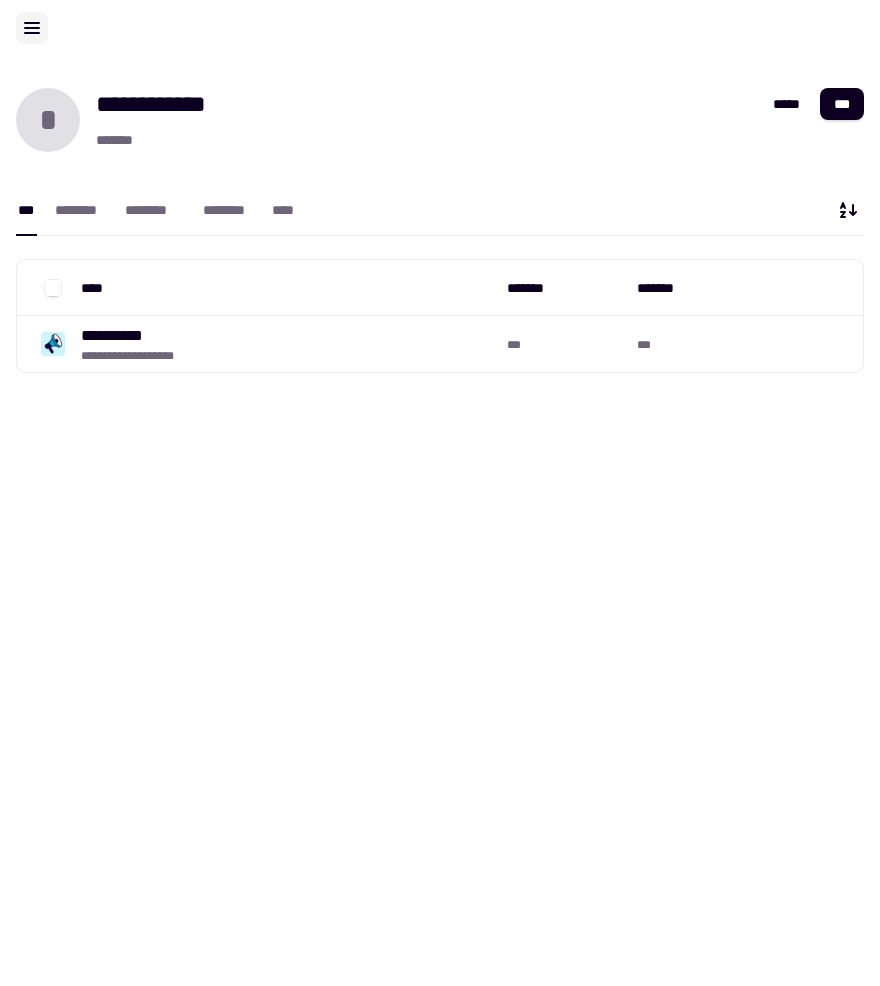 click 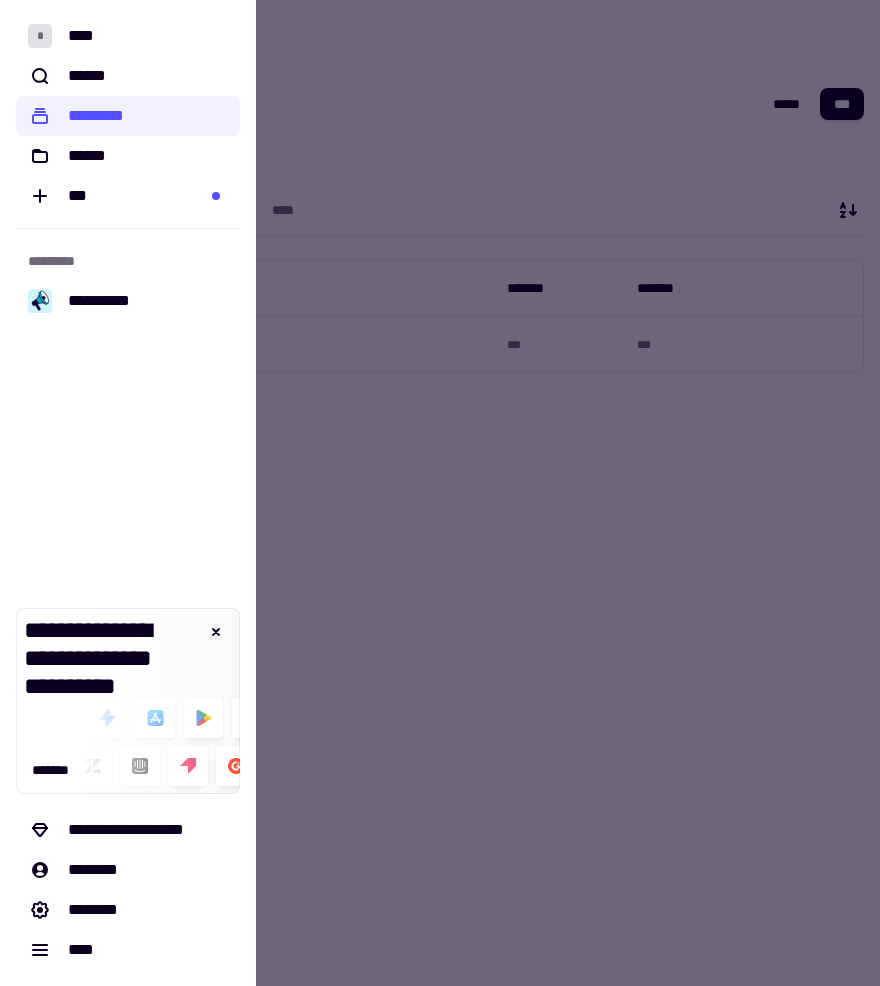 click on "**********" 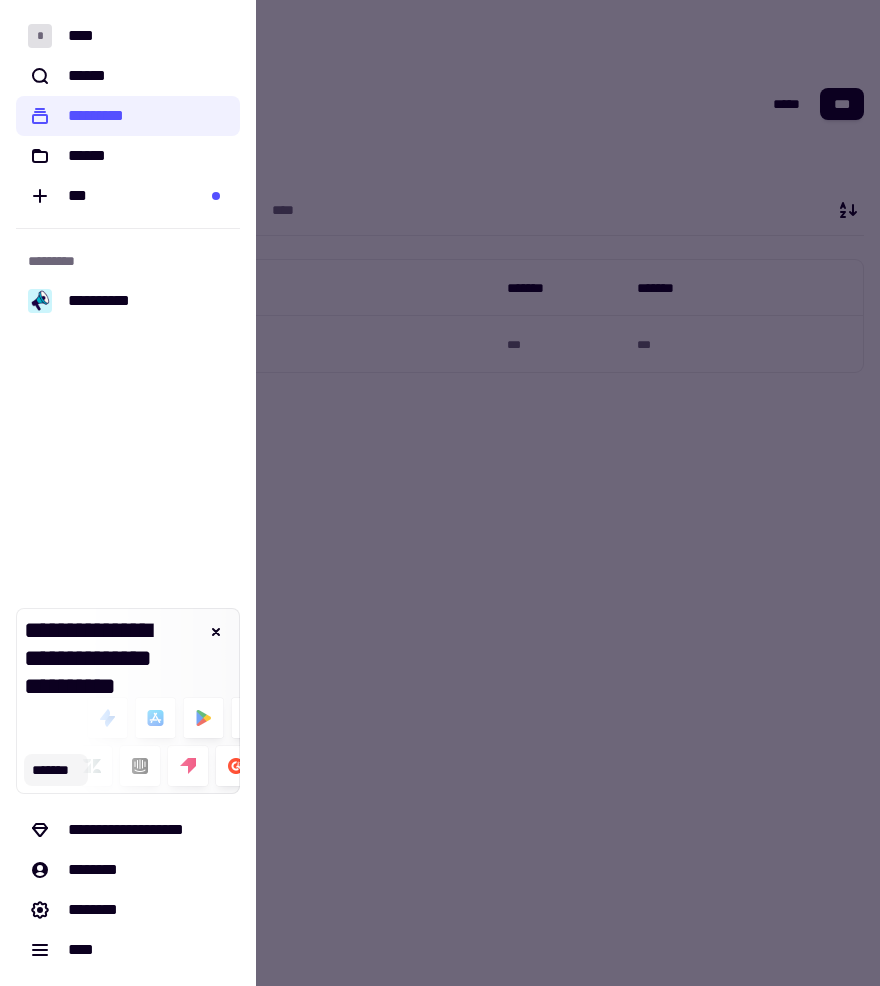 click on "*******" 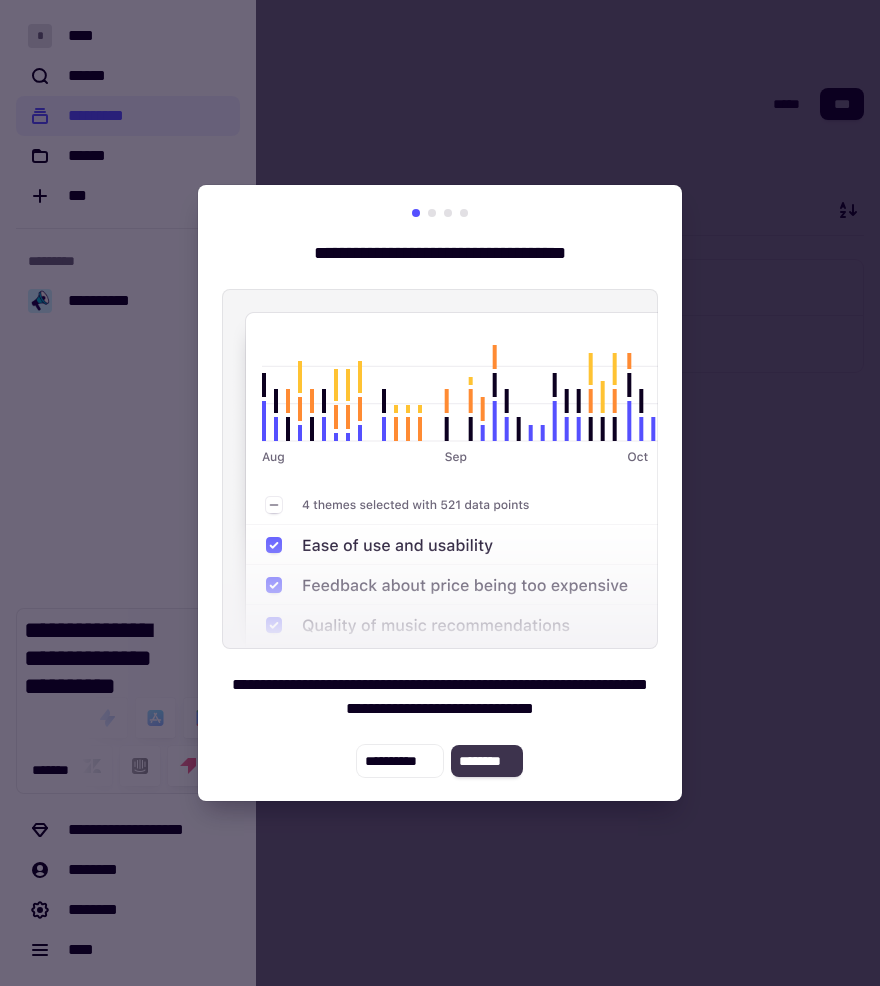 click on "********" 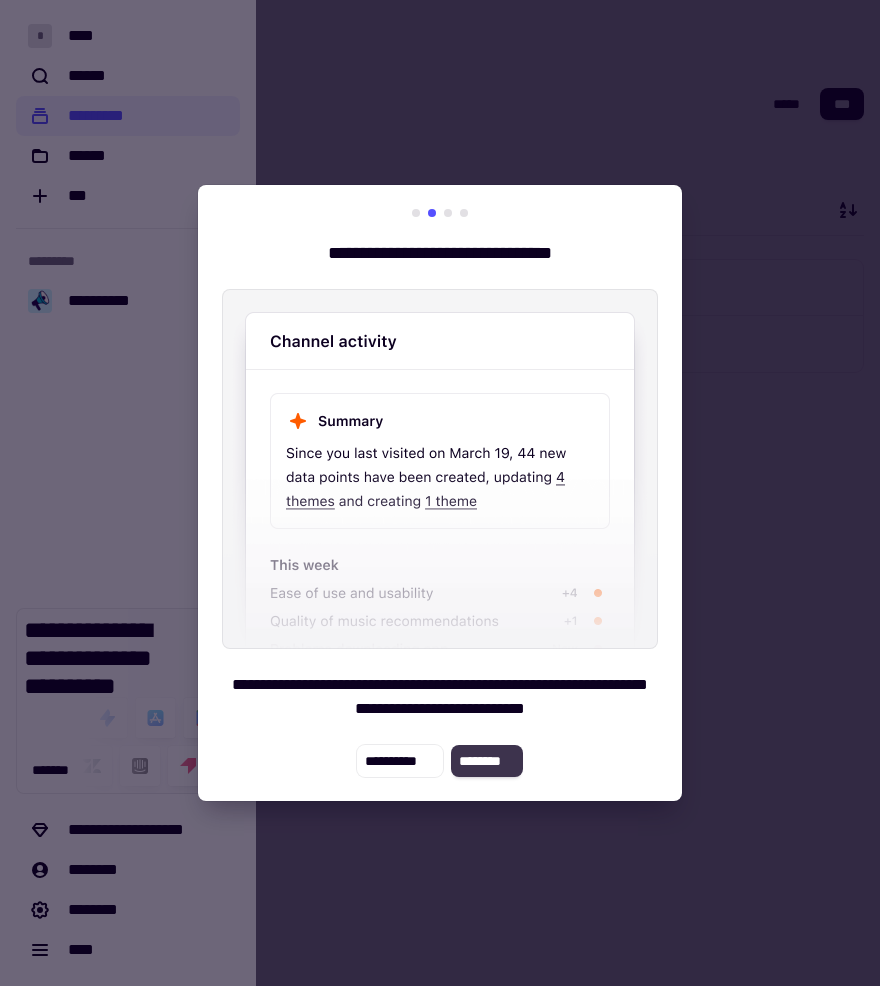 click on "********" 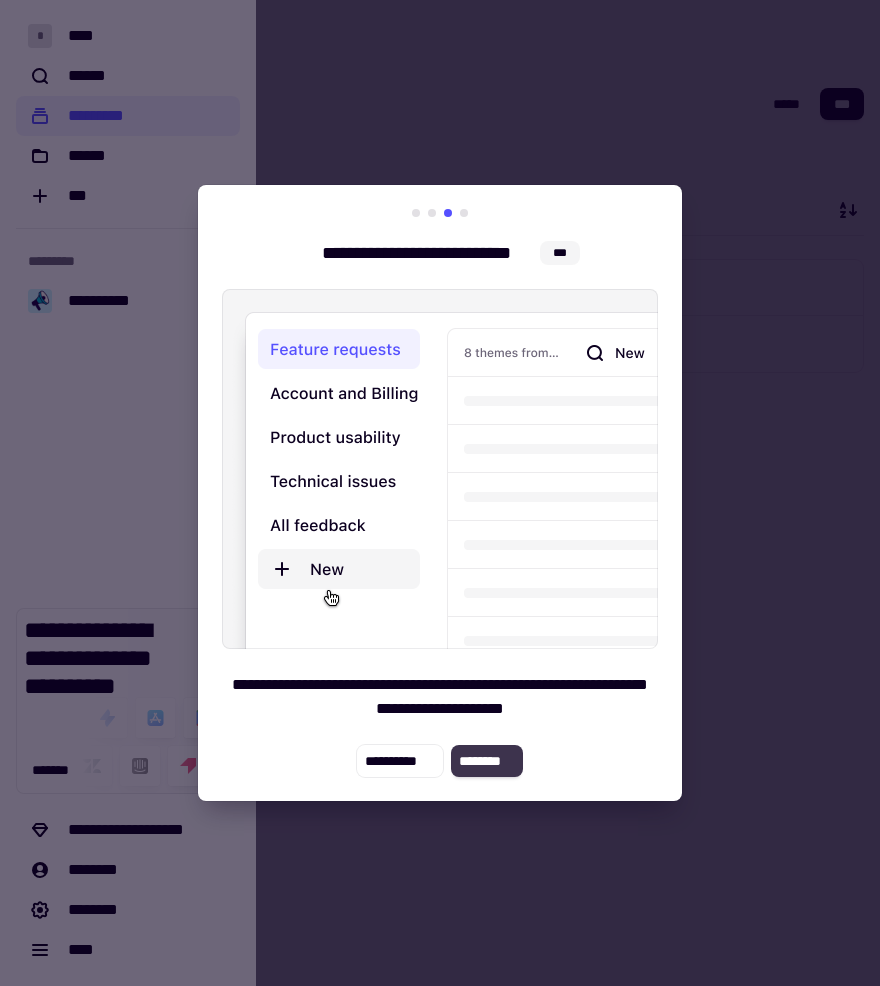 click on "********" 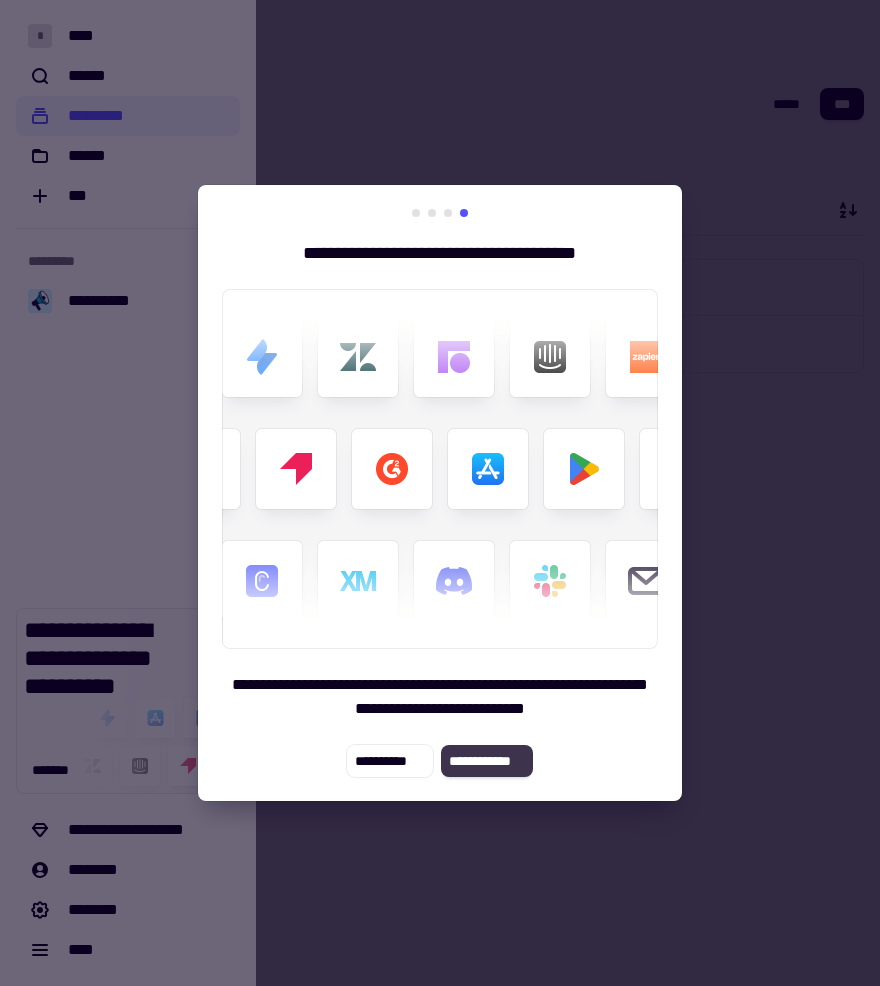 click on "**********" 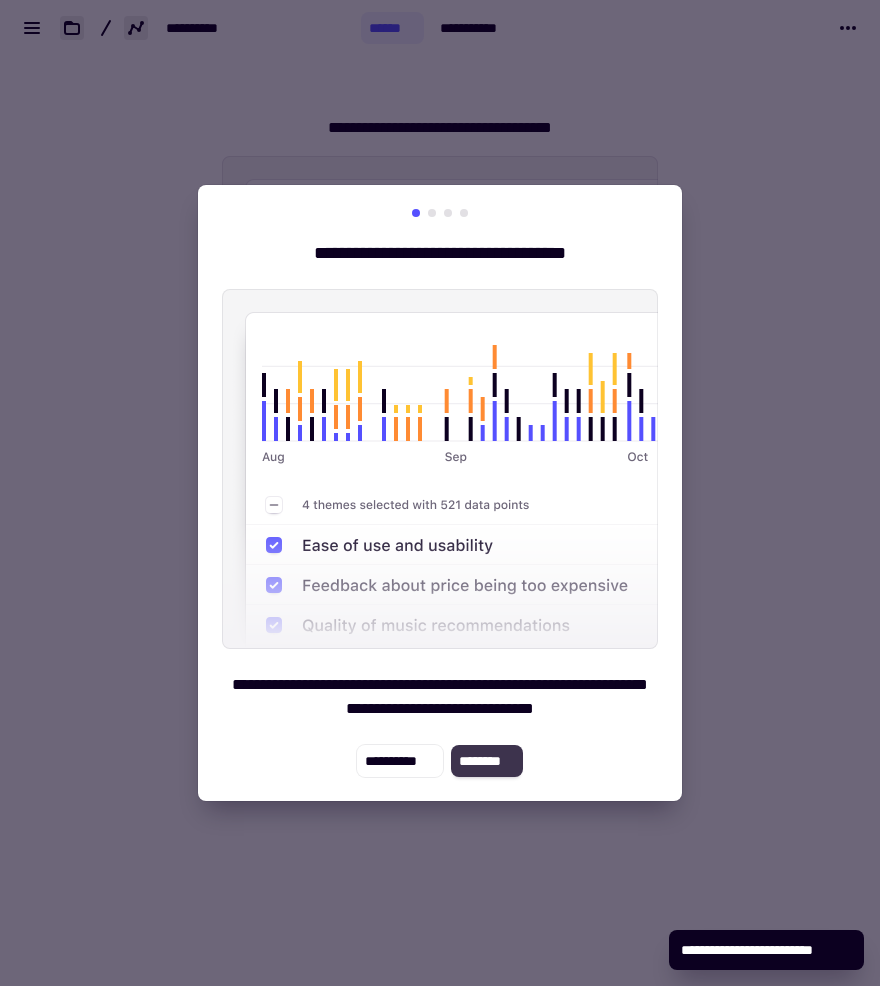 click on "********" 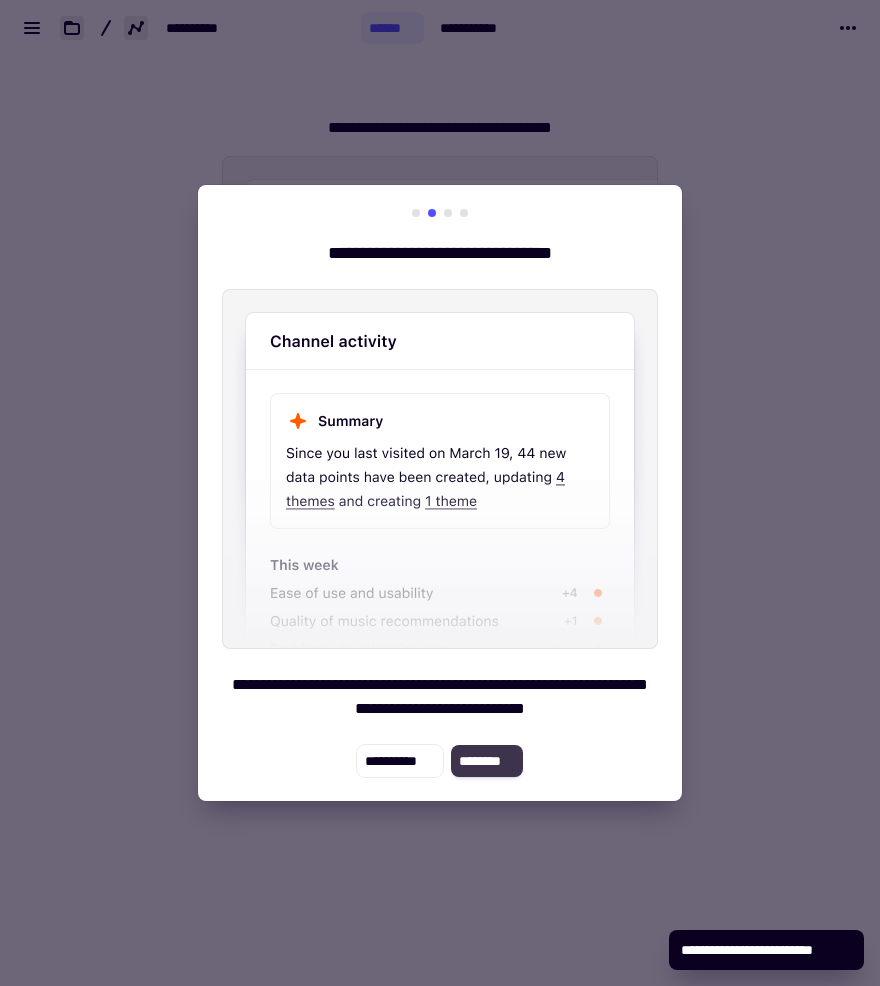 click on "********" 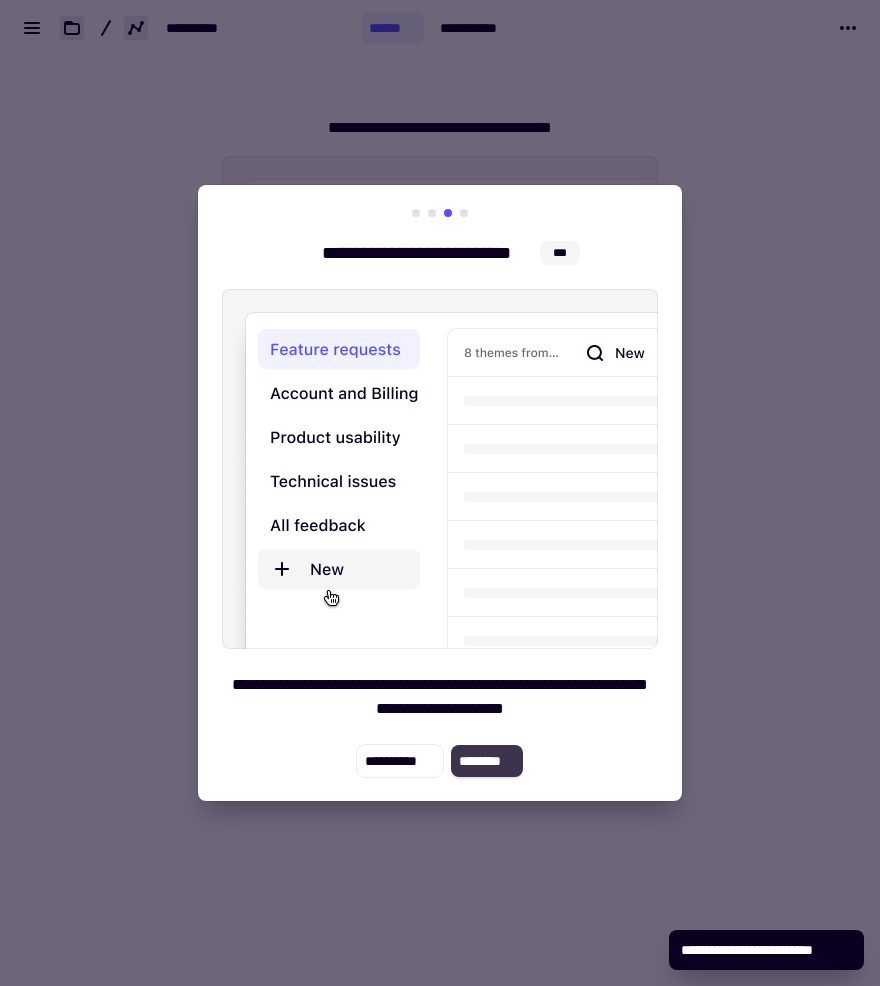 click on "********" 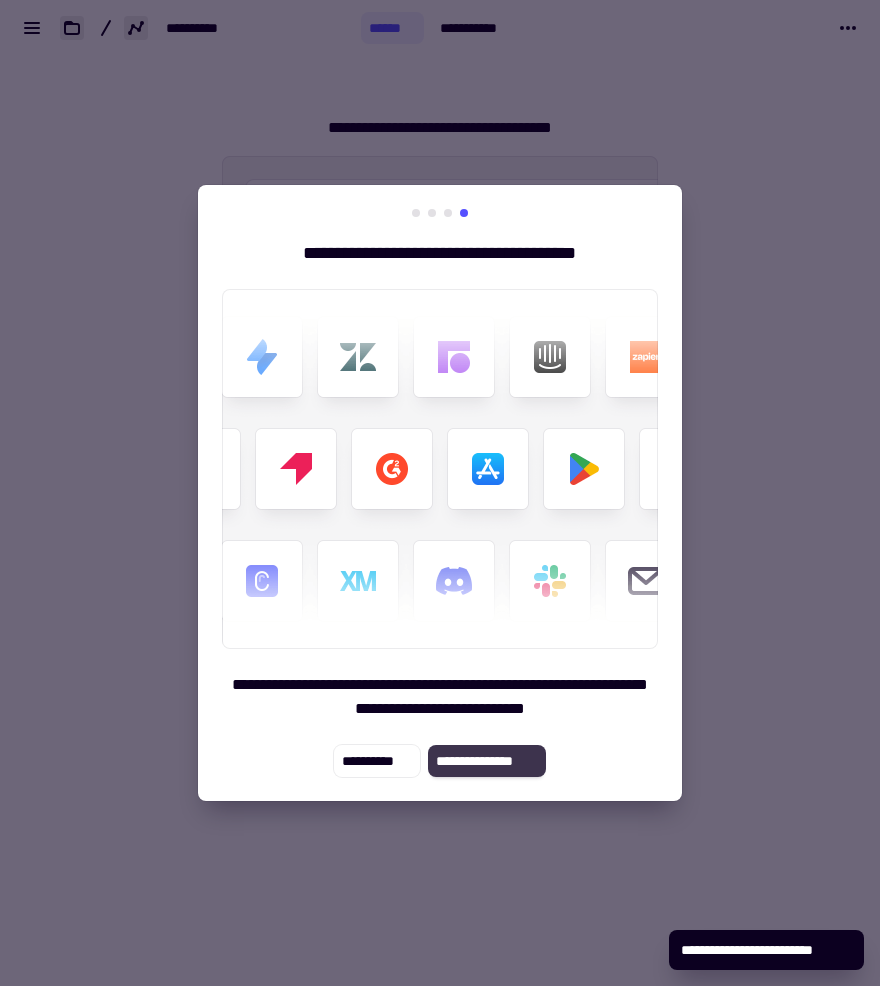 click on "**********" 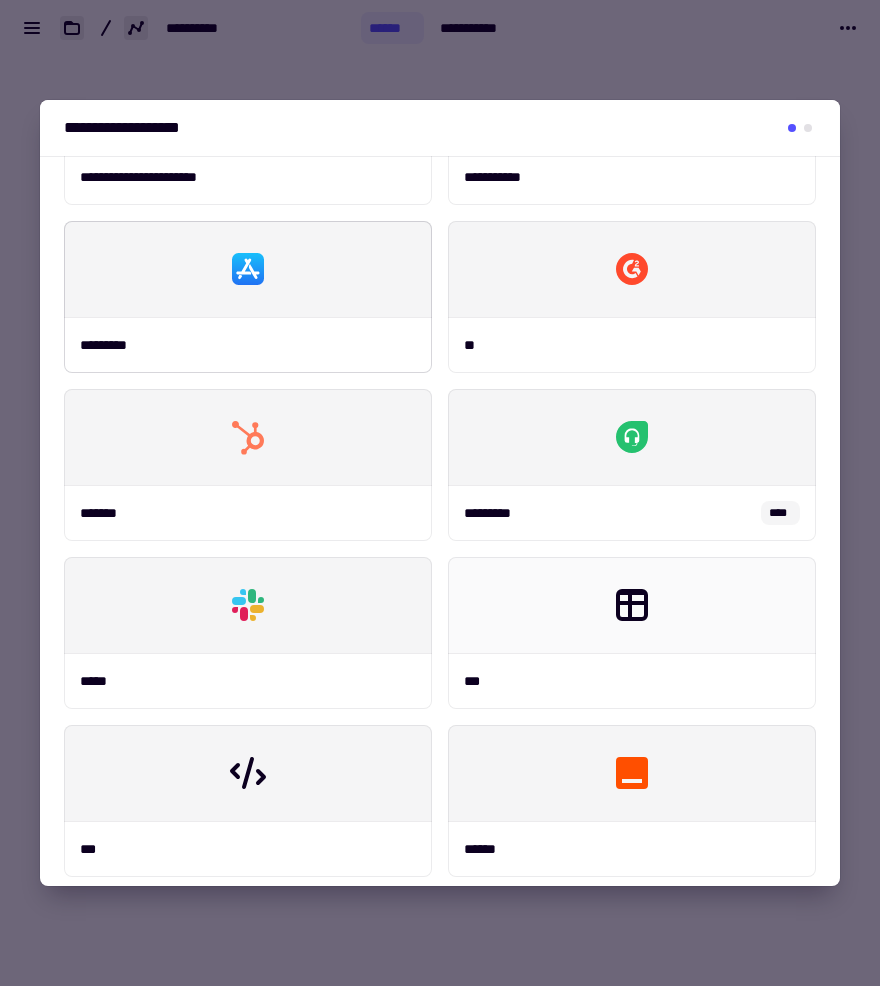 scroll, scrollTop: 504, scrollLeft: 0, axis: vertical 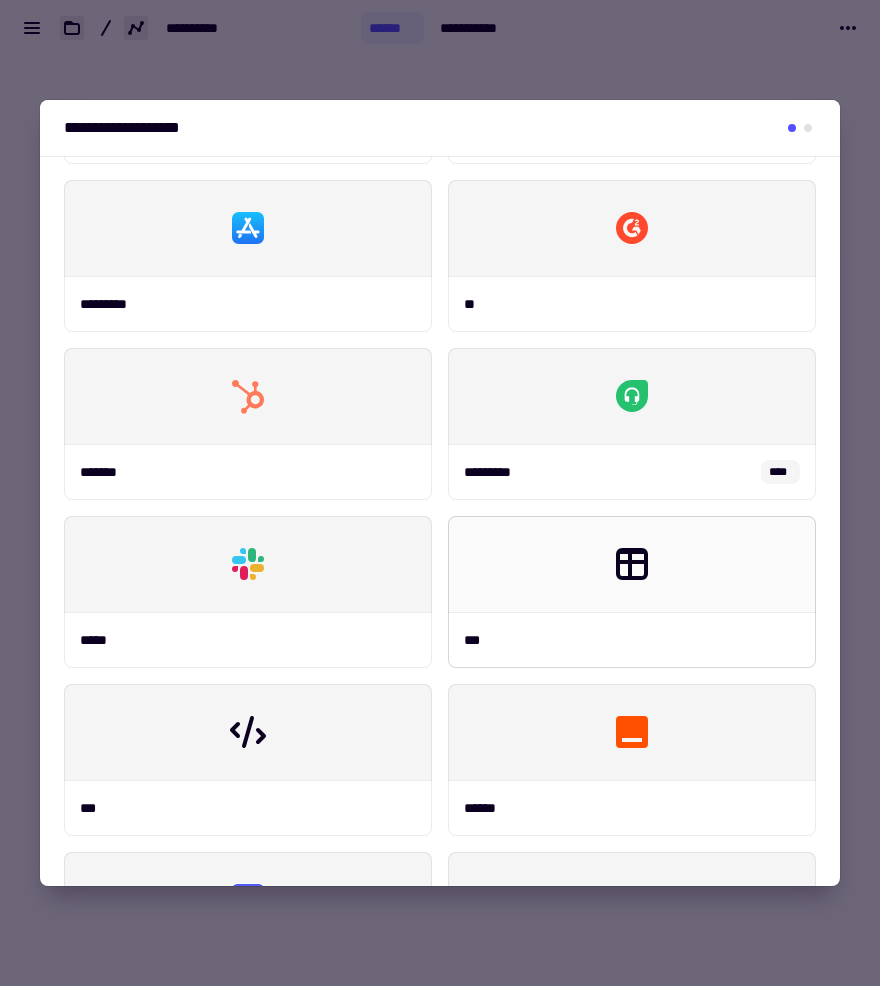 click 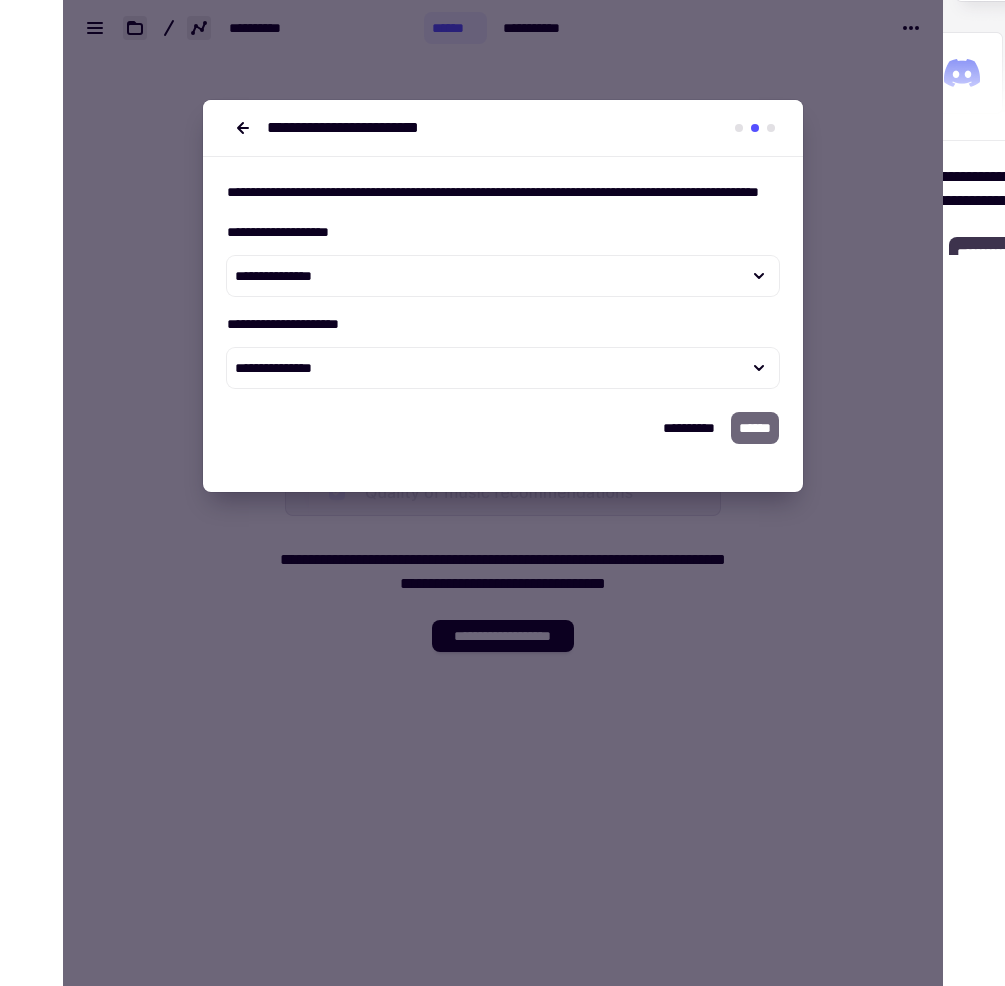 scroll, scrollTop: 0, scrollLeft: 0, axis: both 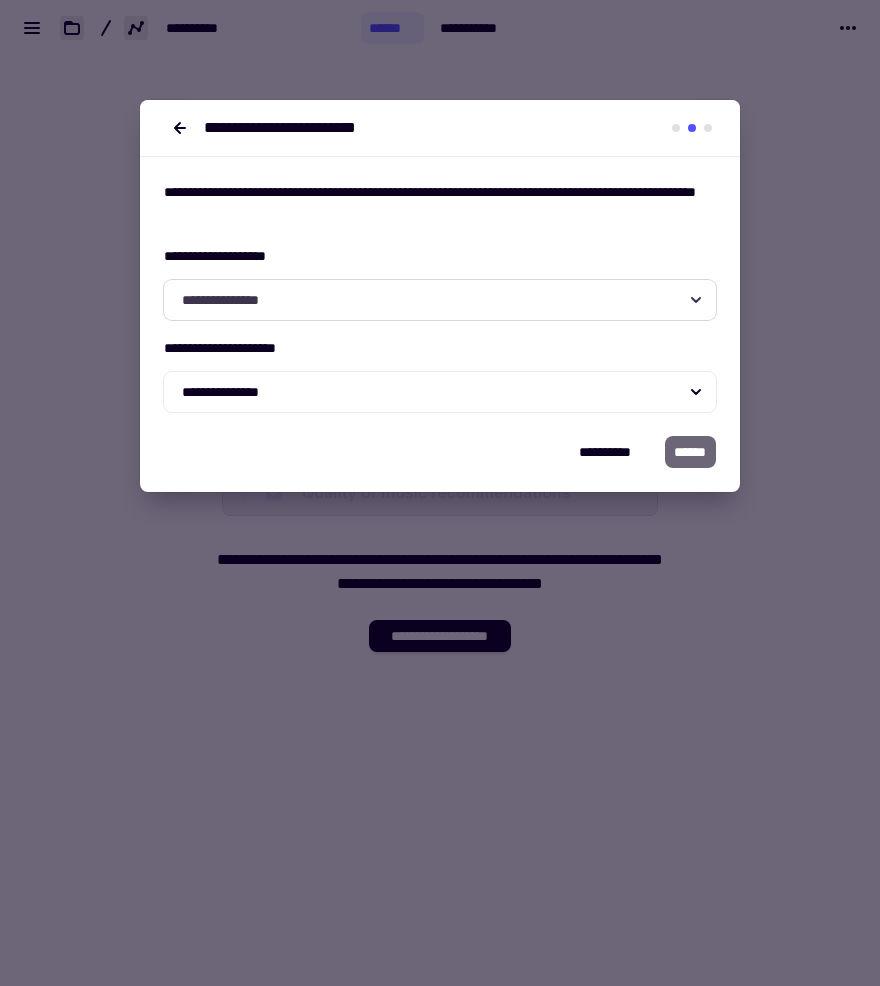 click on "**********" 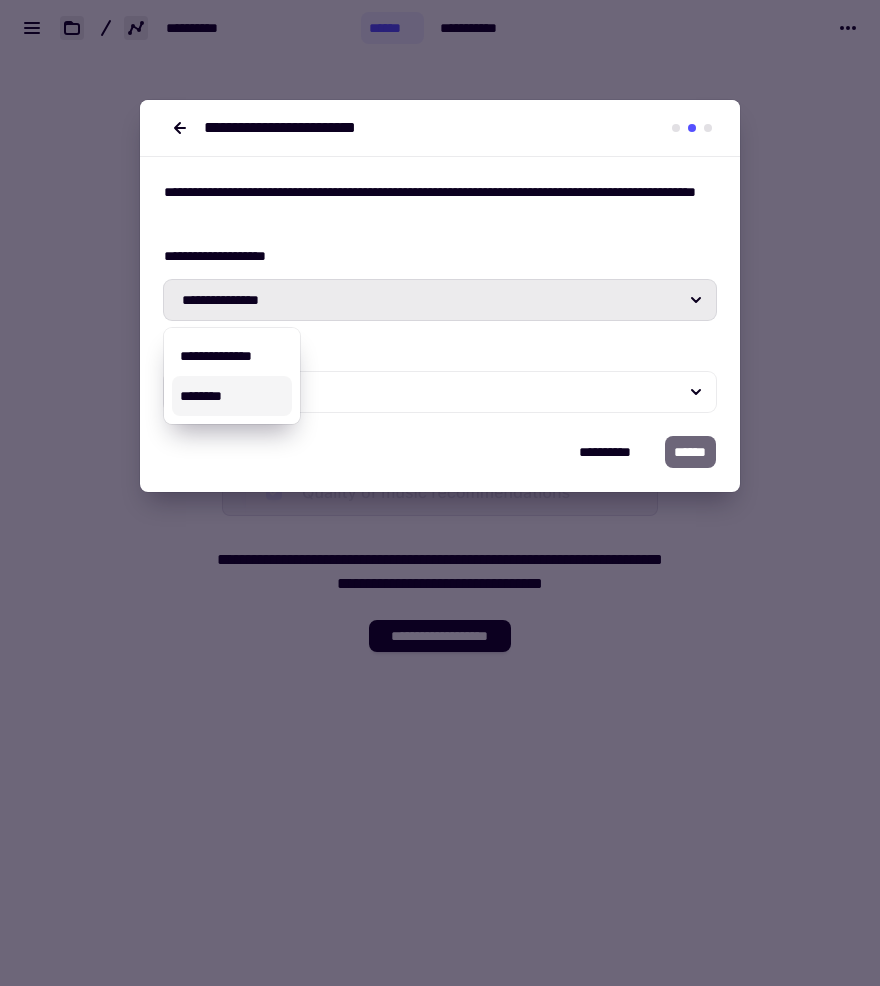 click on "********" at bounding box center (232, 396) 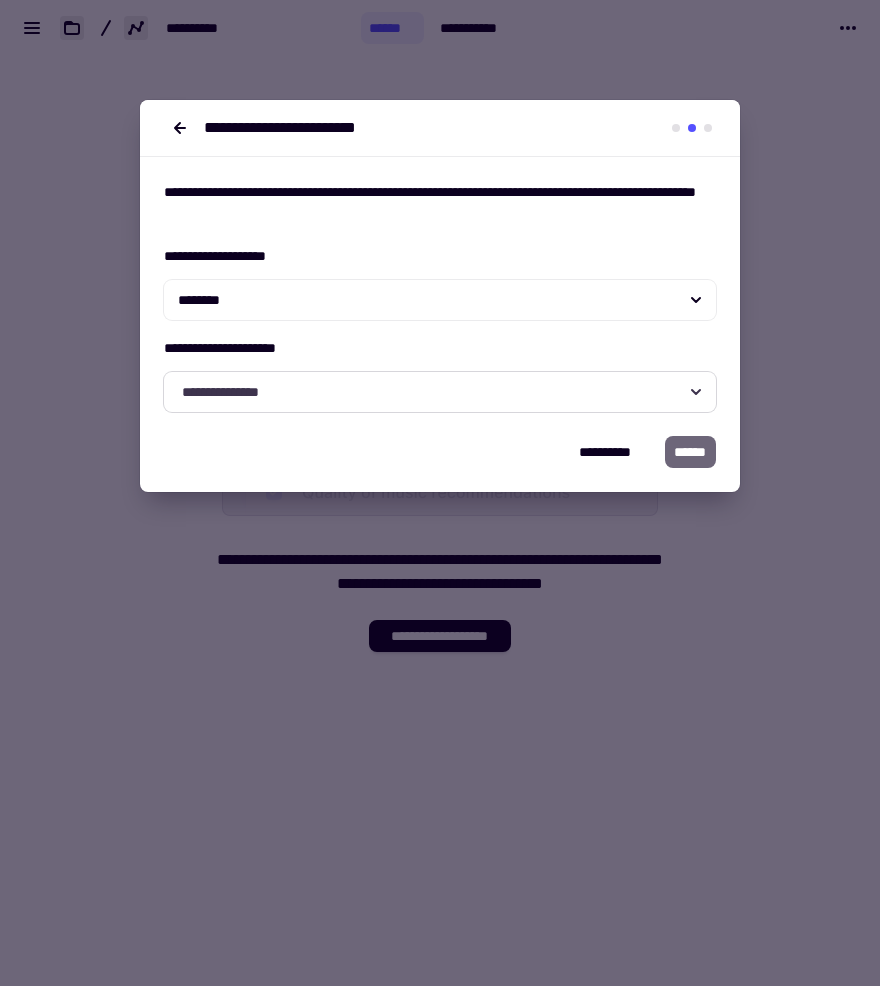click on "**********" 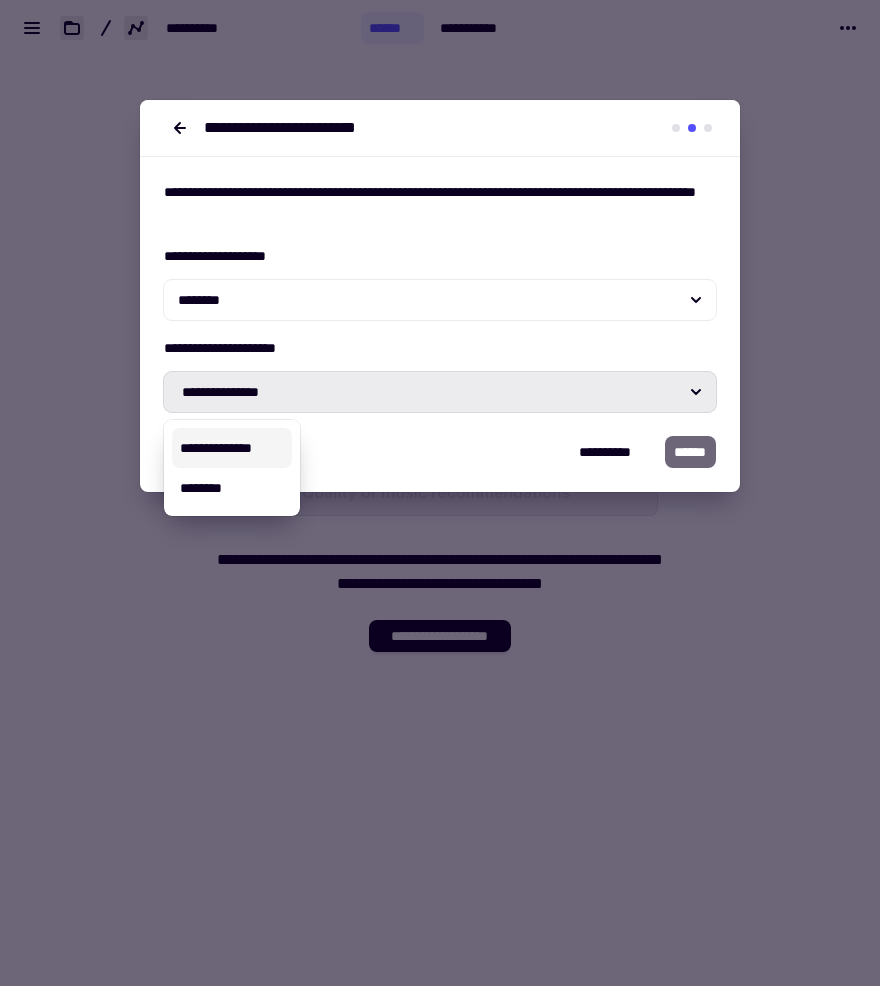 click on "**********" at bounding box center (440, 296) 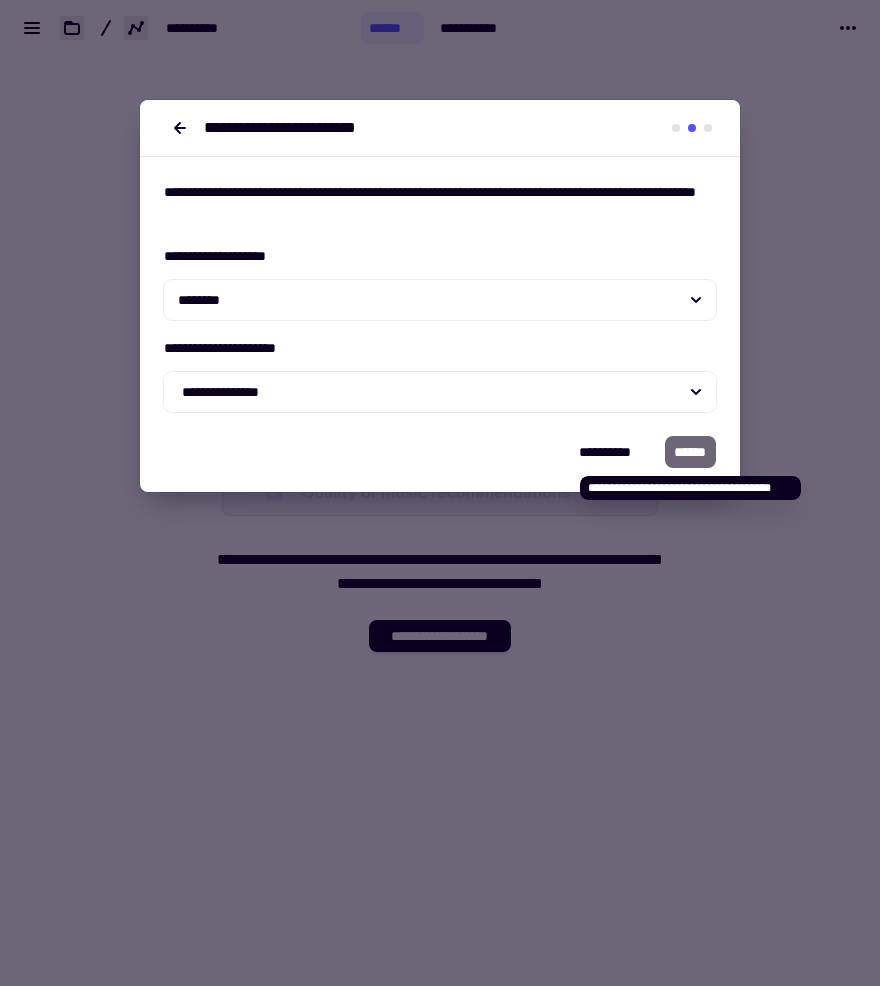 click on "******" 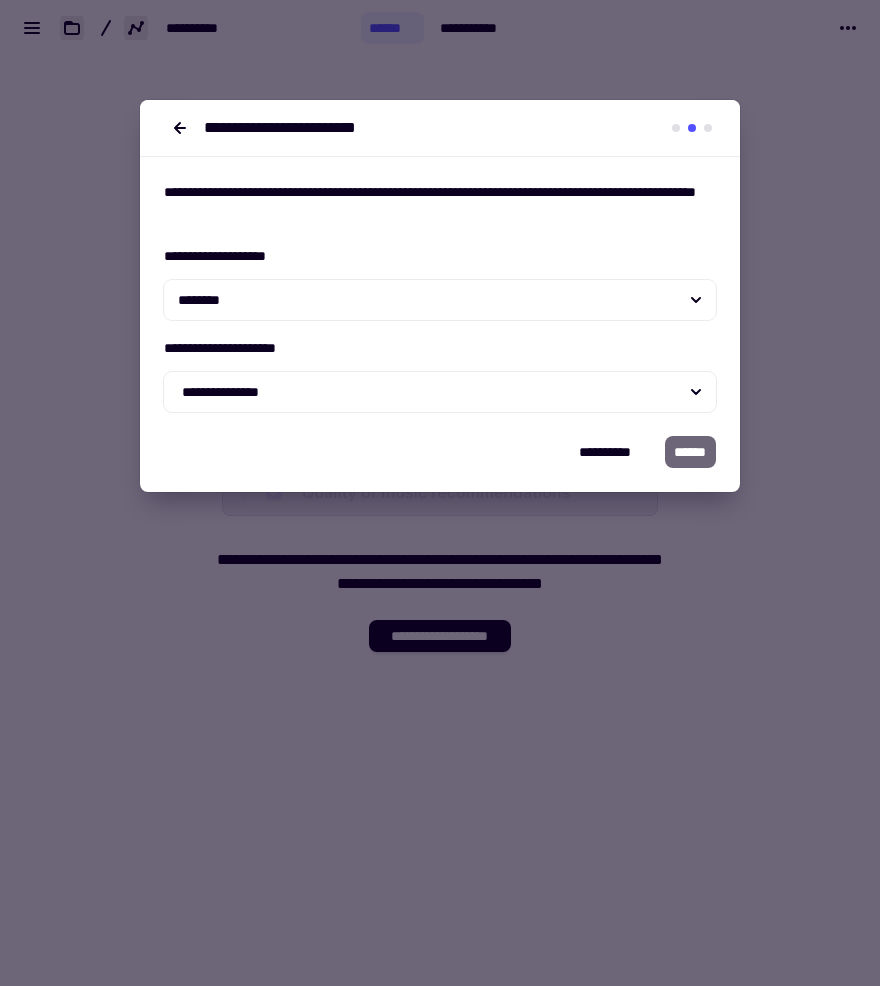 click on "******" 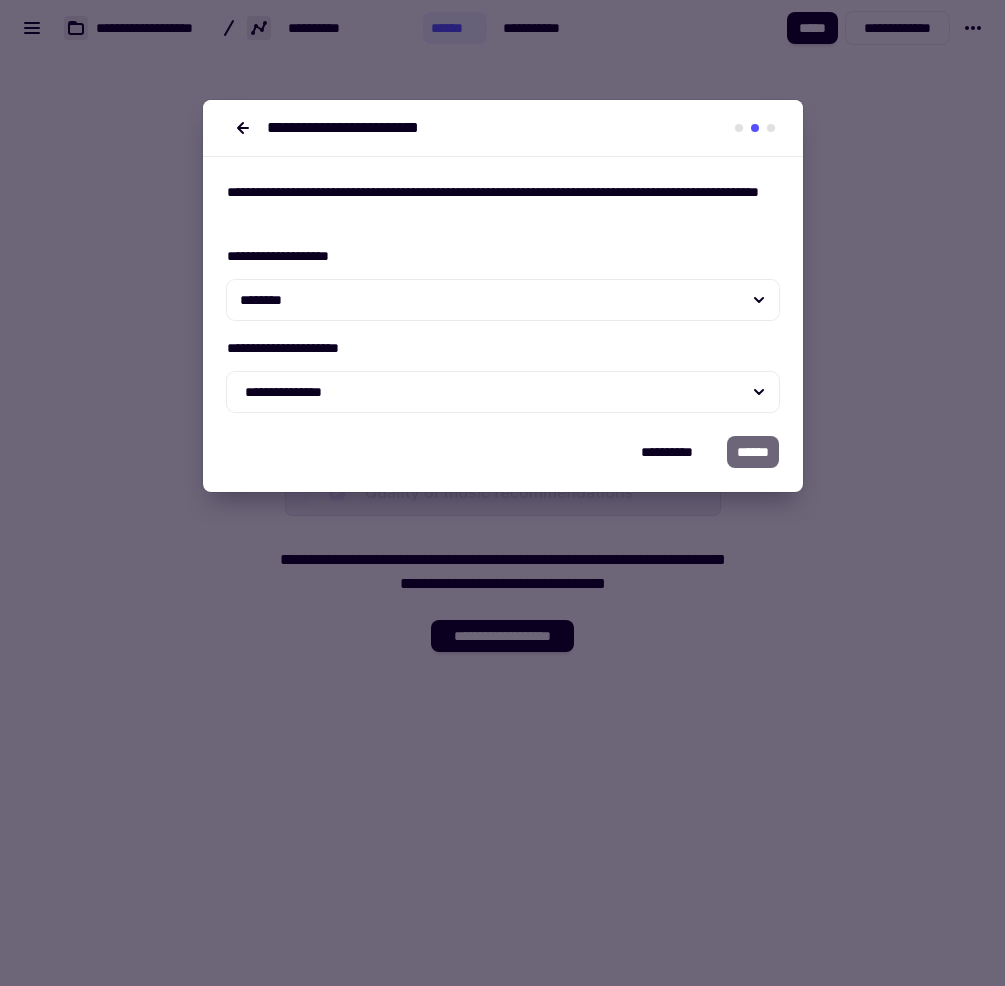 type 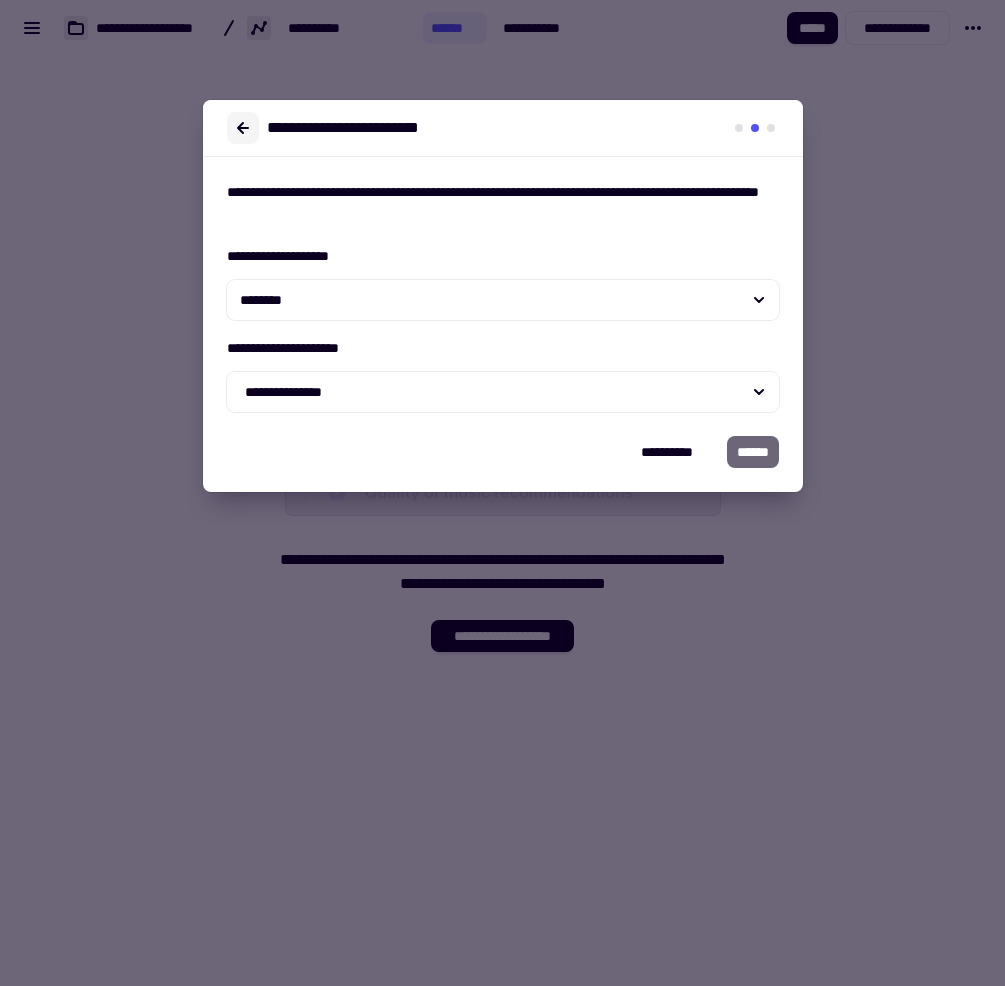 click 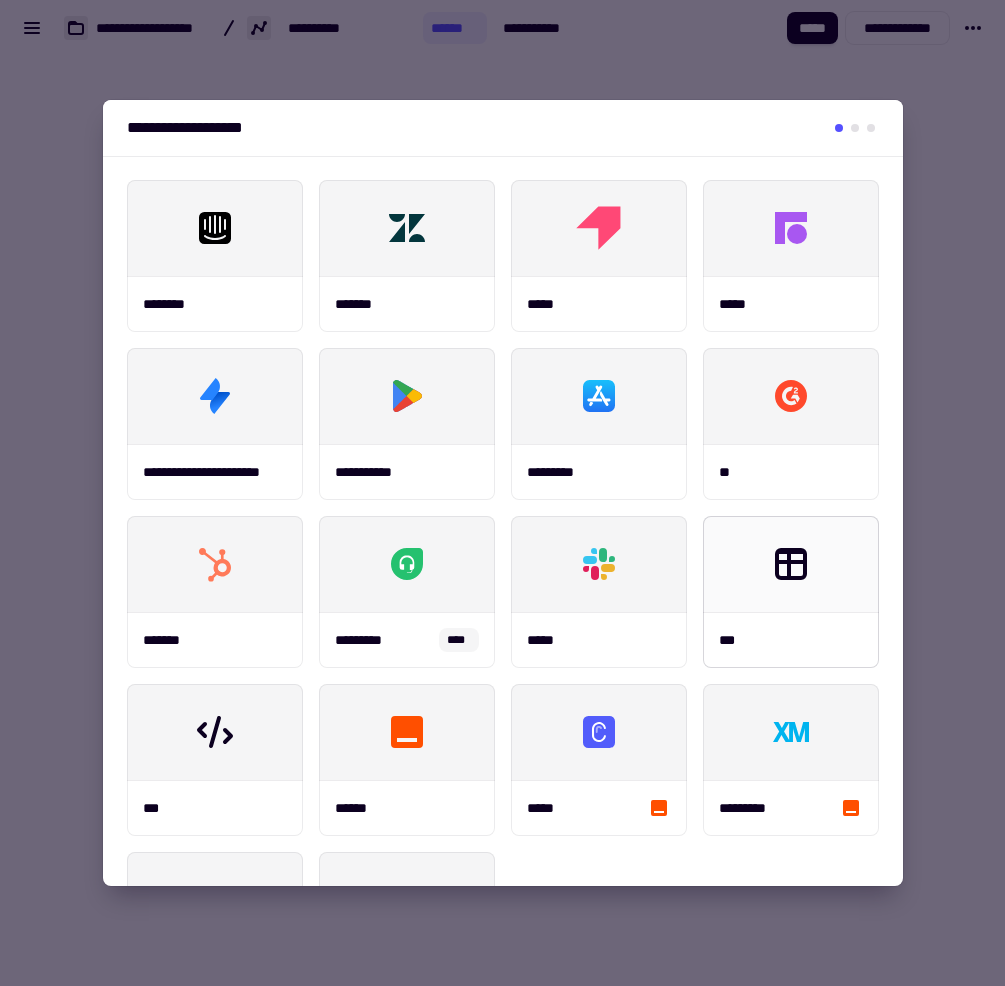 click at bounding box center (791, 564) 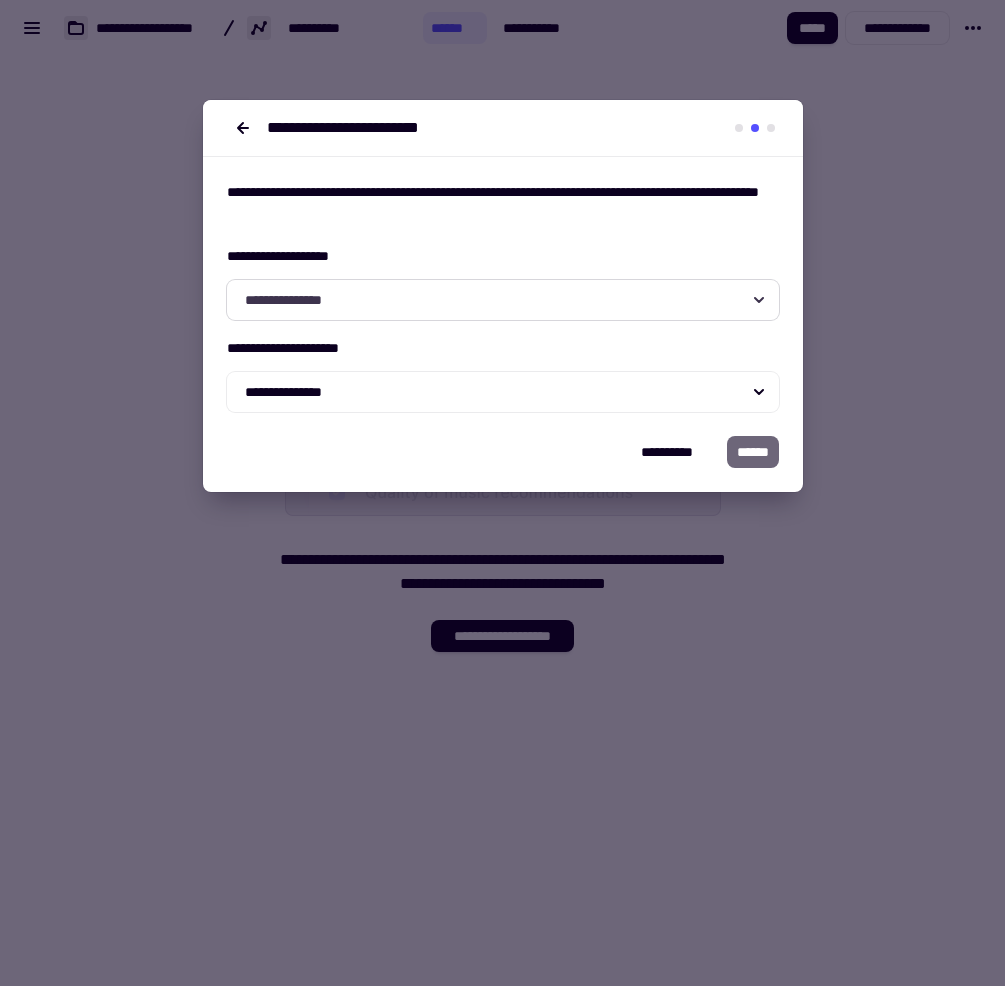 click on "**********" 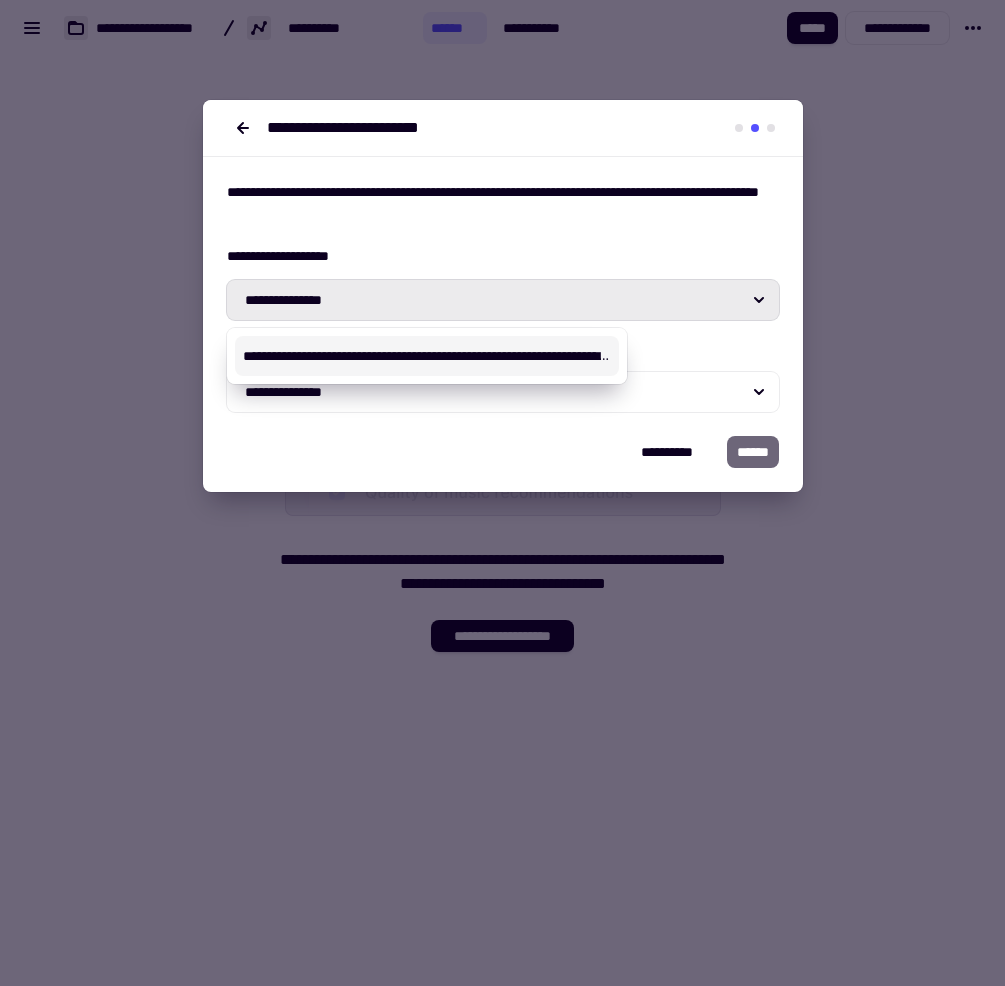 click on "**********" at bounding box center [503, 296] 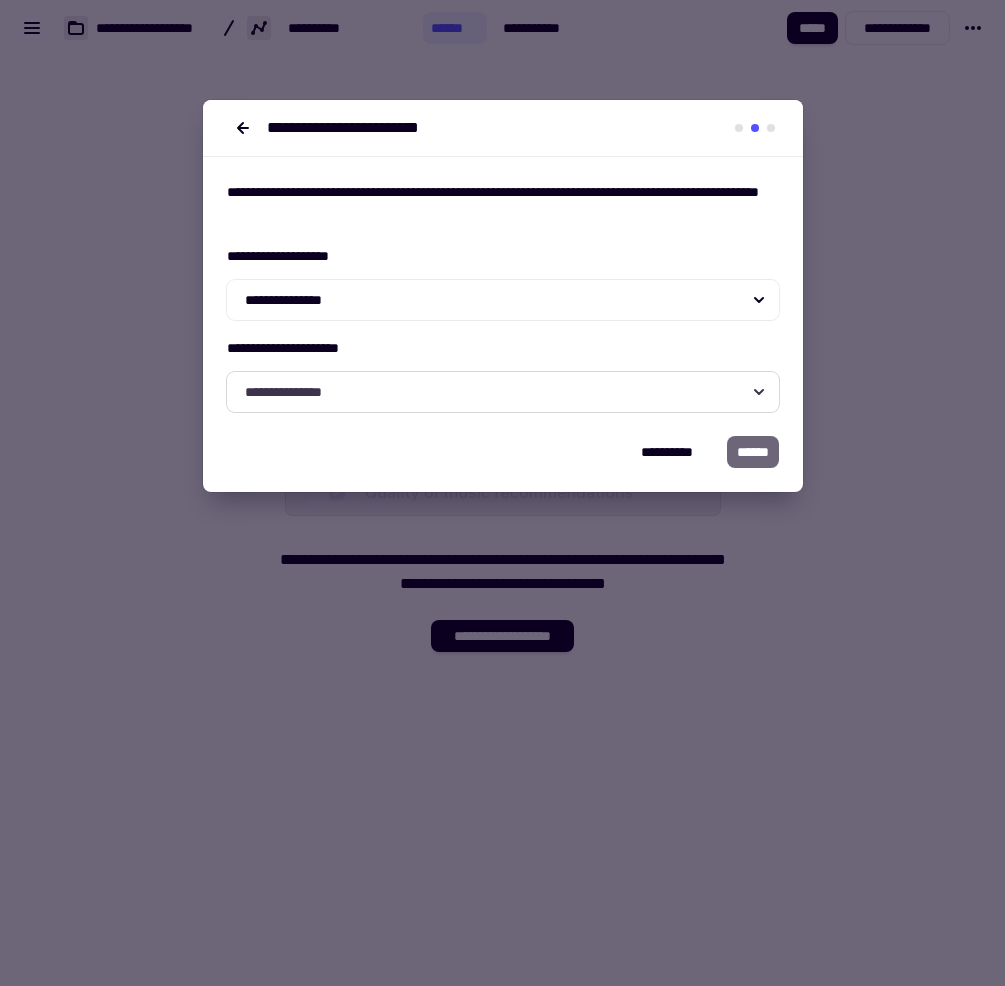 click on "**********" 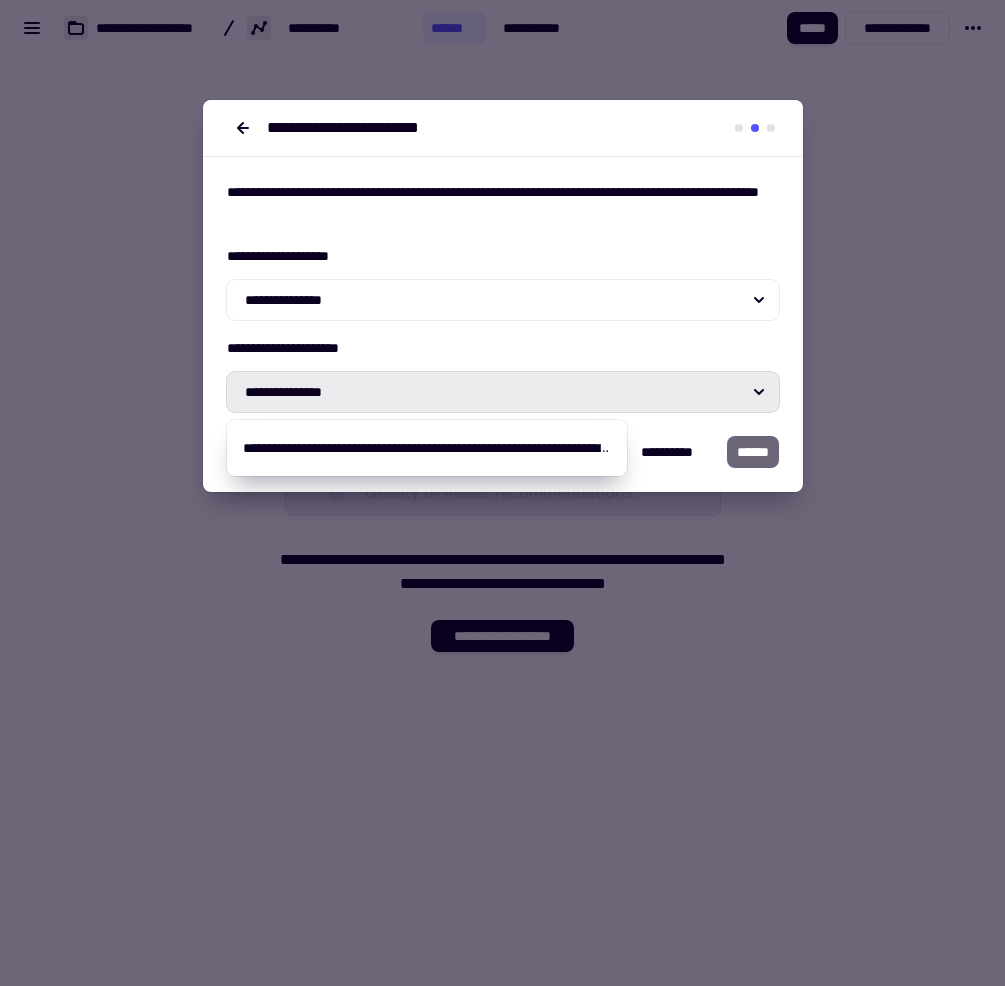 click on "**********" at bounding box center [503, 374] 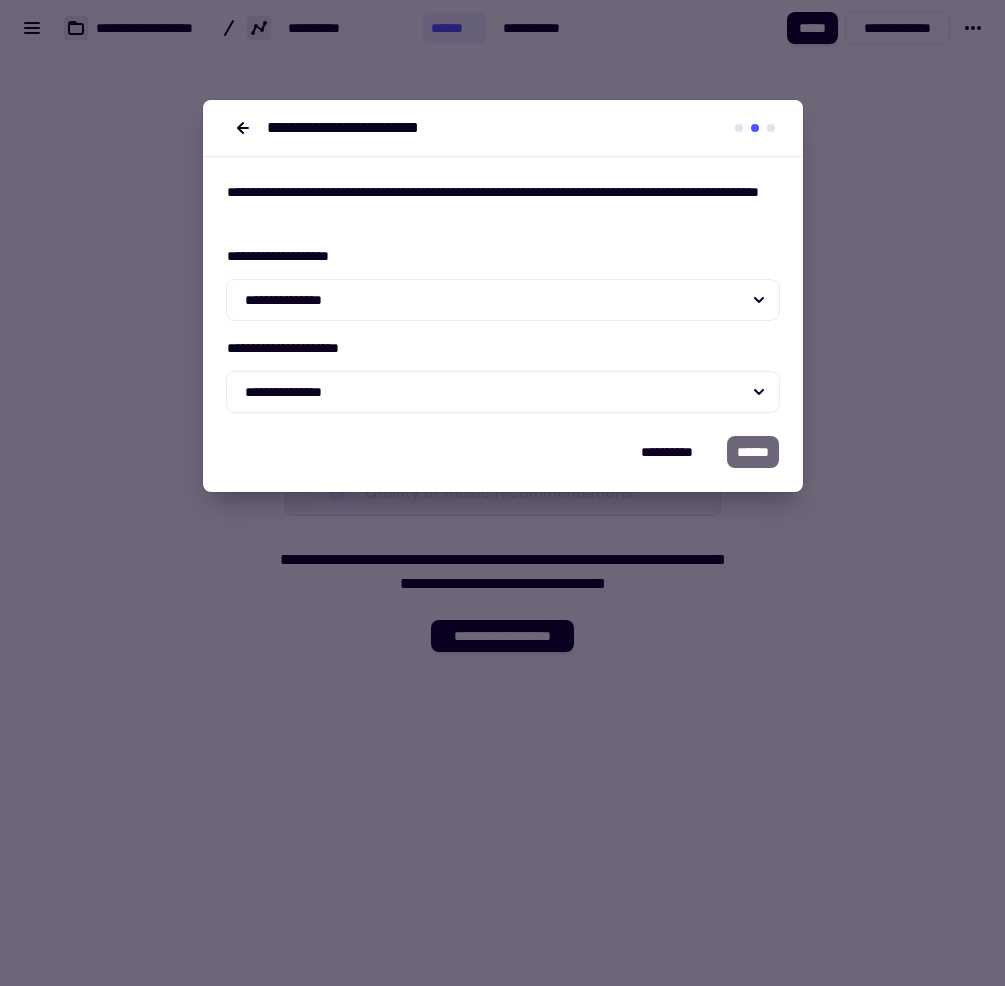 click at bounding box center (502, 493) 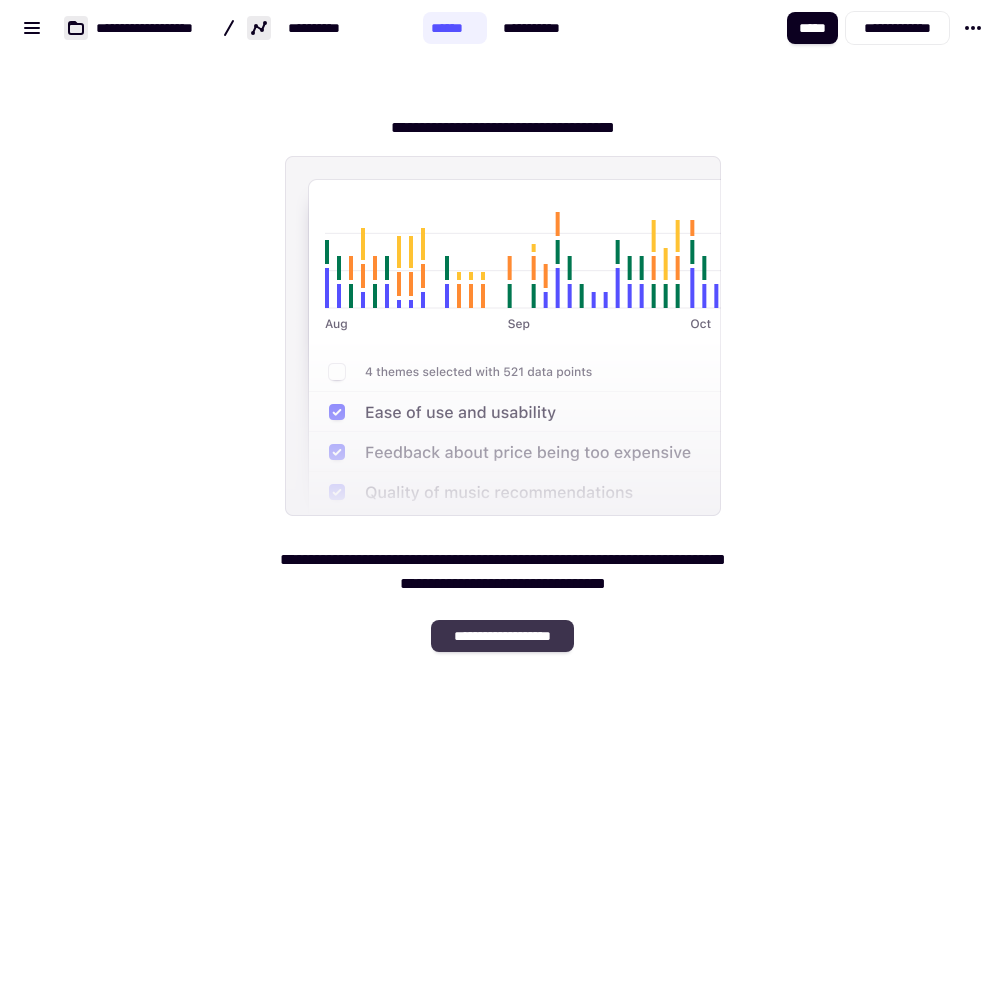 click on "**********" 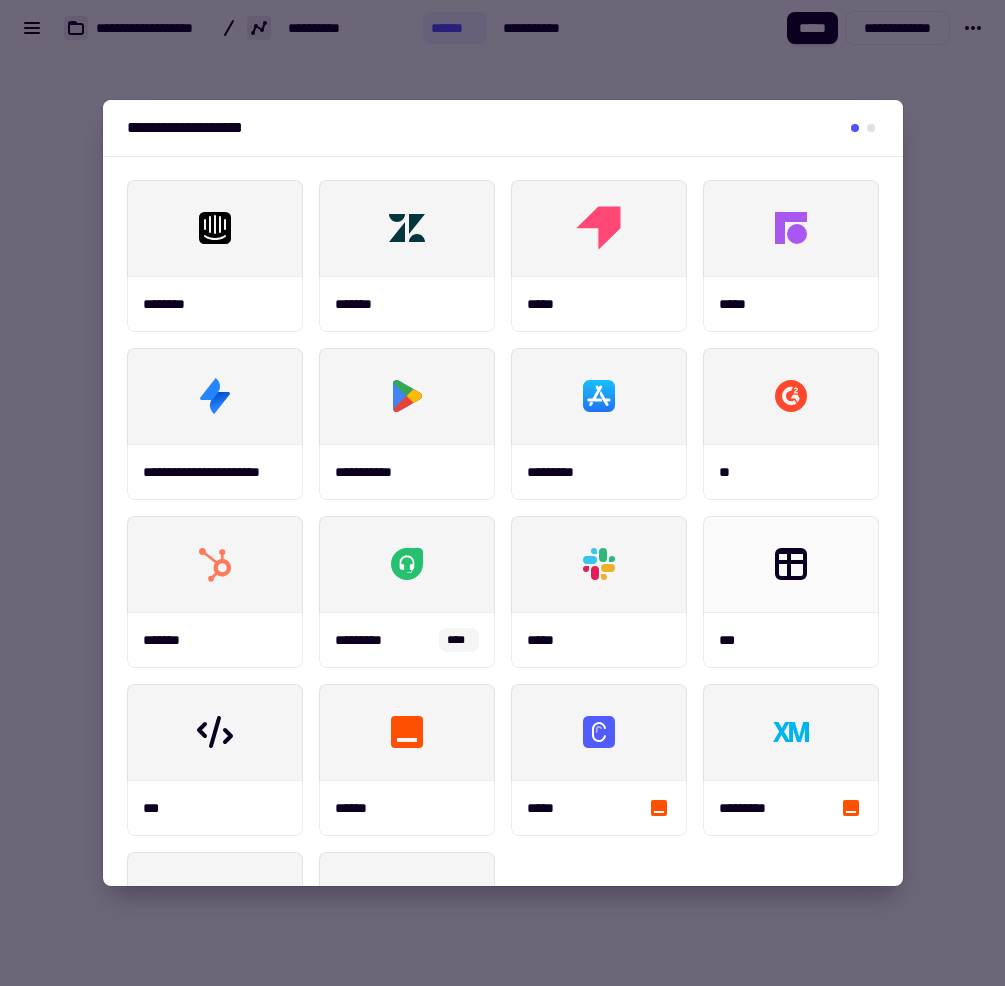click at bounding box center [791, 564] 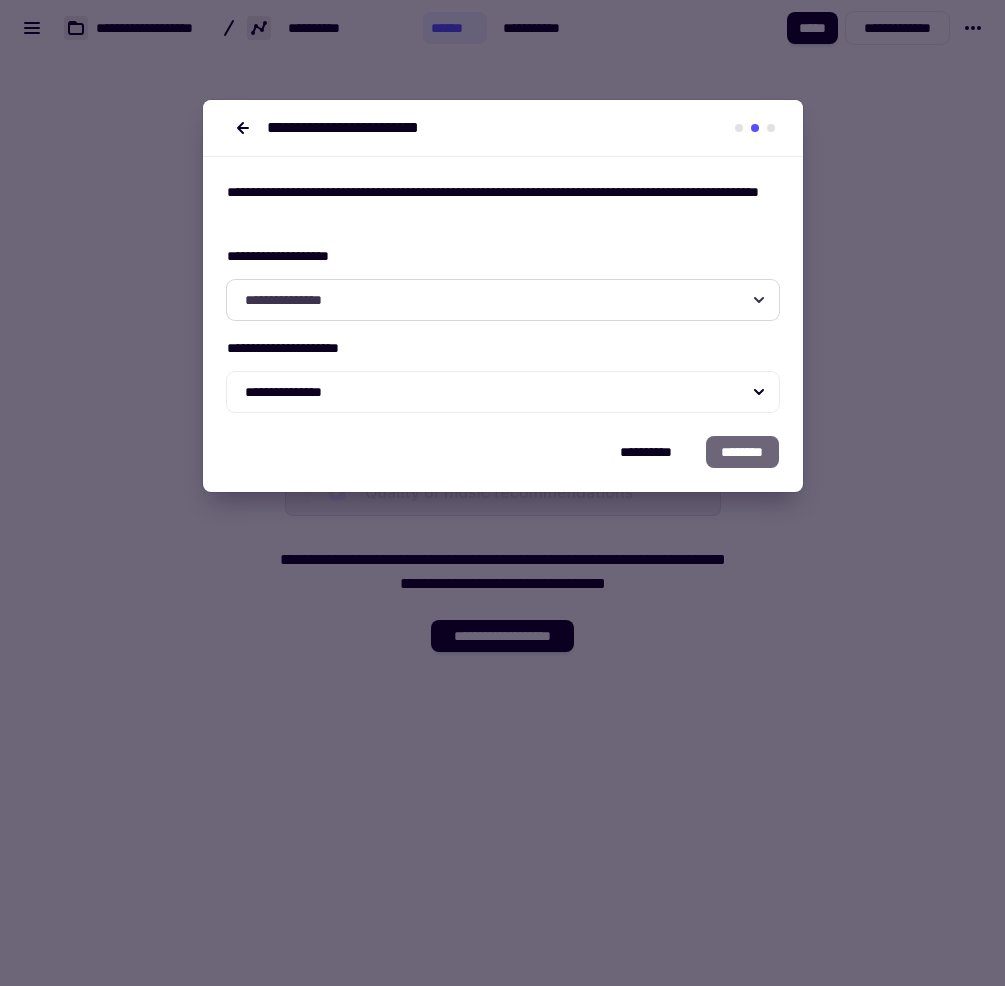 click on "**********" 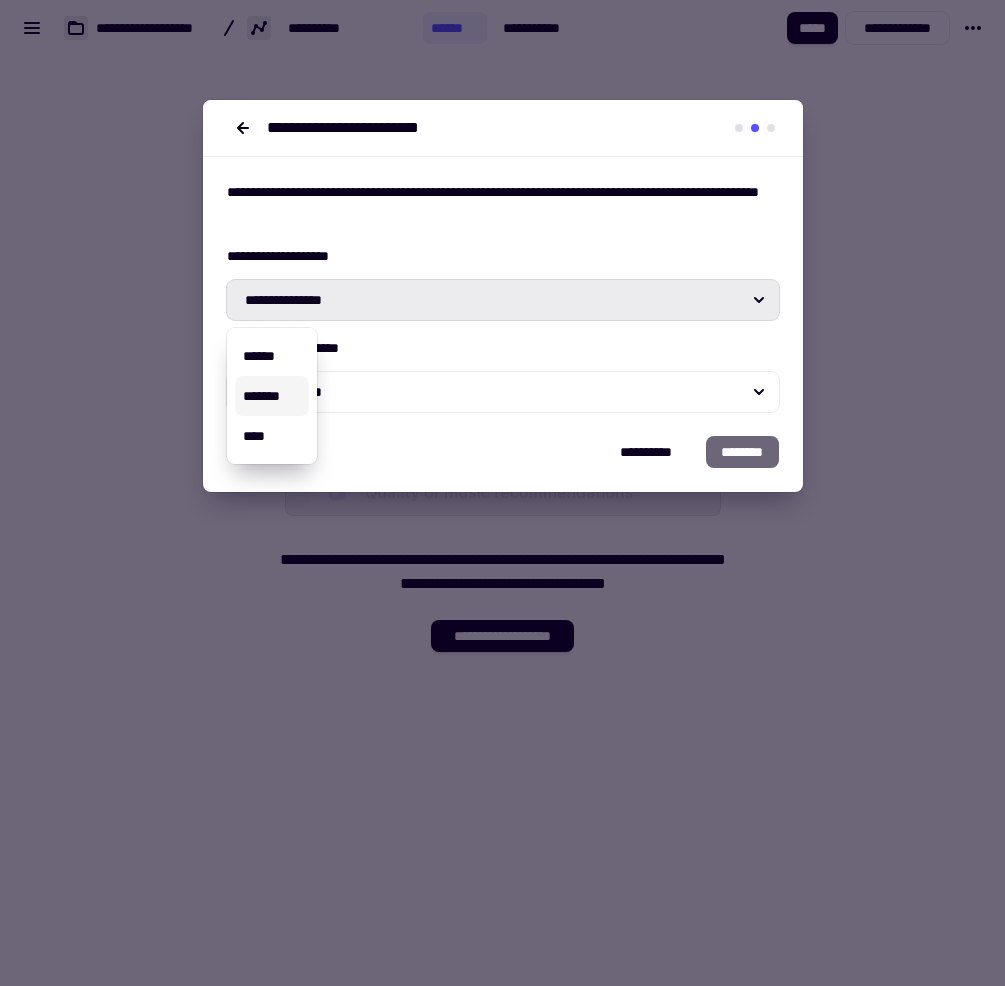 click on "*******" at bounding box center [272, 396] 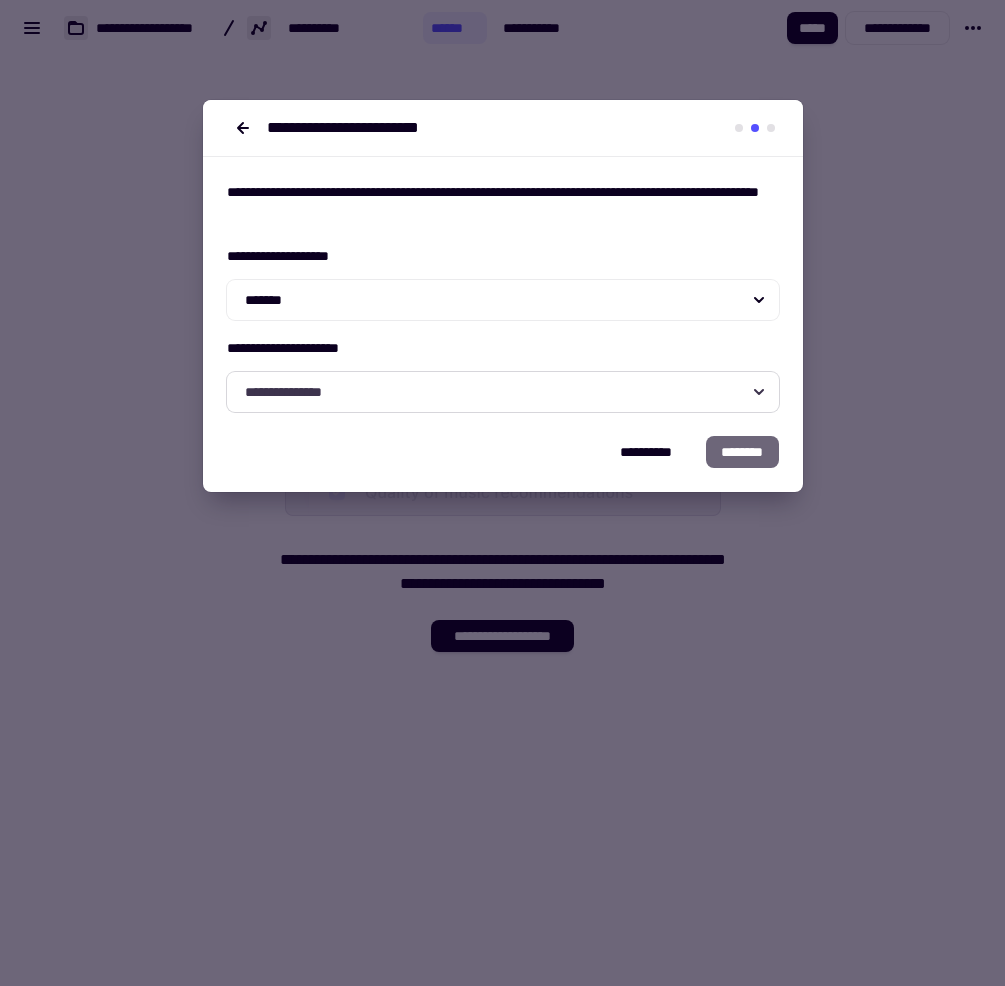 click on "**********" 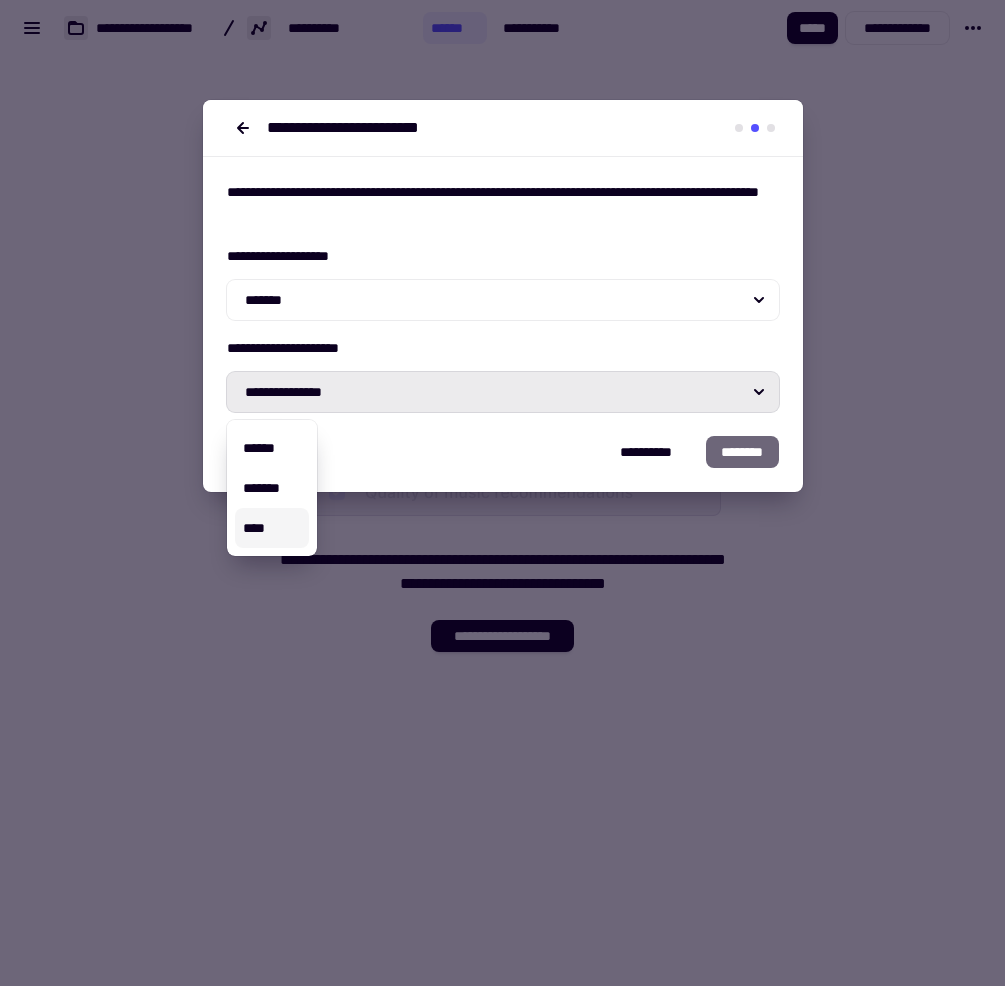 click on "****" at bounding box center [272, 528] 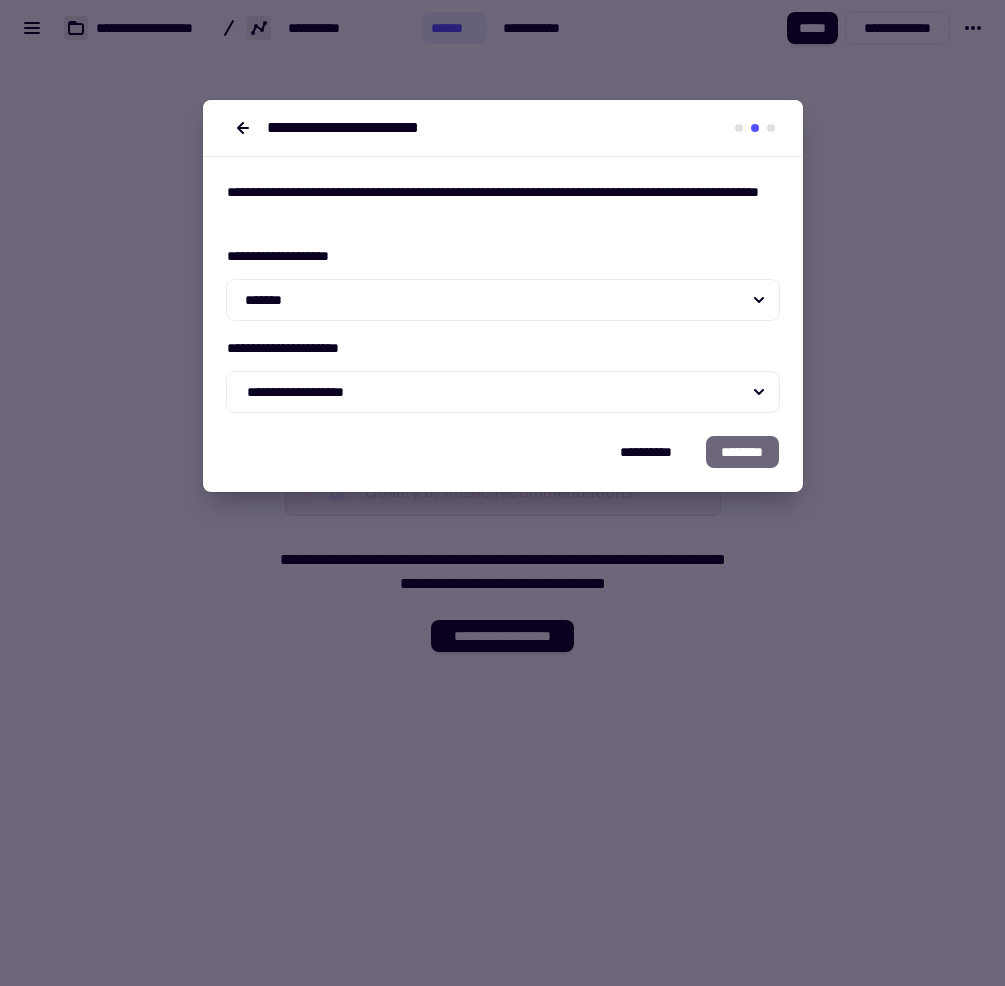 click on "********" 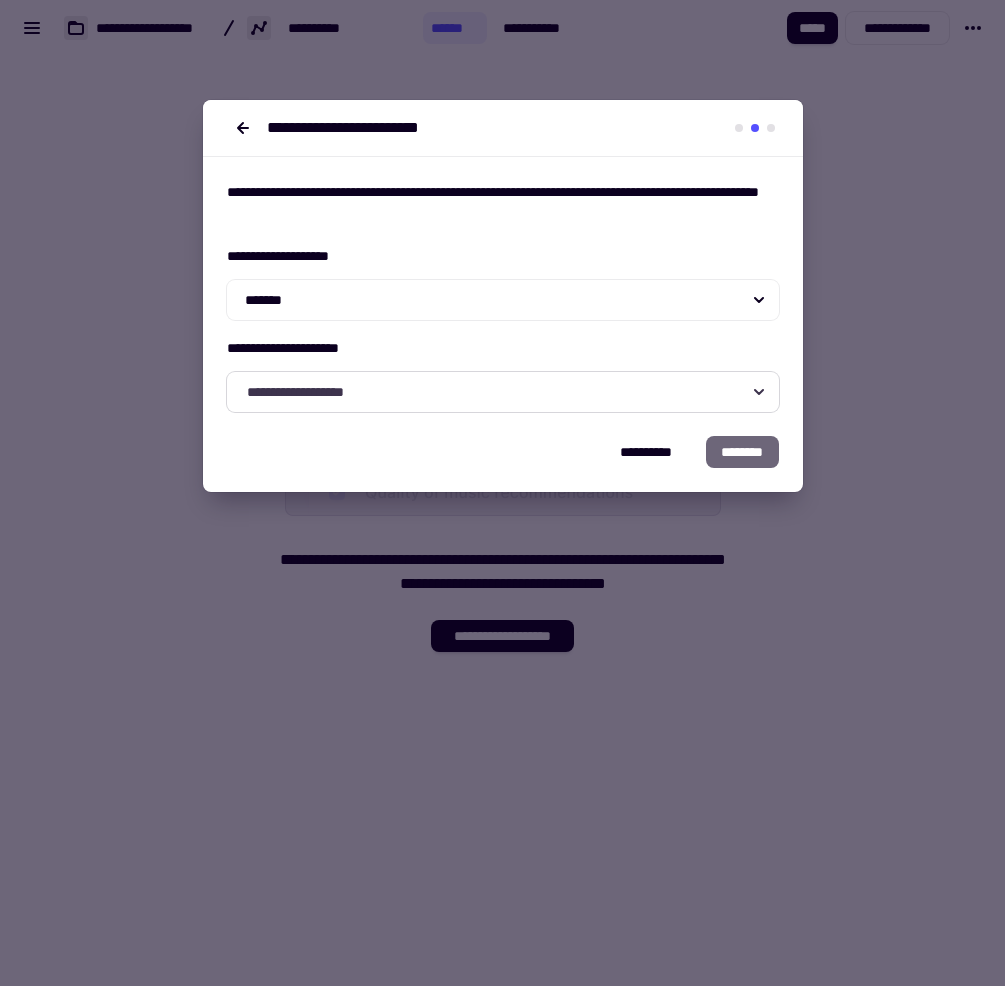 click on "**********" 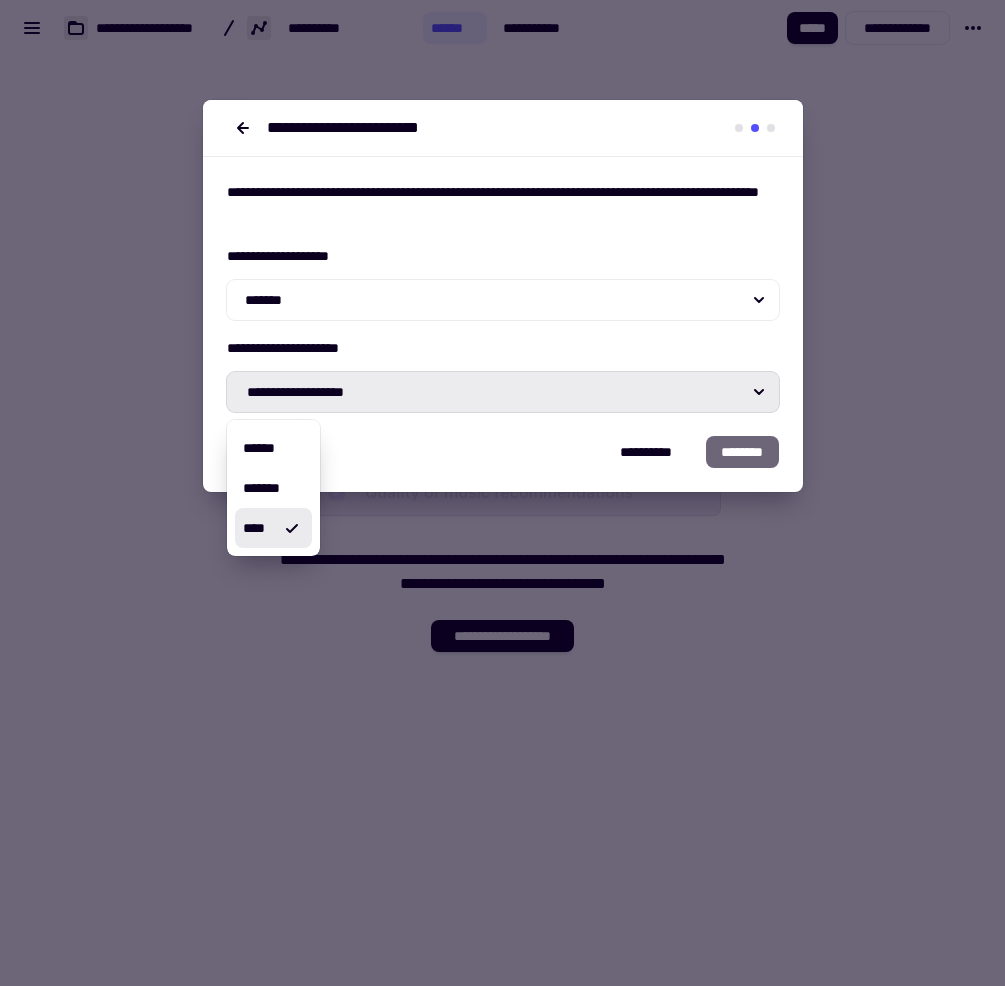 click on "****" at bounding box center (257, 528) 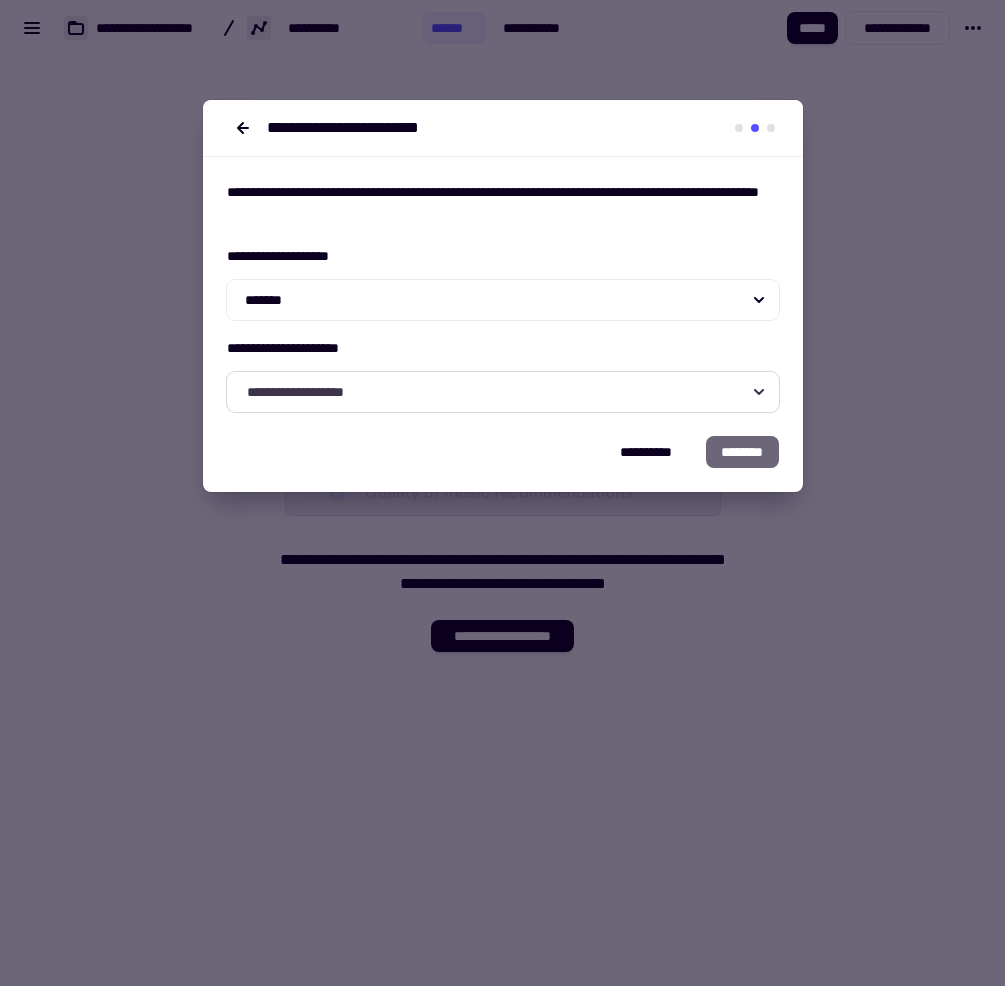 click on "**********" 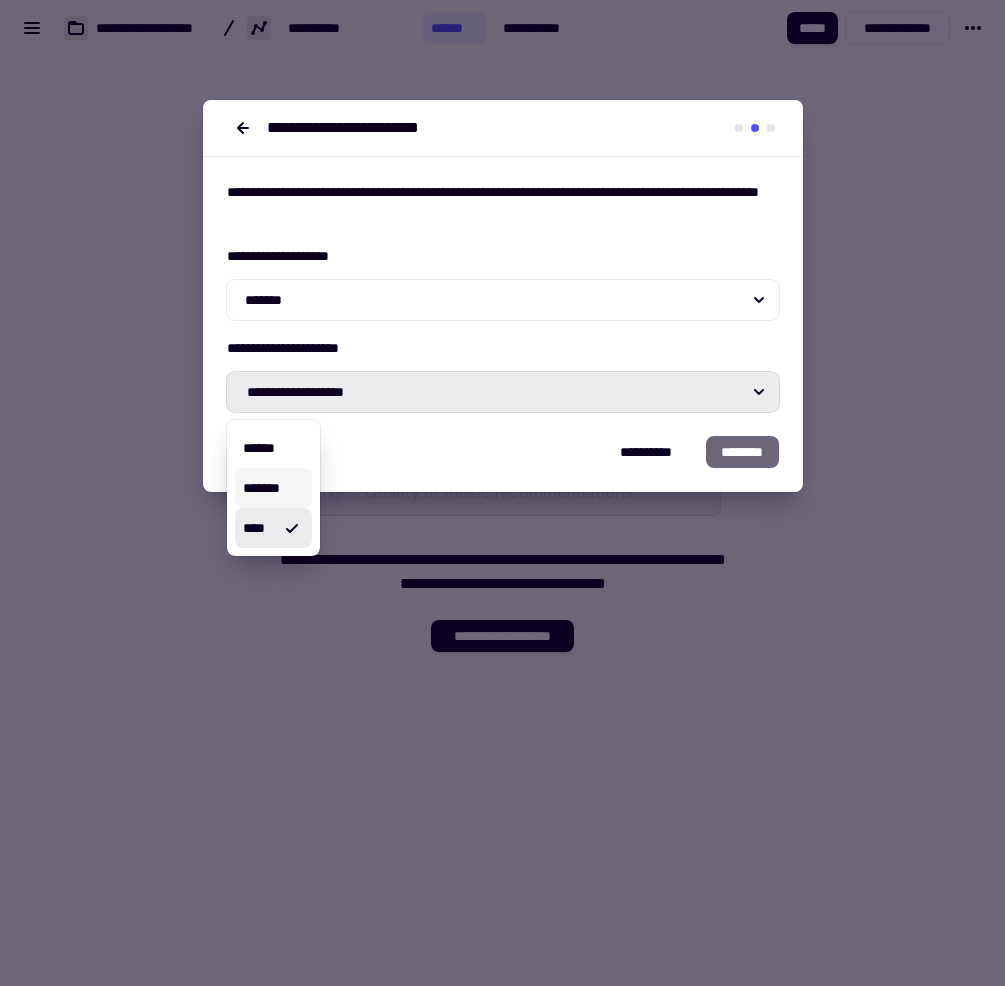 click on "*******" at bounding box center [273, 488] 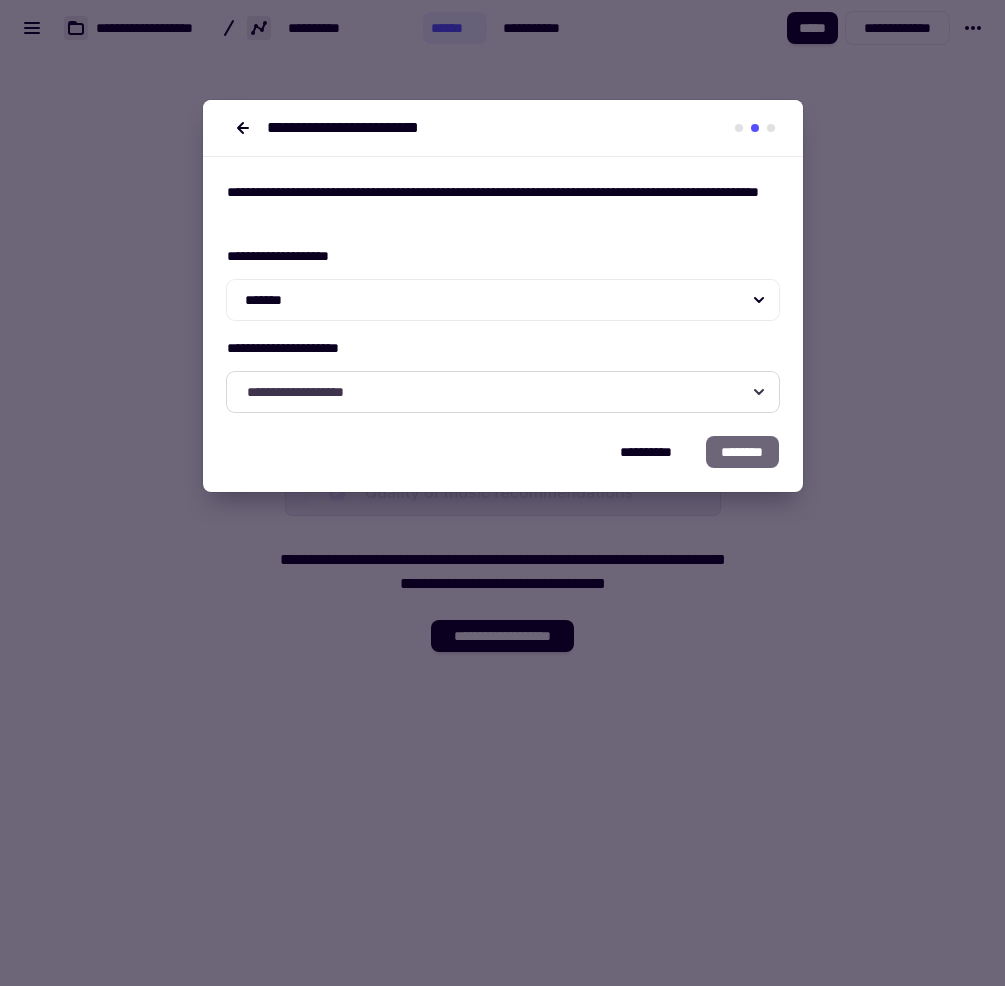 click on "**********" 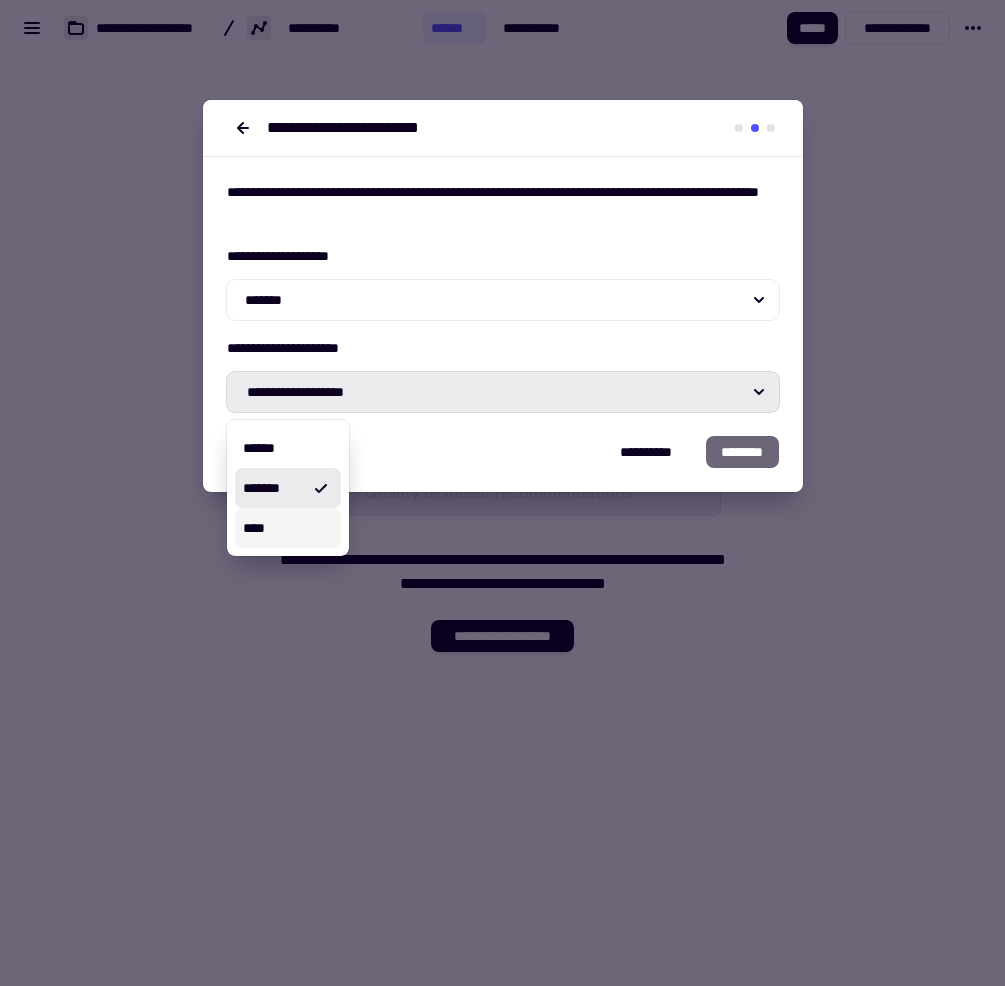 click on "****" at bounding box center [288, 528] 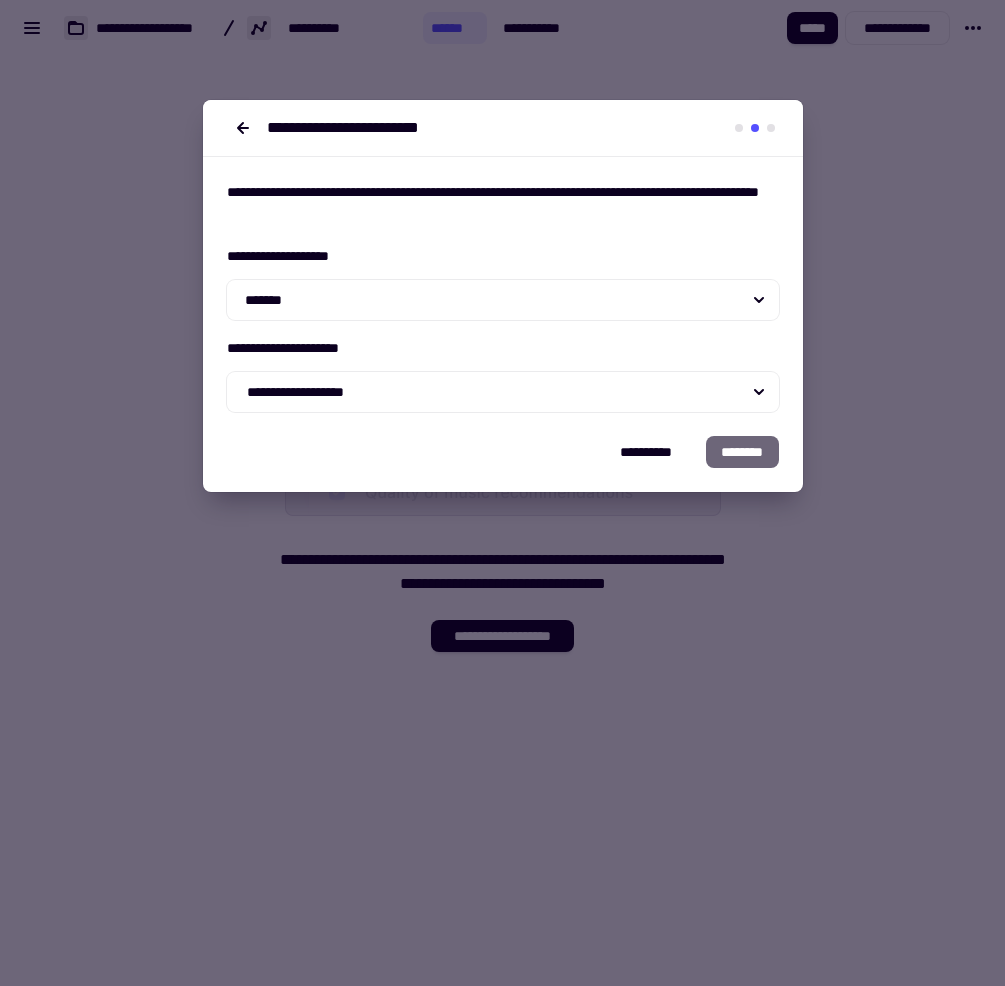 click at bounding box center (502, 493) 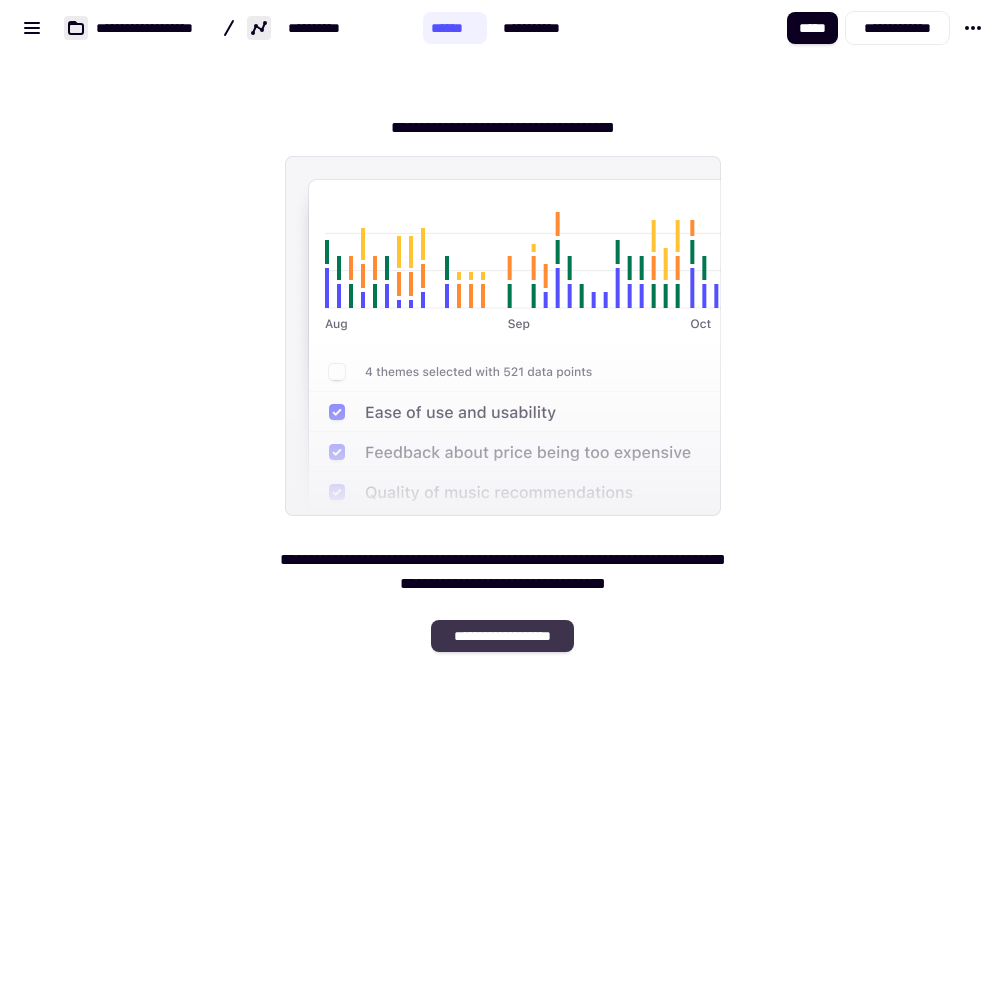 click on "**********" 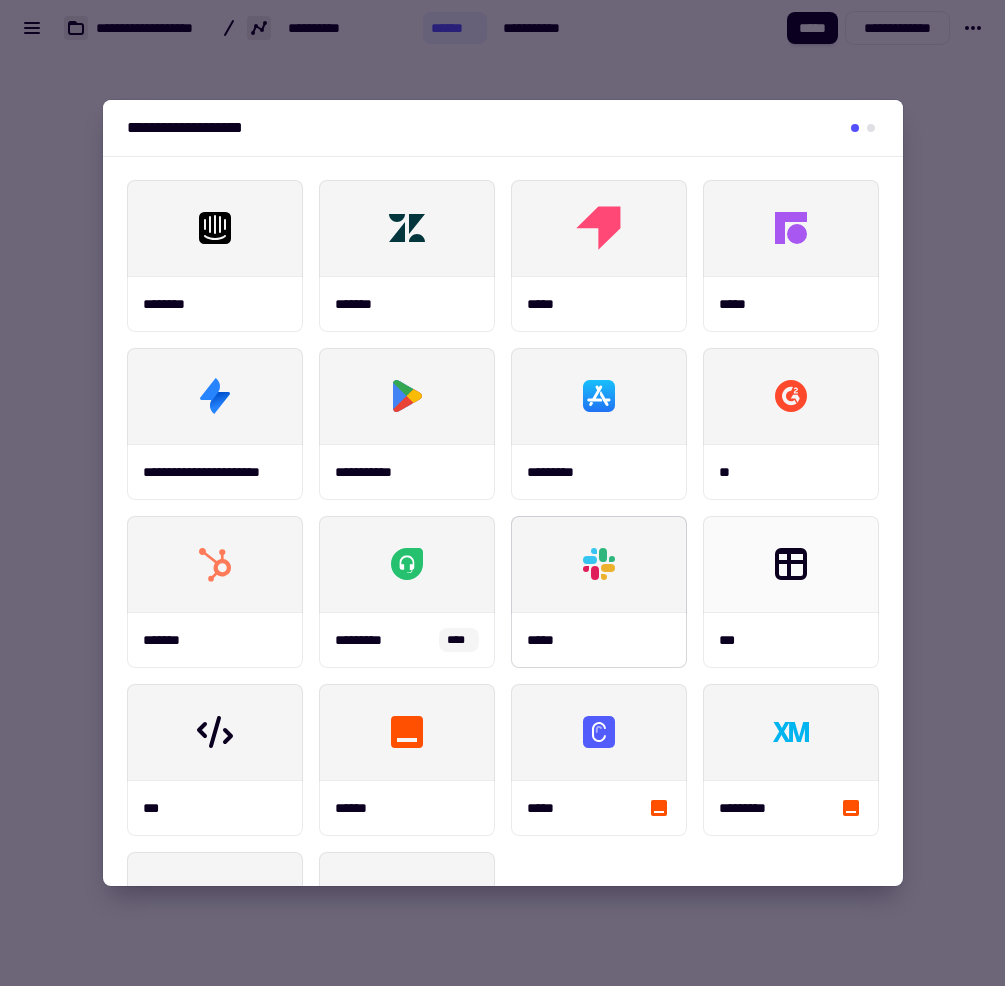 click at bounding box center [791, 564] 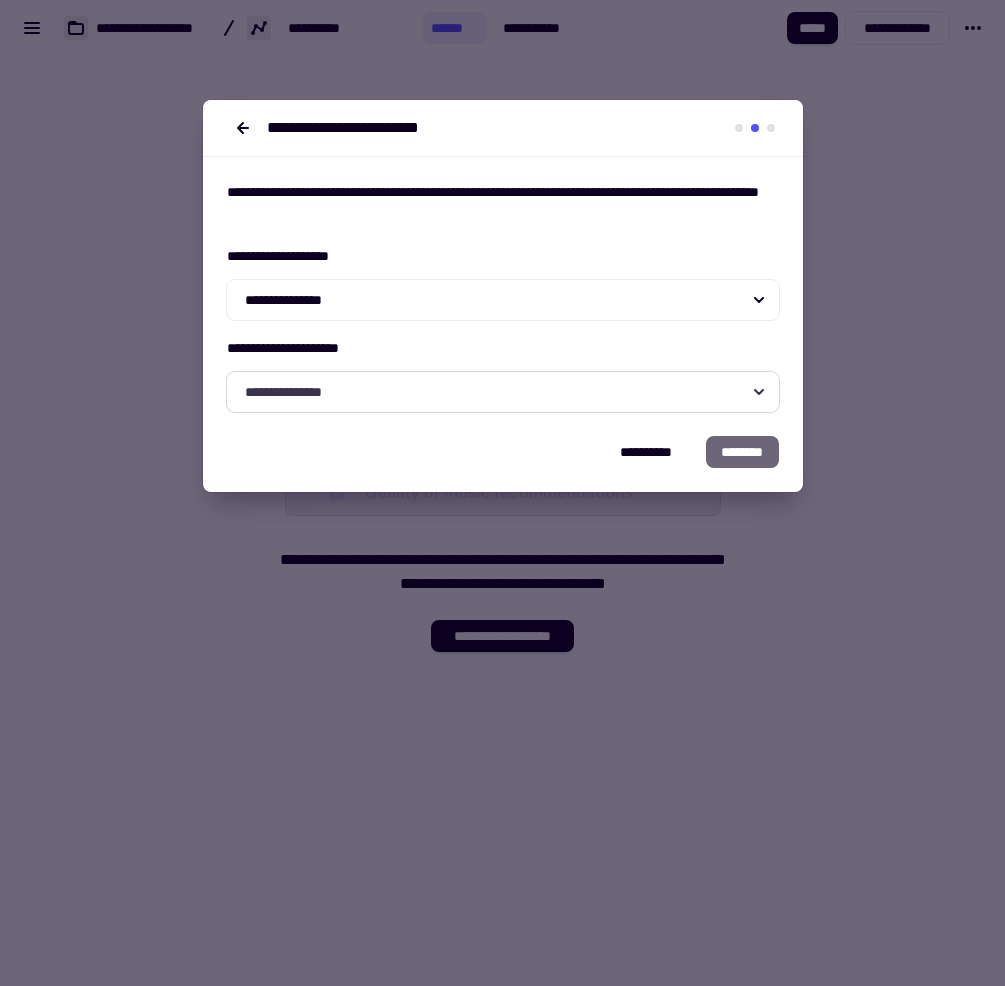 click on "**********" 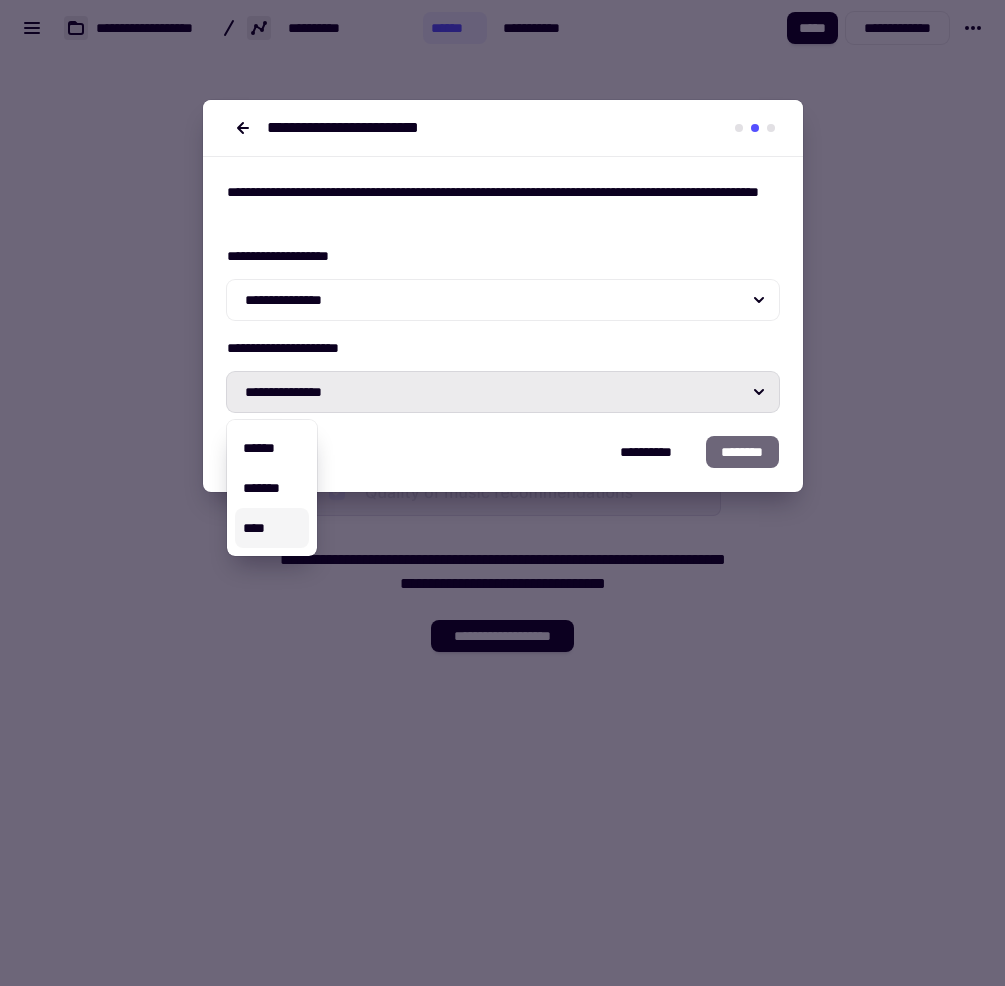 click on "****" at bounding box center [272, 528] 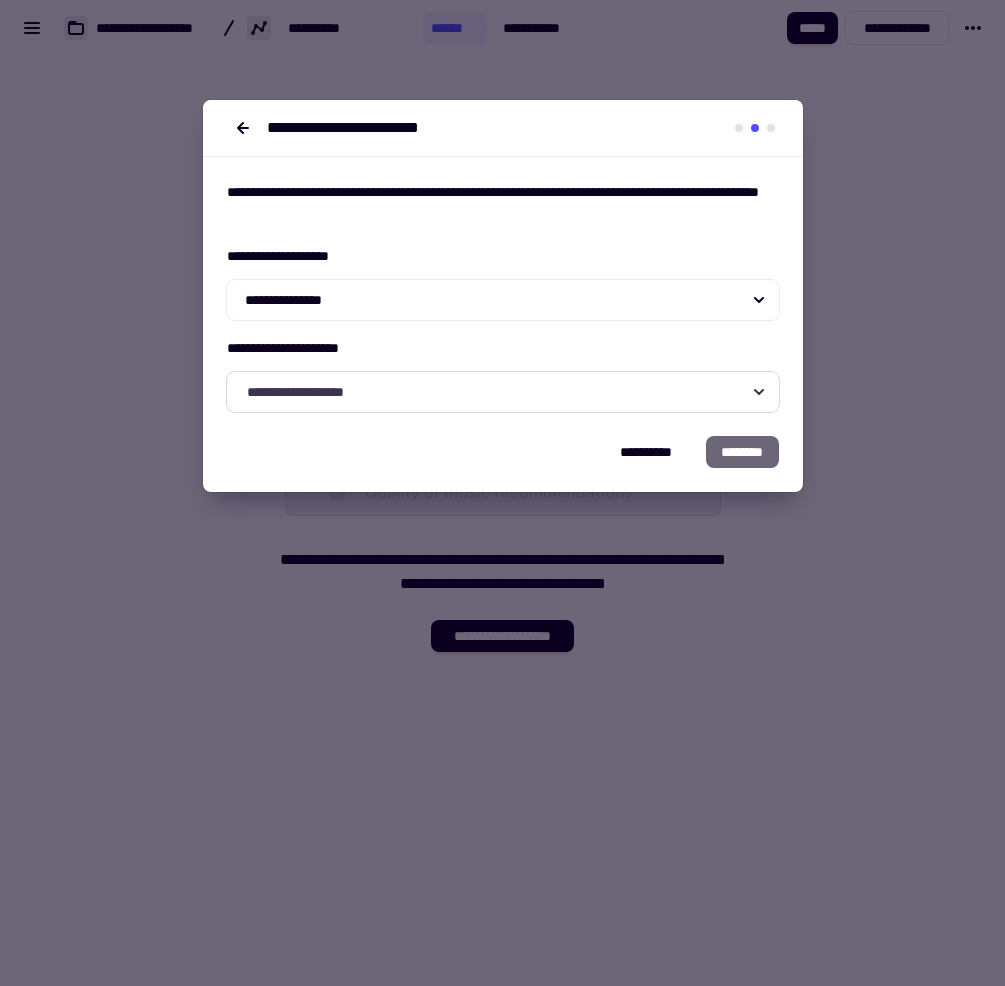 click on "**********" 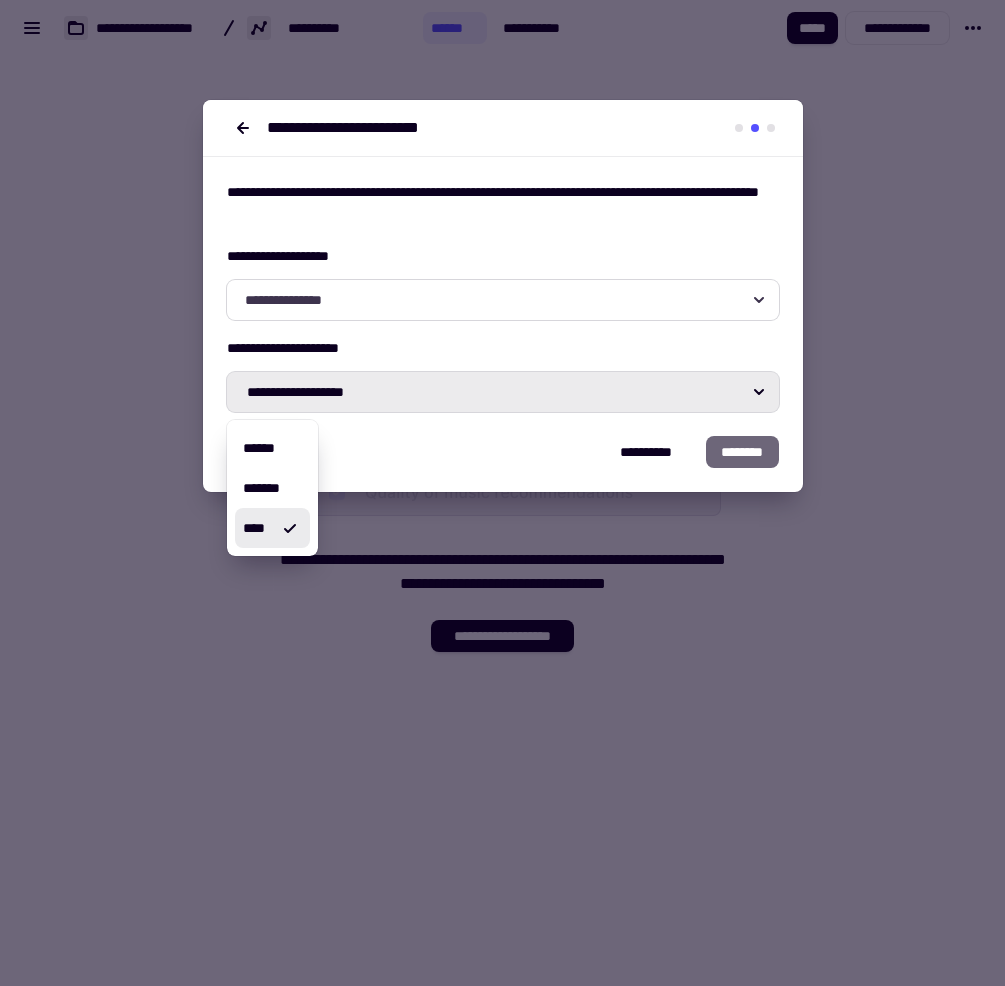 click on "**********" 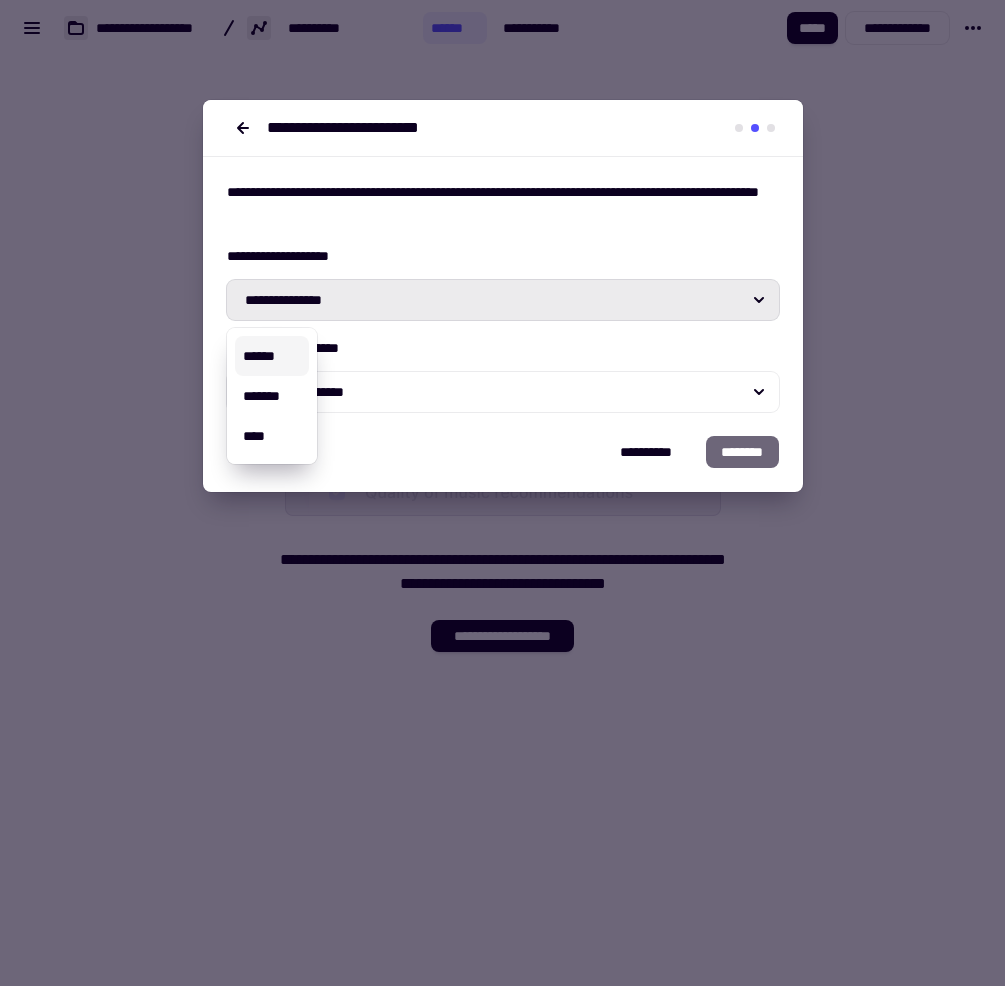 click on "******" at bounding box center (272, 356) 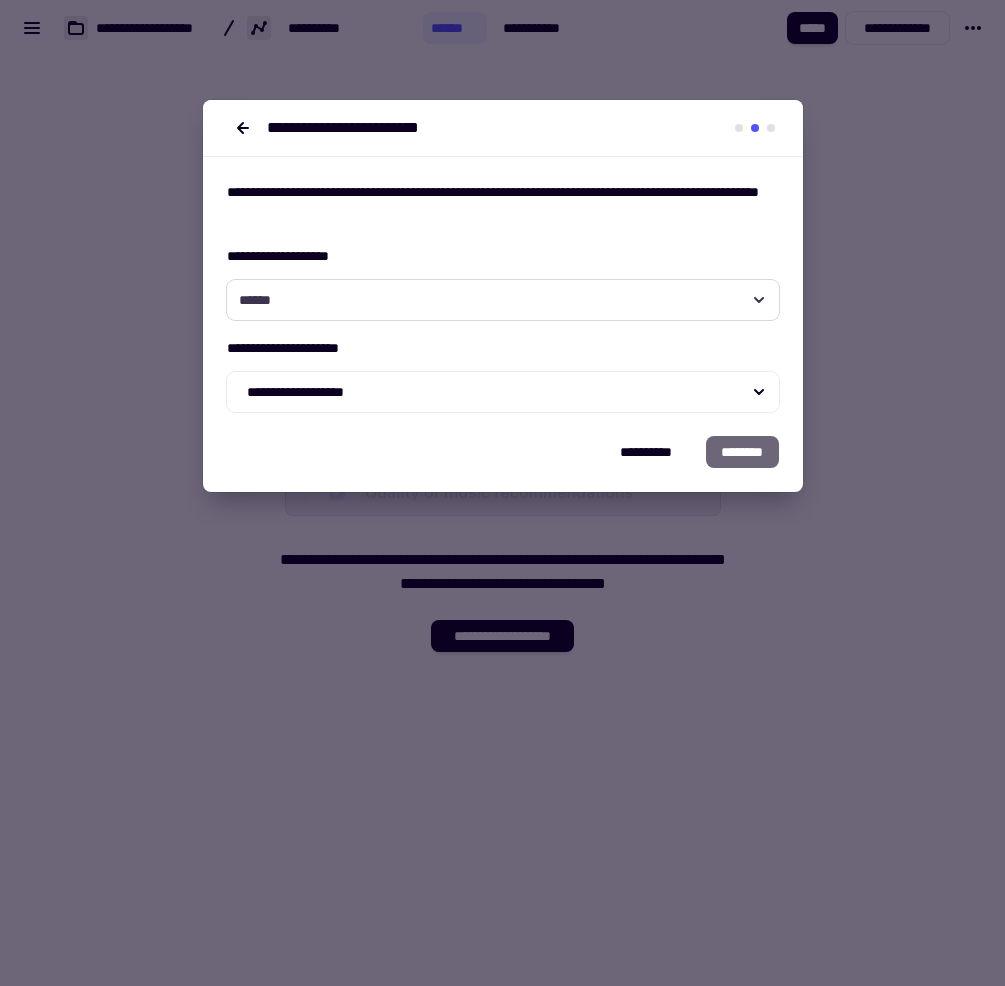 click on "******" 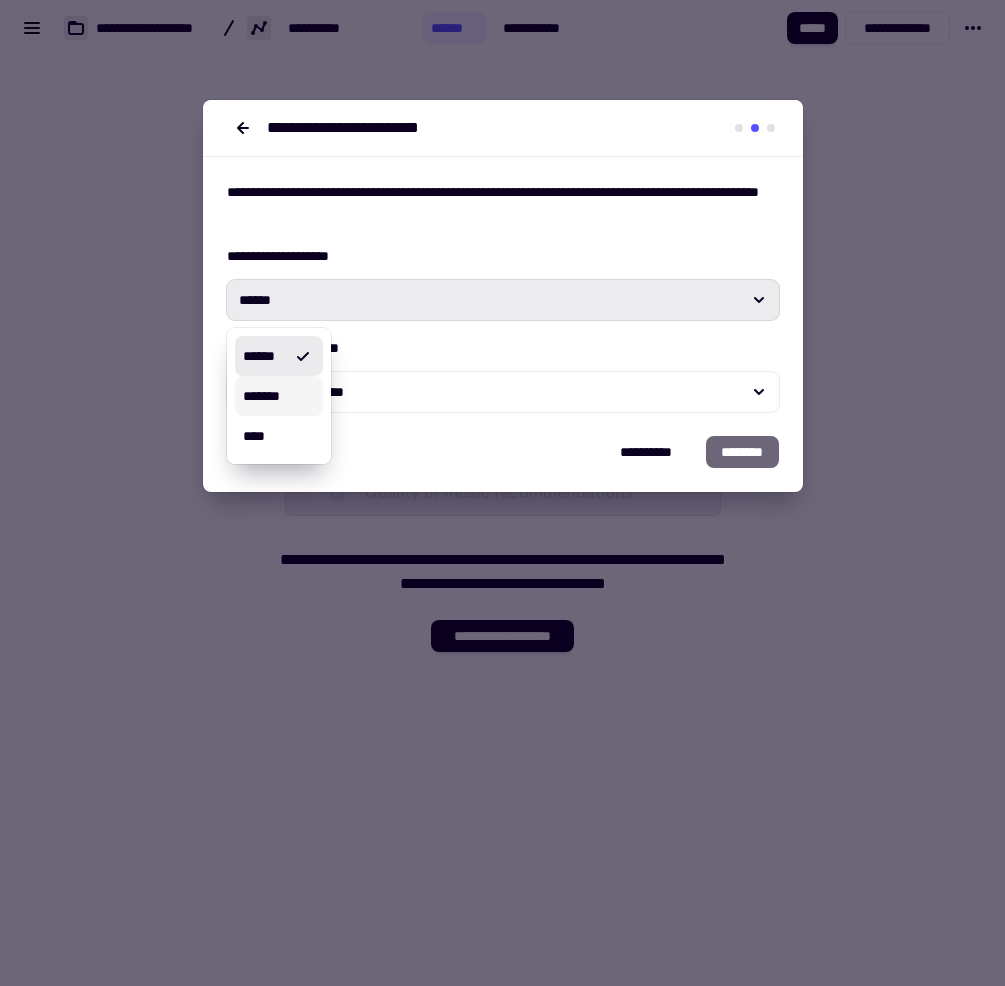 click on "*******" at bounding box center (279, 396) 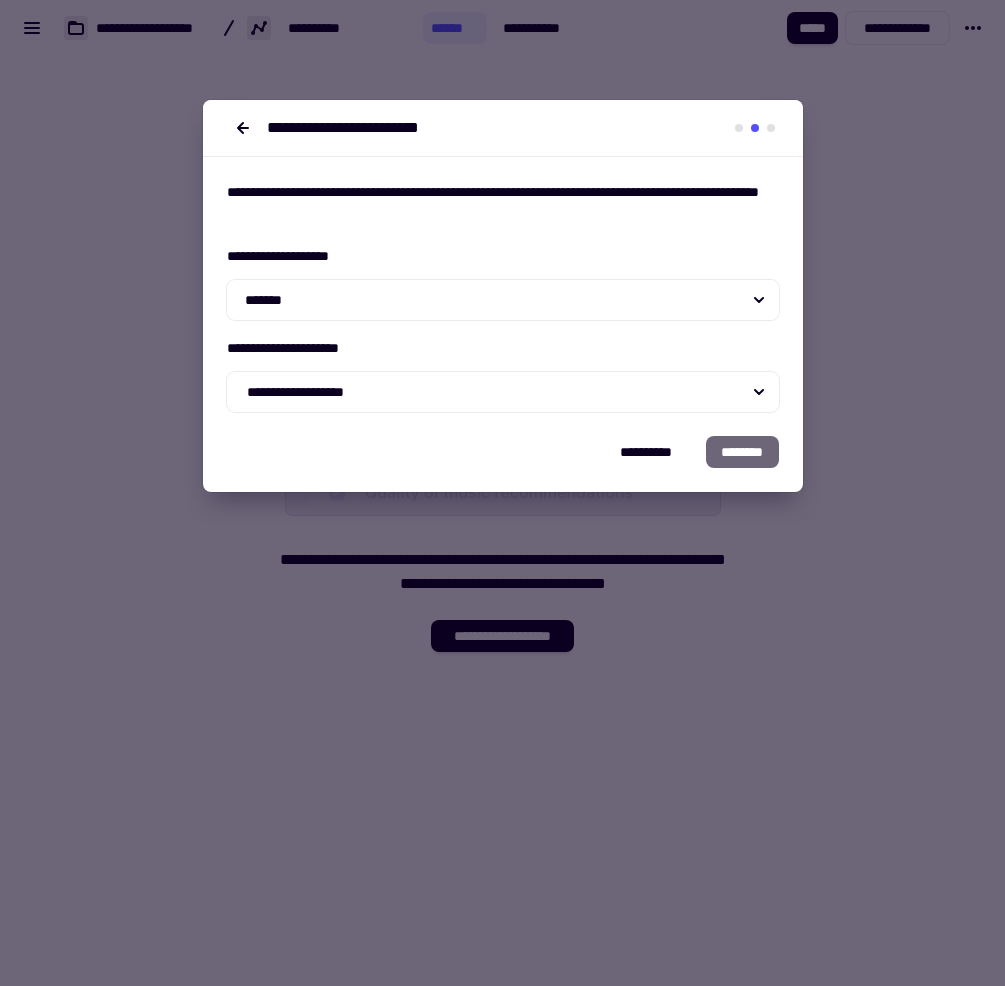 click on "**********" at bounding box center [503, 464] 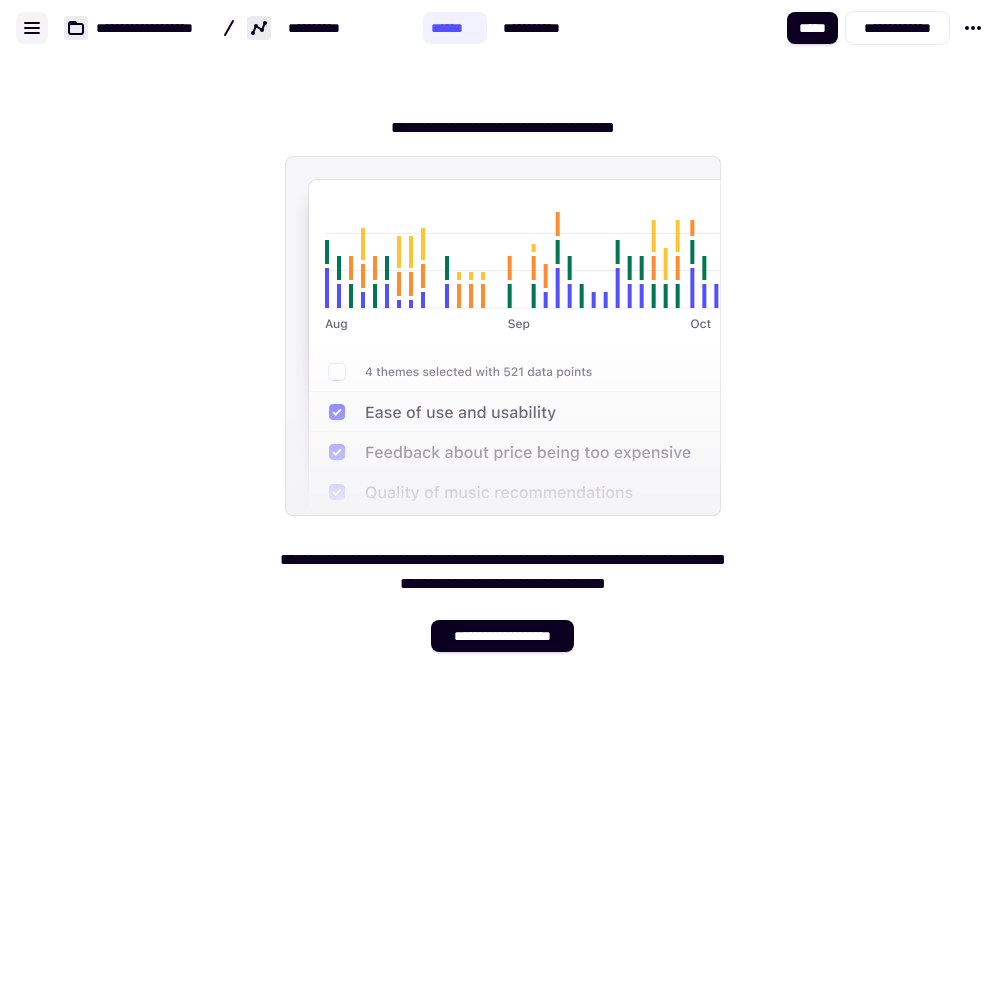 click 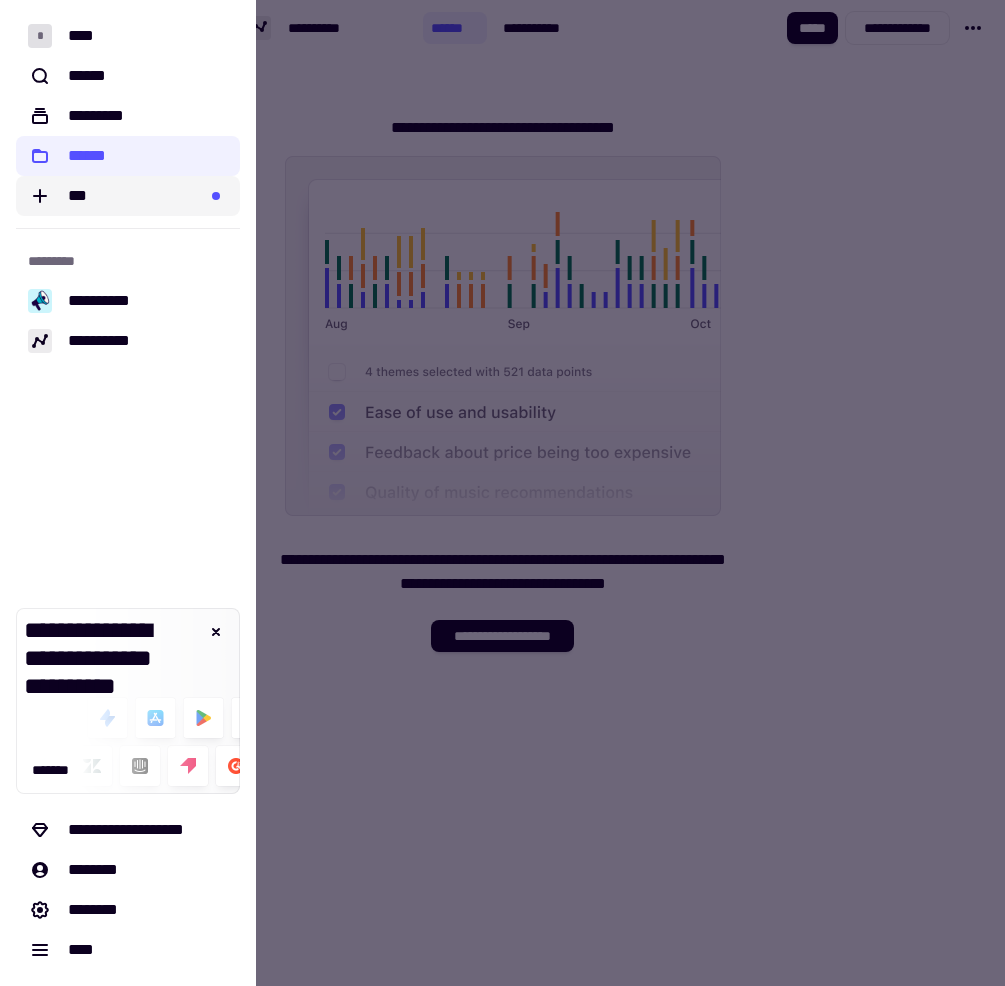 click on "***" 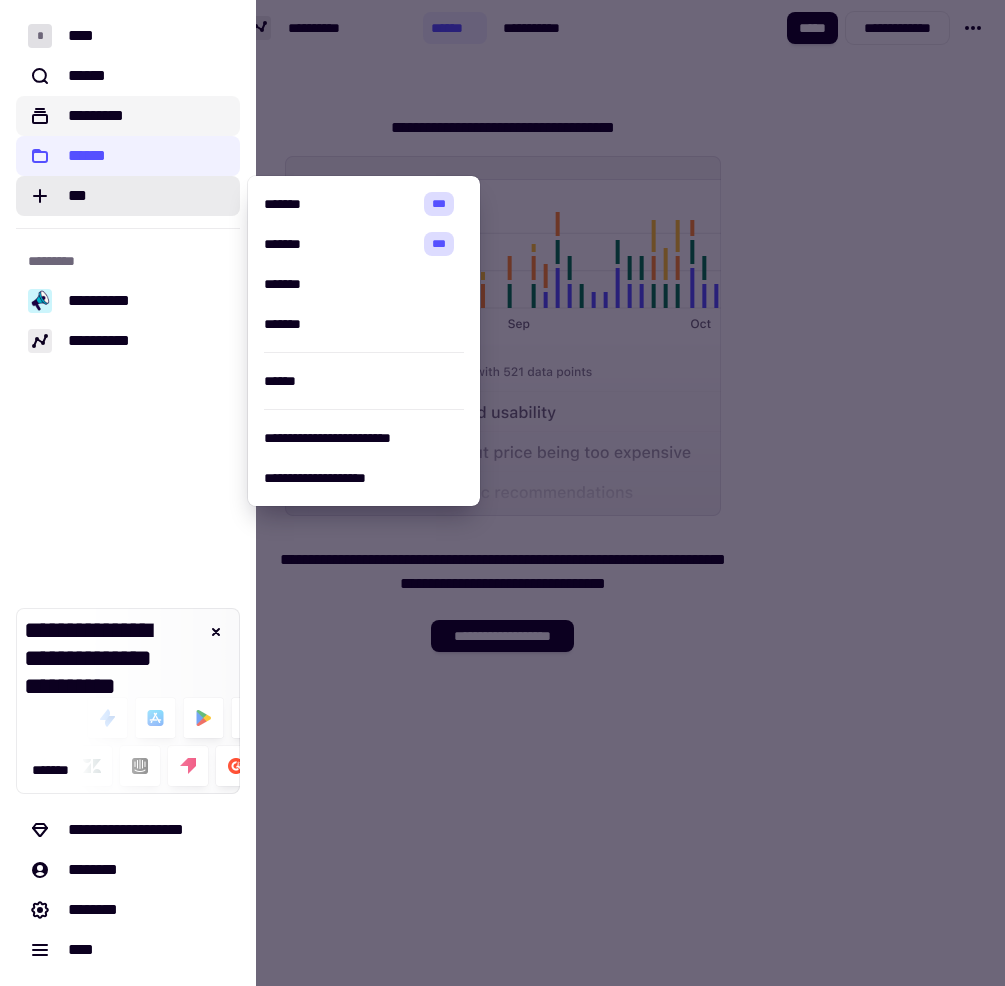 click on "*********" 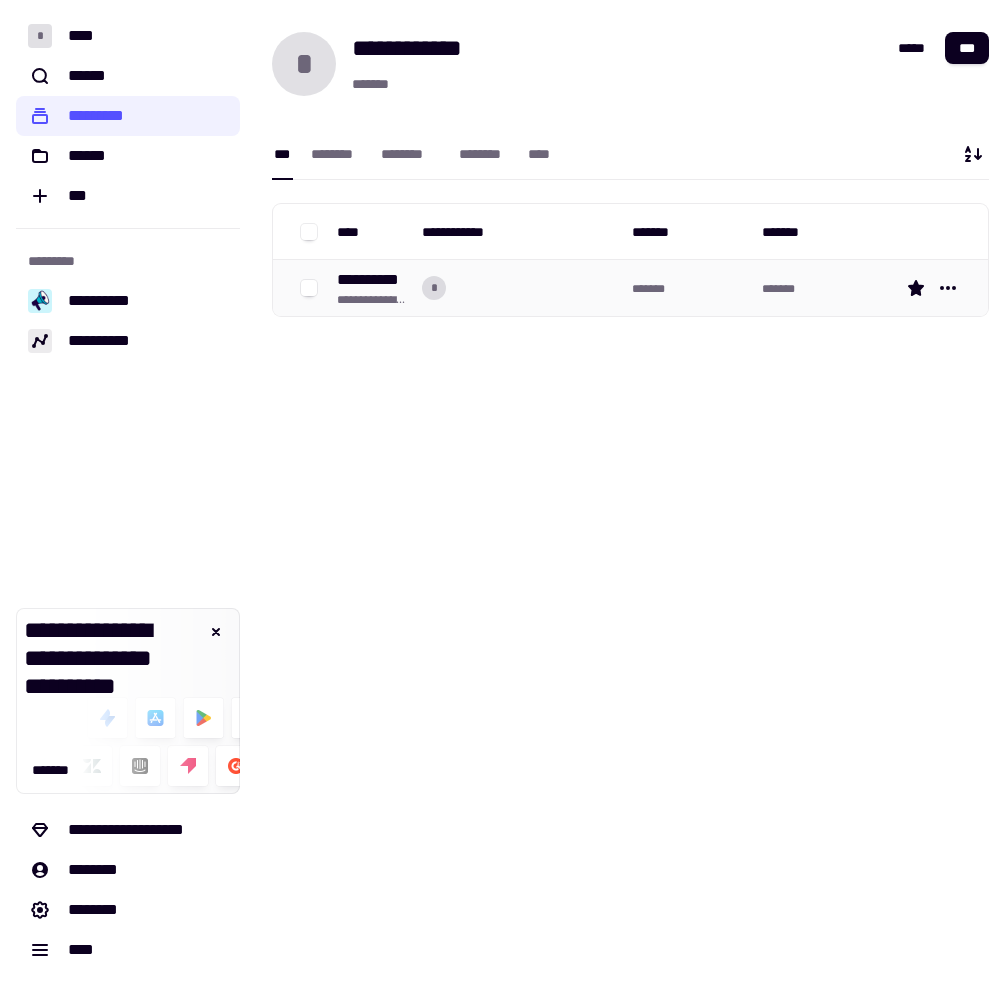 click on "**********" at bounding box center [371, 280] 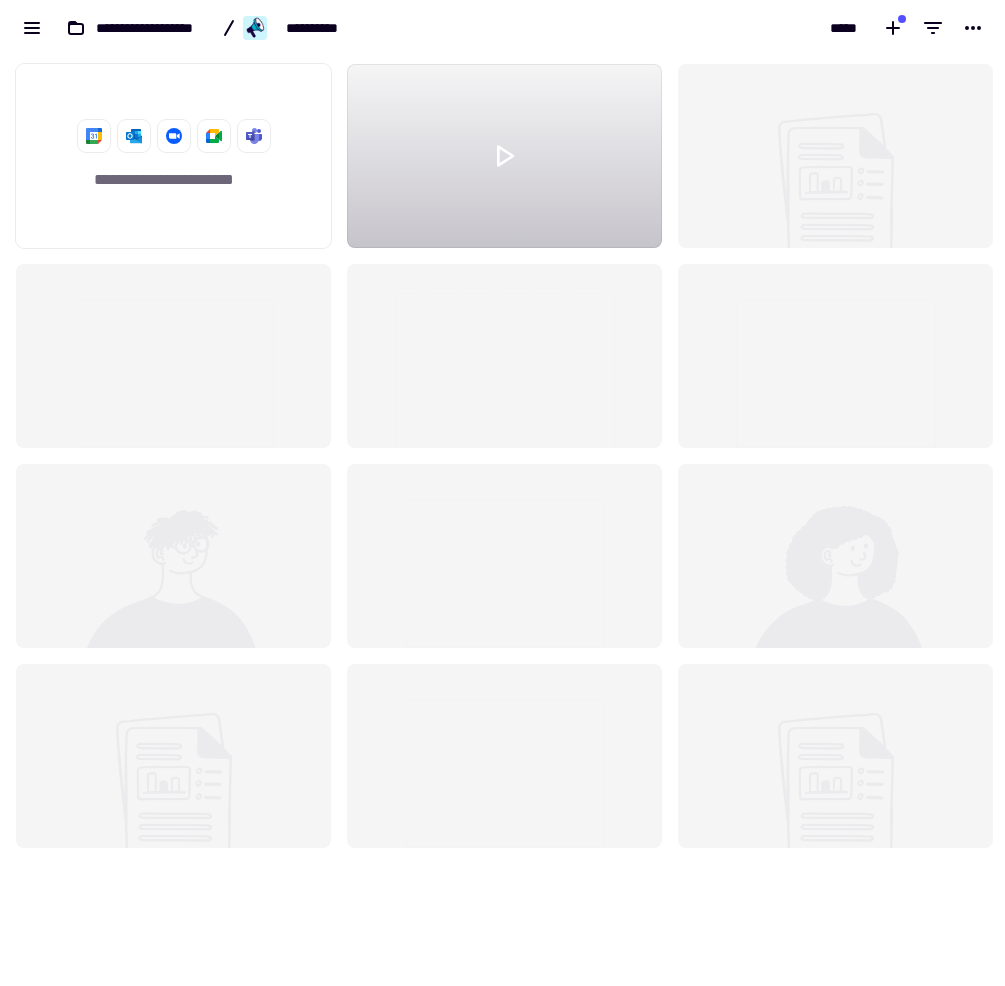 scroll, scrollTop: 13, scrollLeft: 13, axis: both 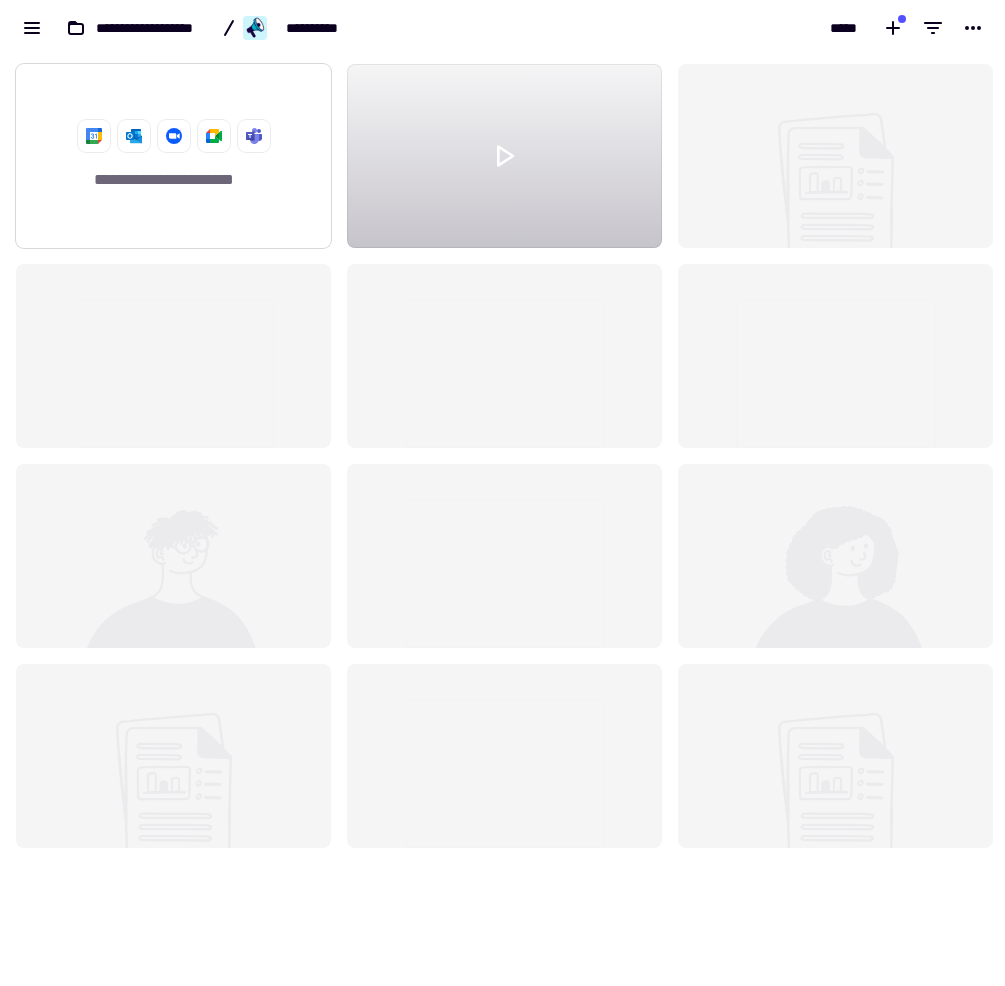 click on "**********" 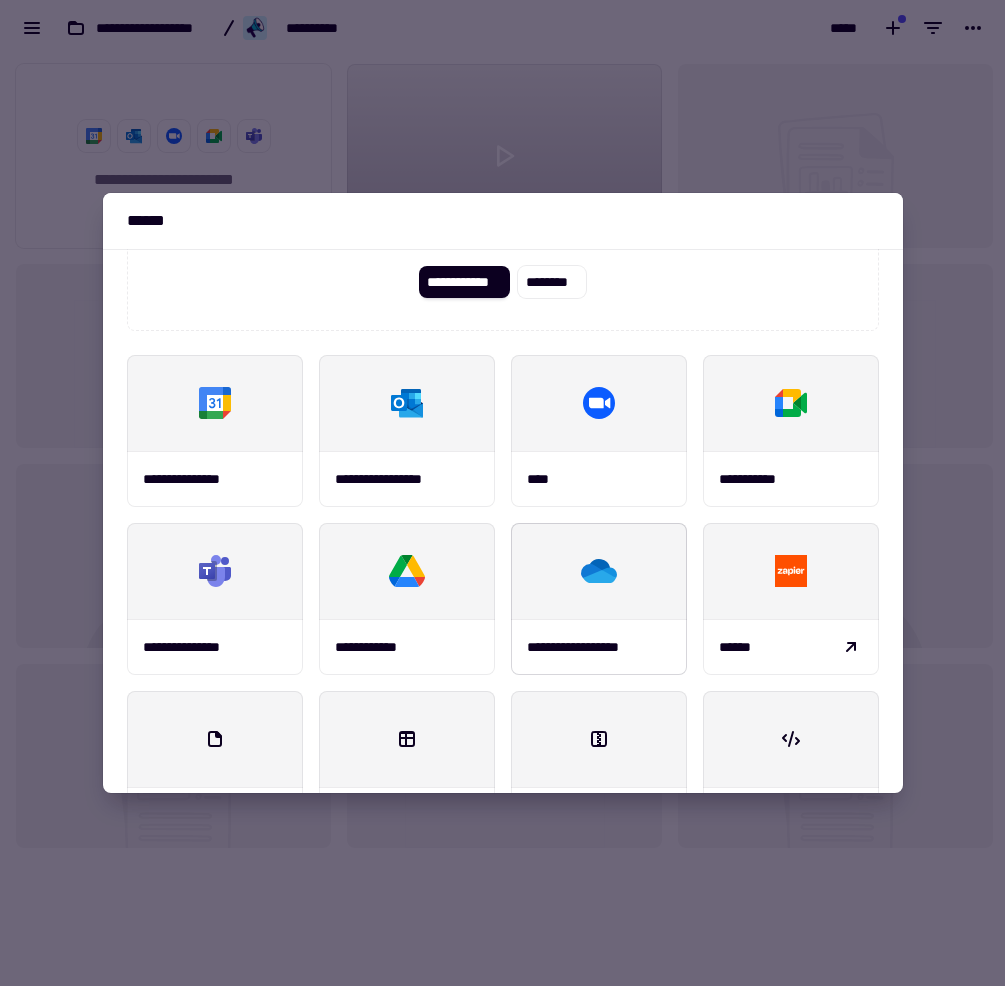 scroll, scrollTop: 234, scrollLeft: 0, axis: vertical 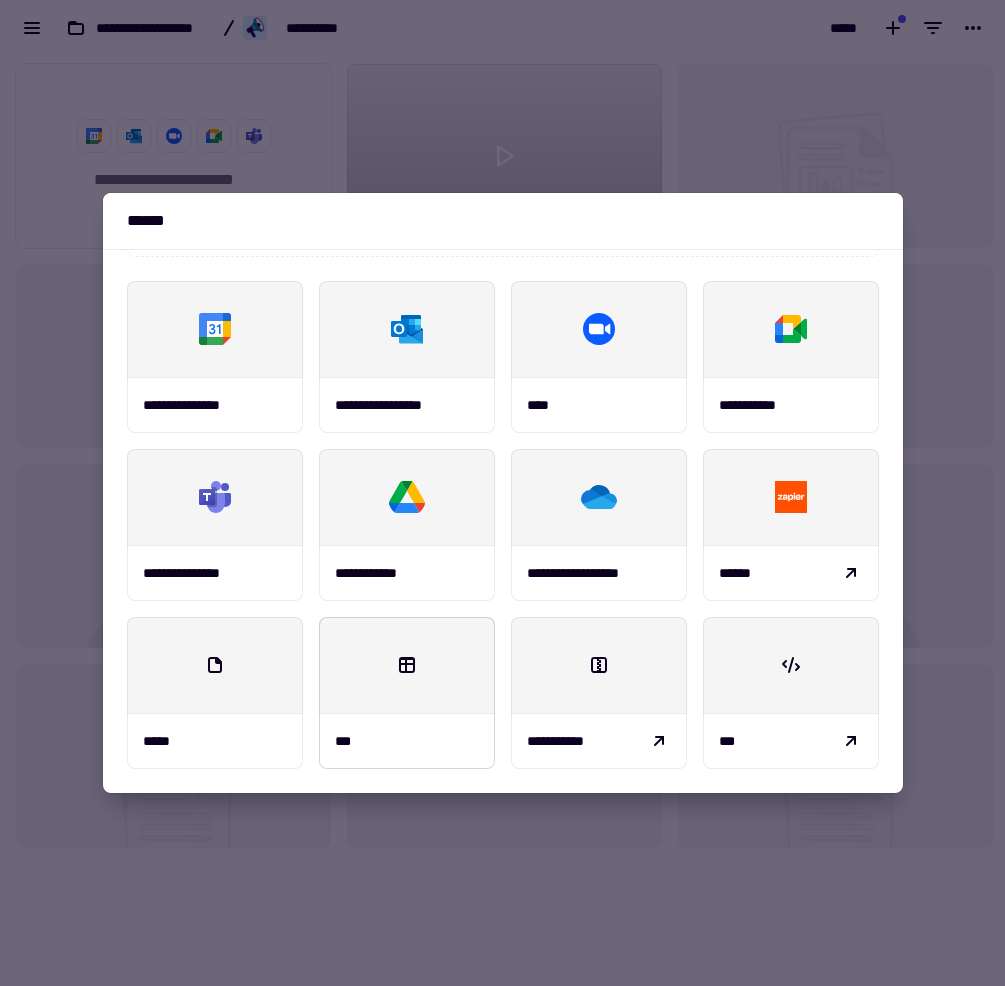 click at bounding box center [407, 665] 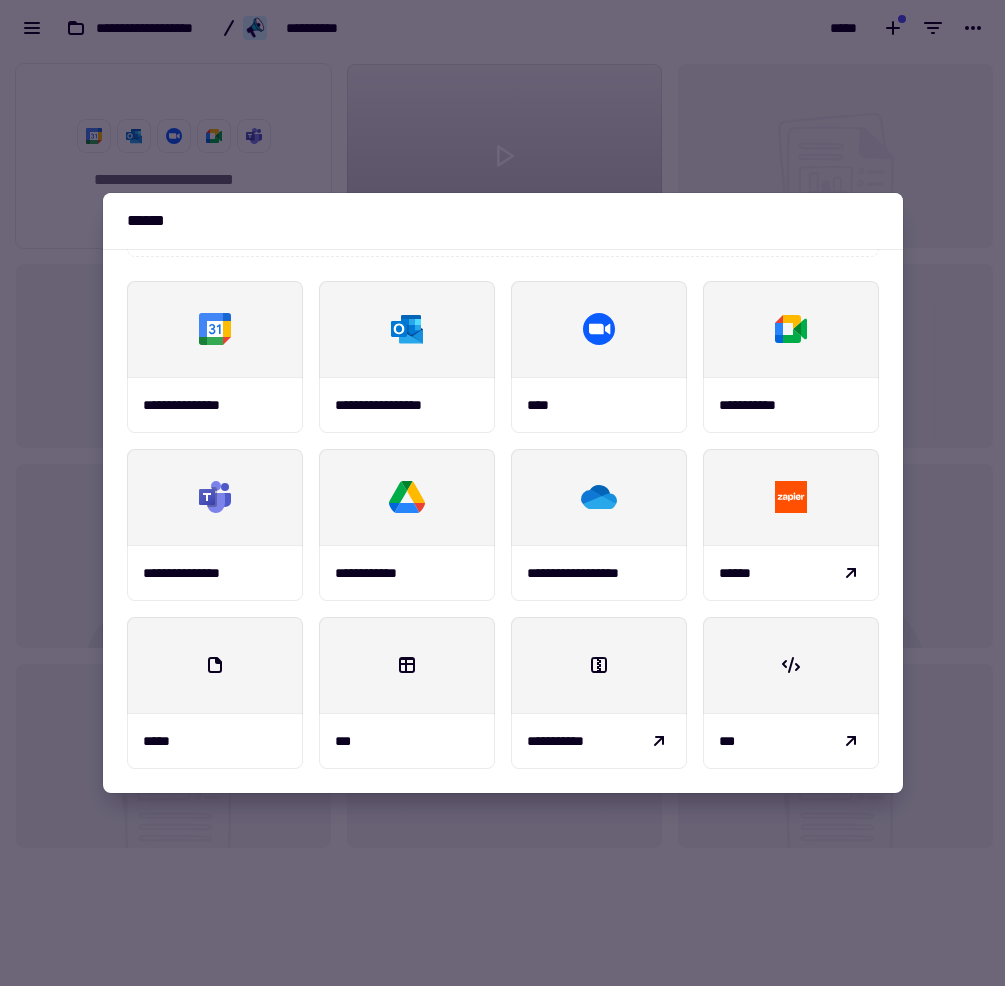 scroll, scrollTop: 0, scrollLeft: 0, axis: both 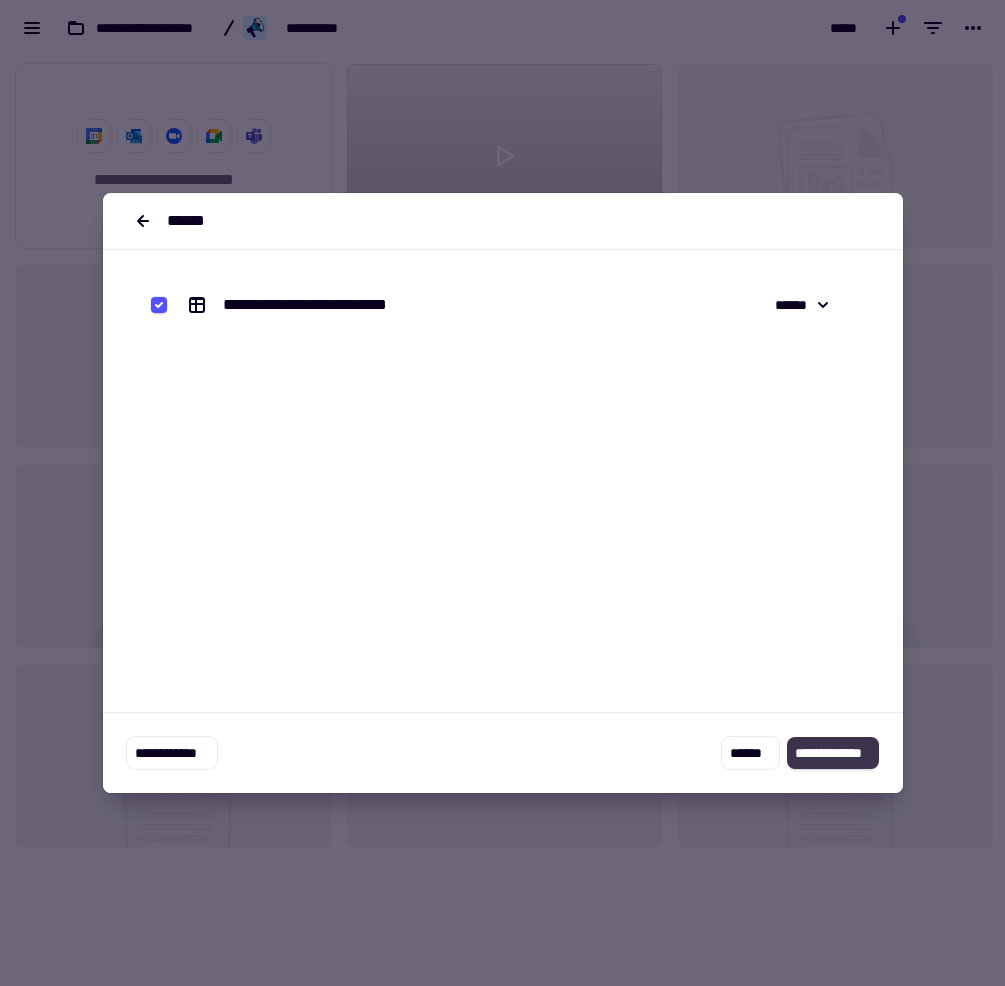 click on "**********" 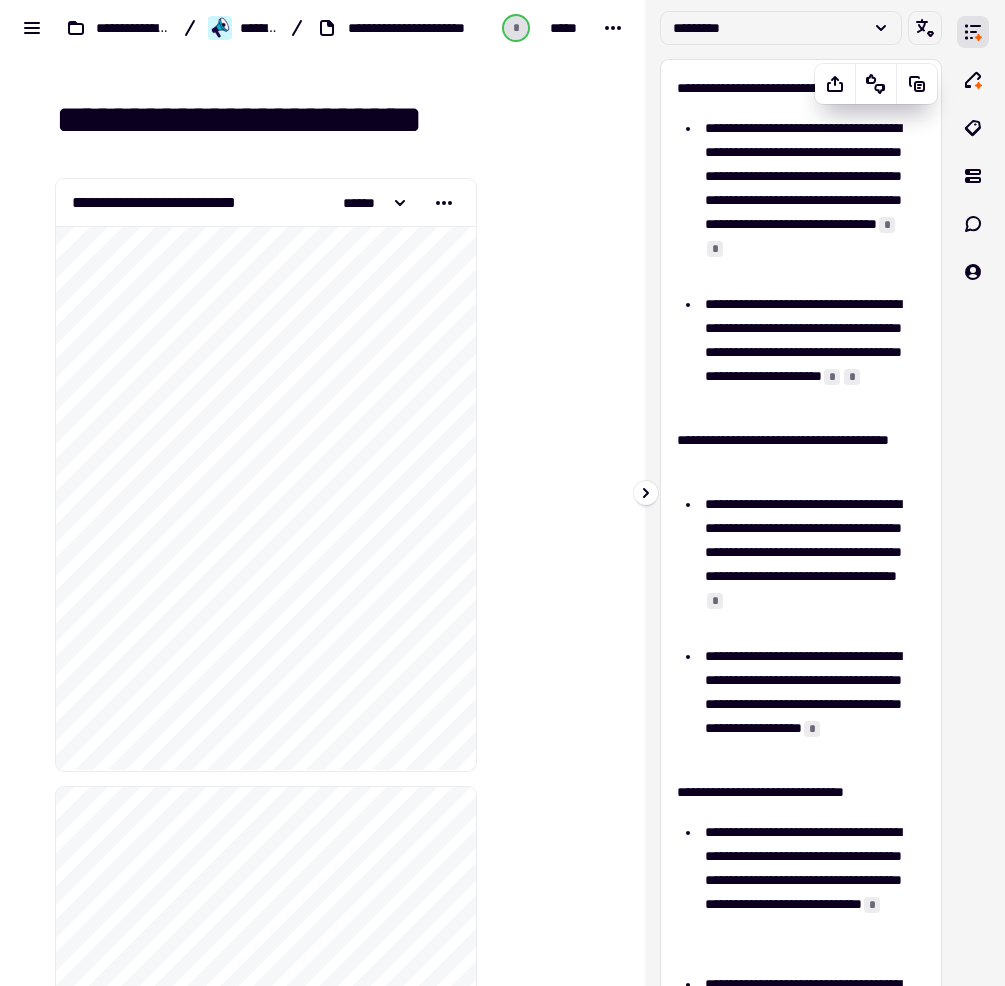 scroll, scrollTop: 0, scrollLeft: 0, axis: both 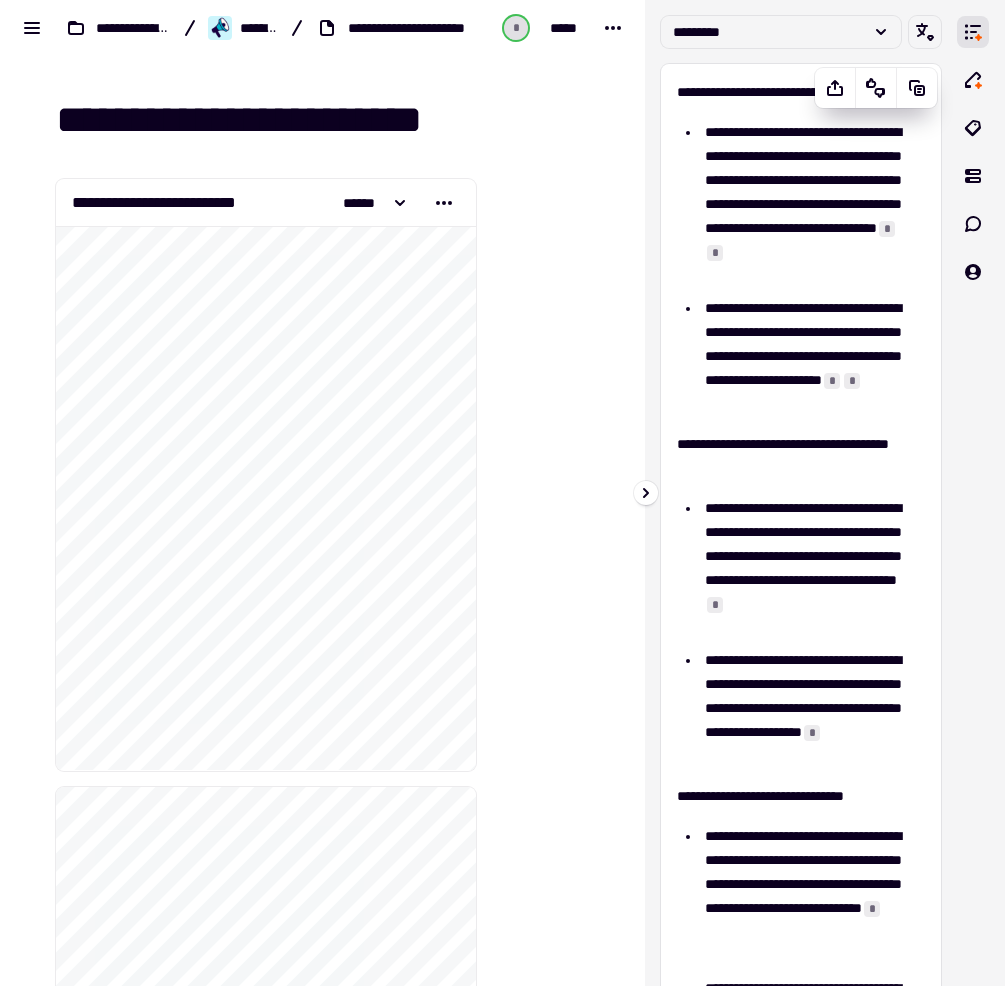 click on "**********" at bounding box center [806, 204] 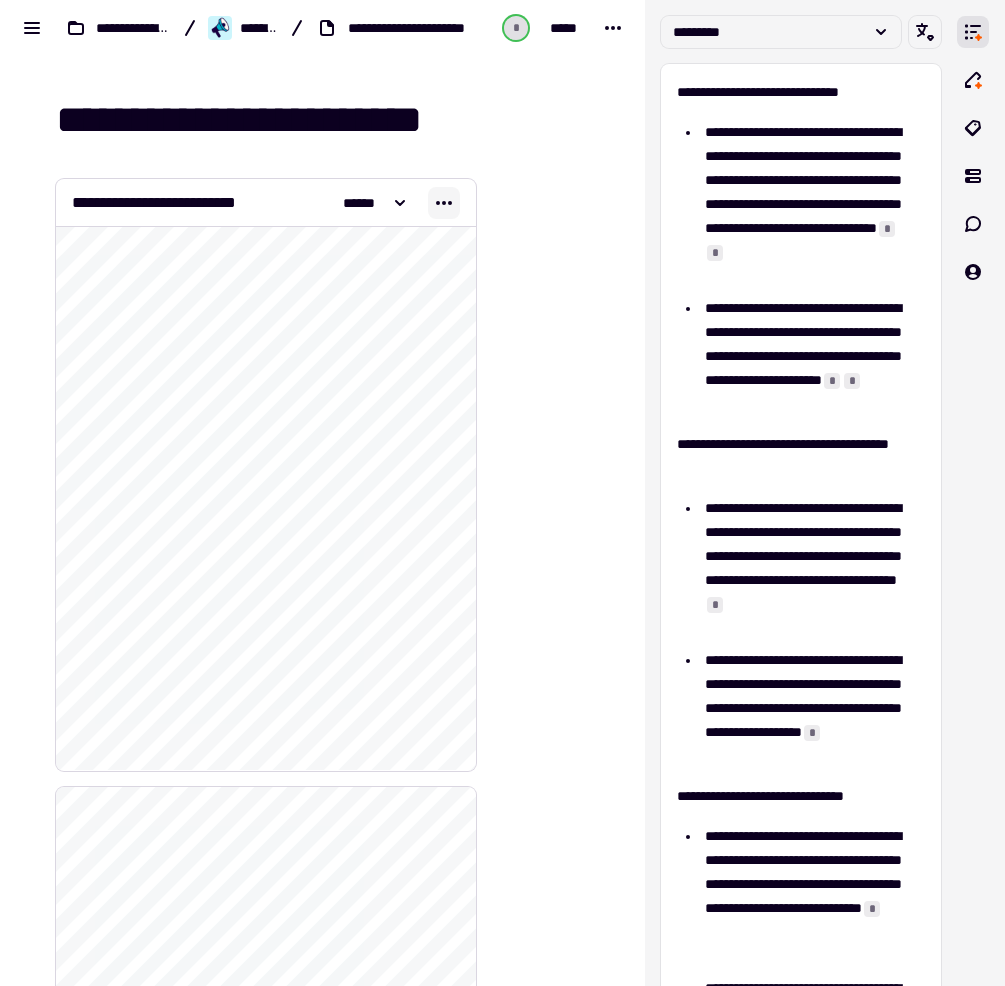 click 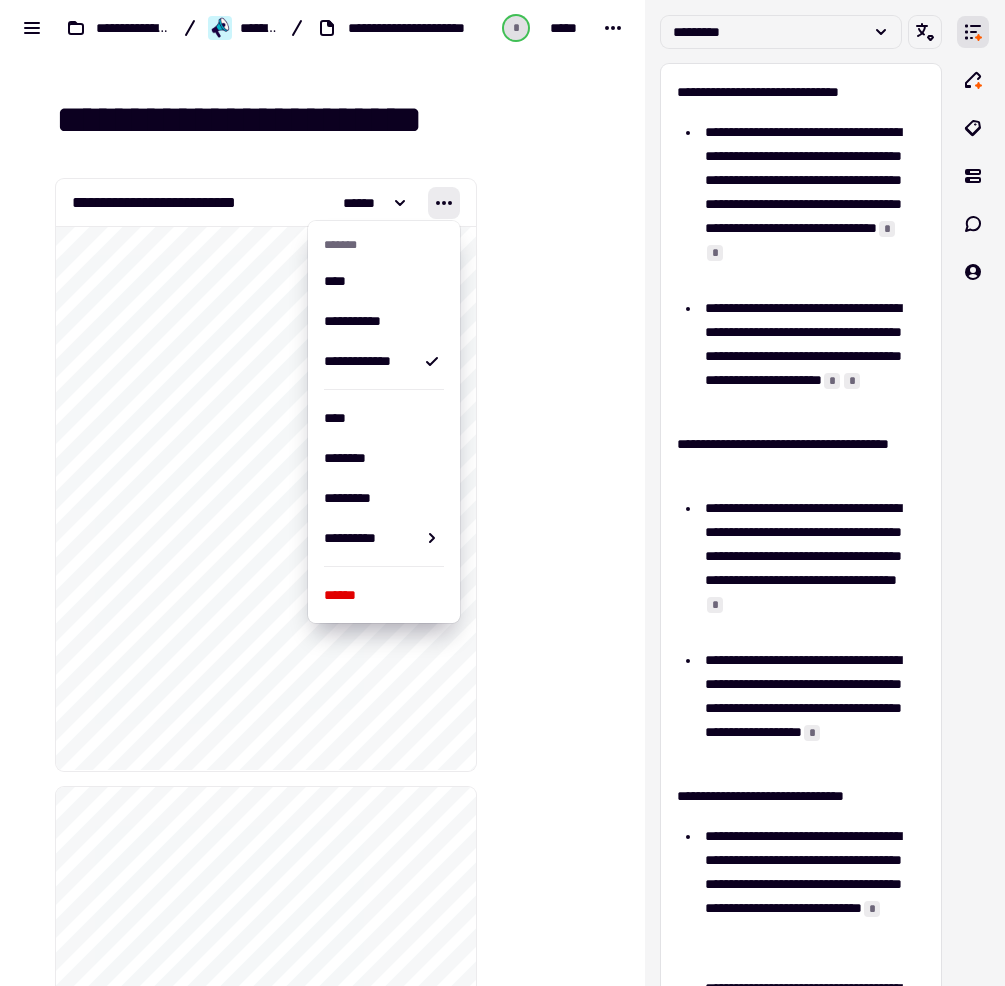 click at bounding box center (551, 1454) 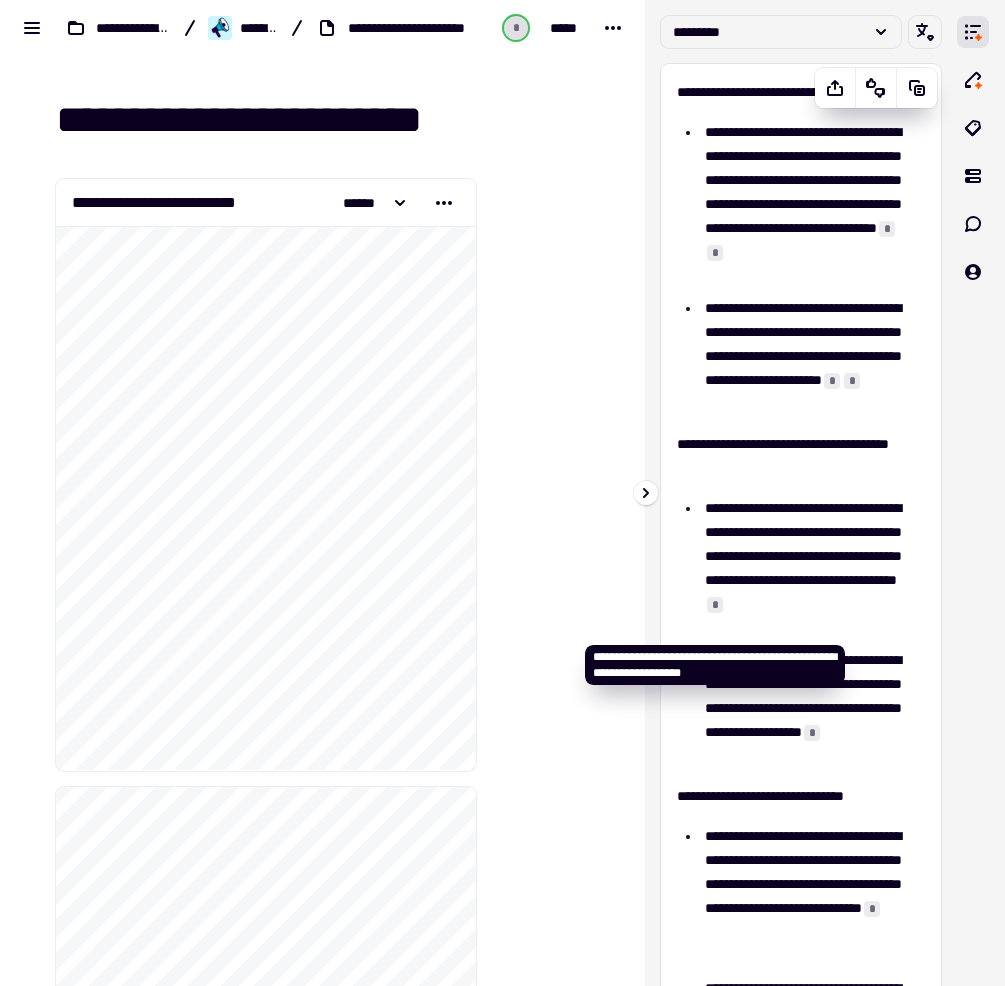 click on "*" at bounding box center (715, 605) 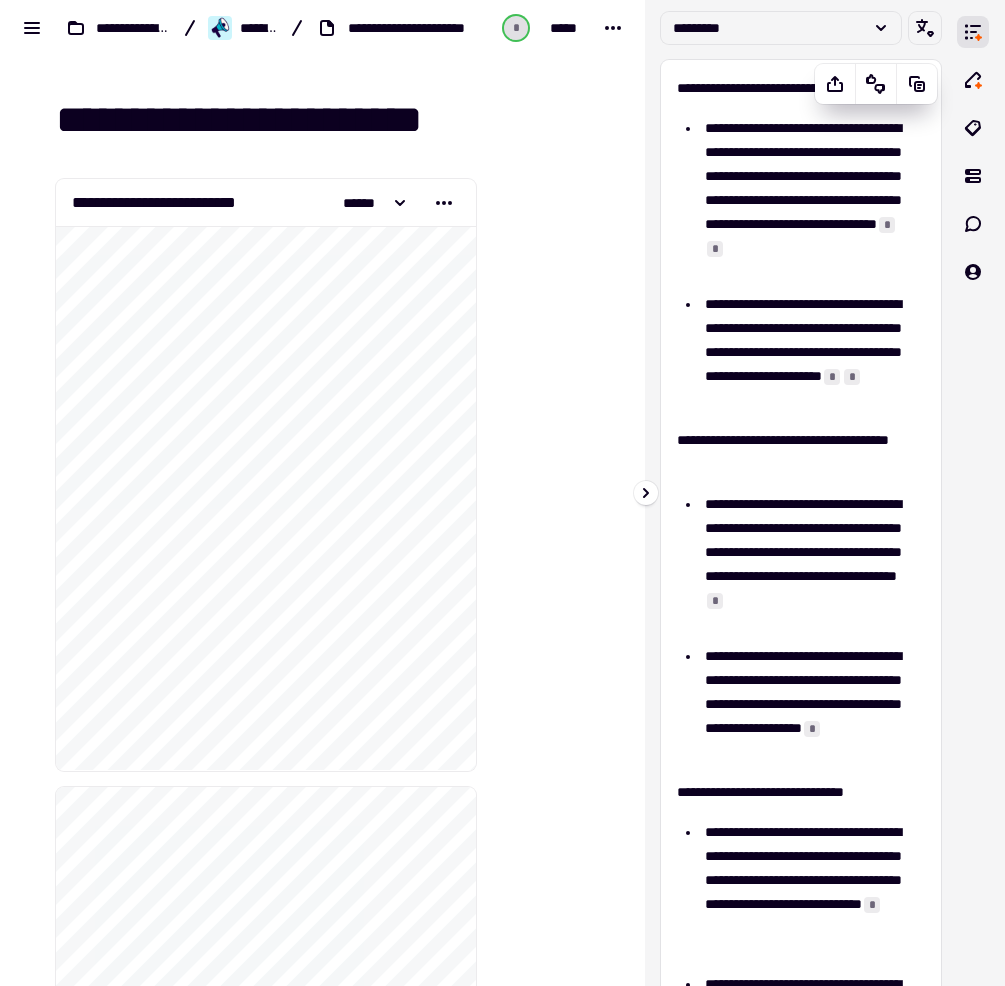 scroll, scrollTop: 0, scrollLeft: 0, axis: both 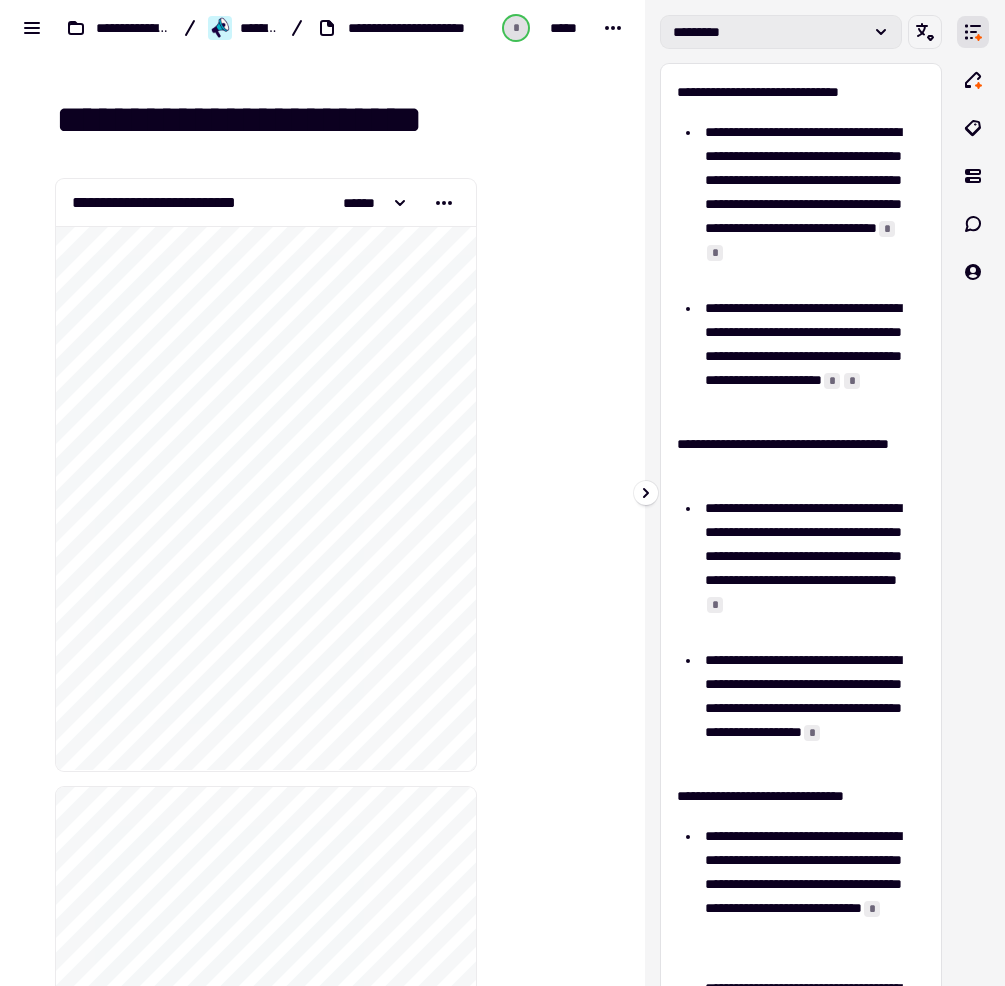click 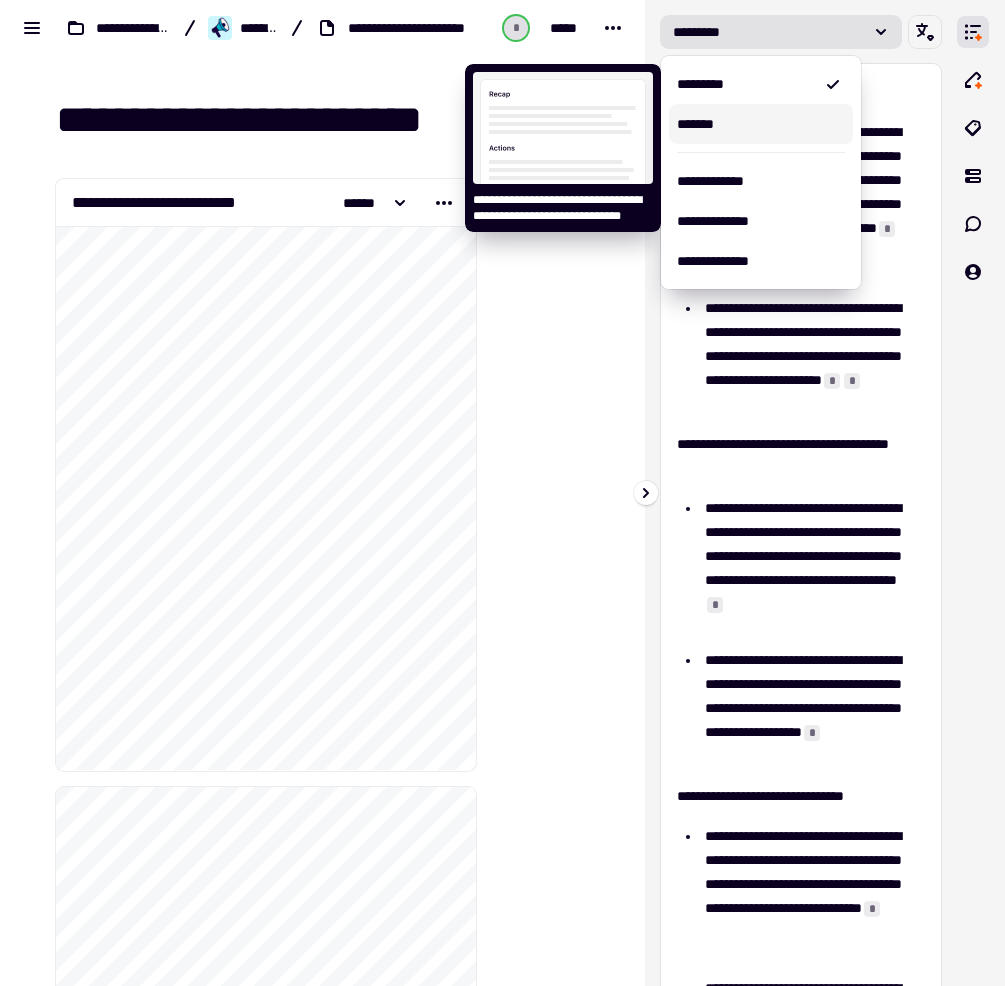 click on "*******" at bounding box center (761, 124) 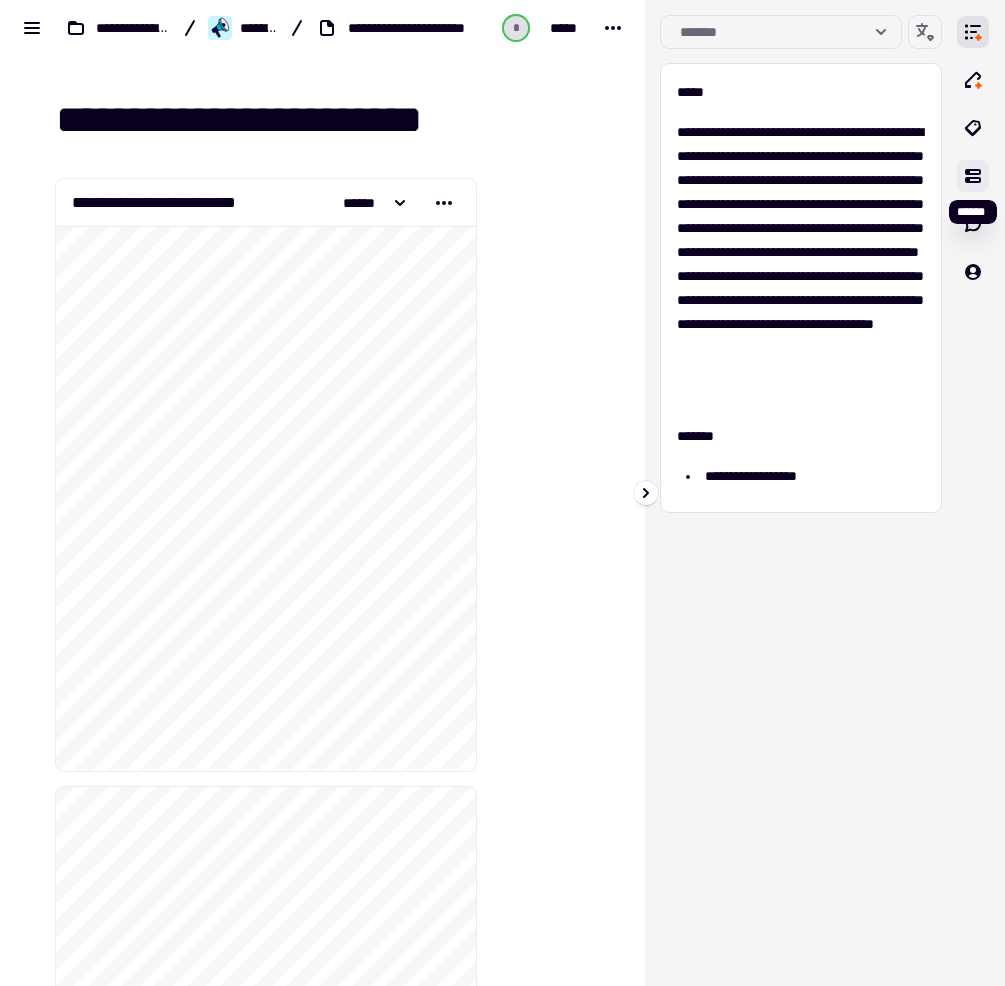 click 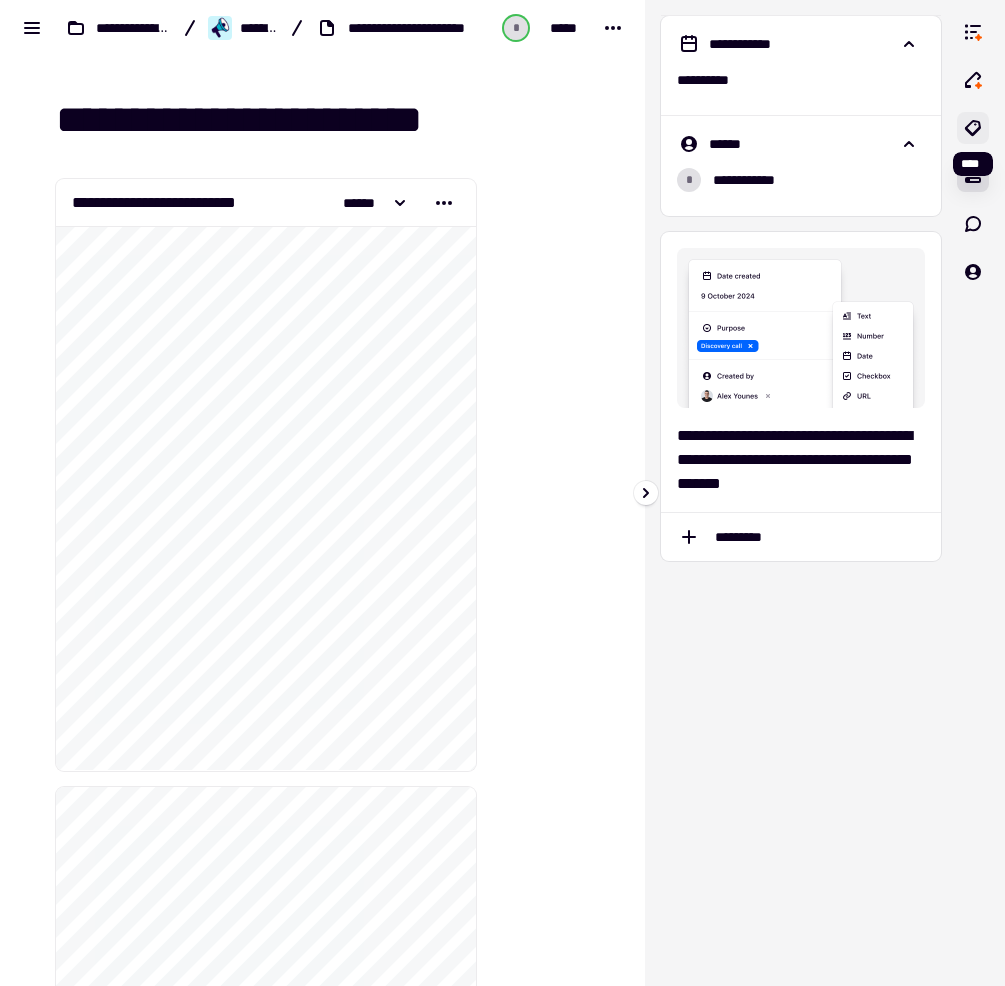 click 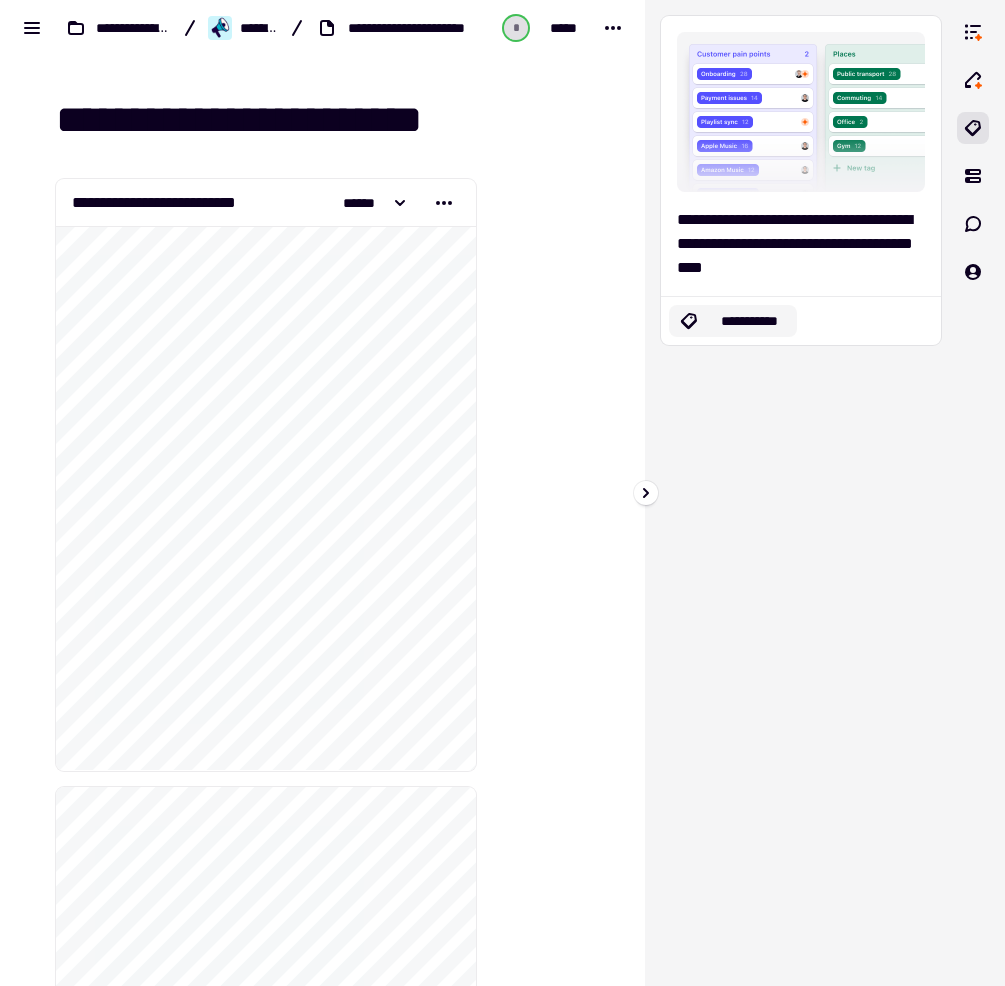 click on "**********" 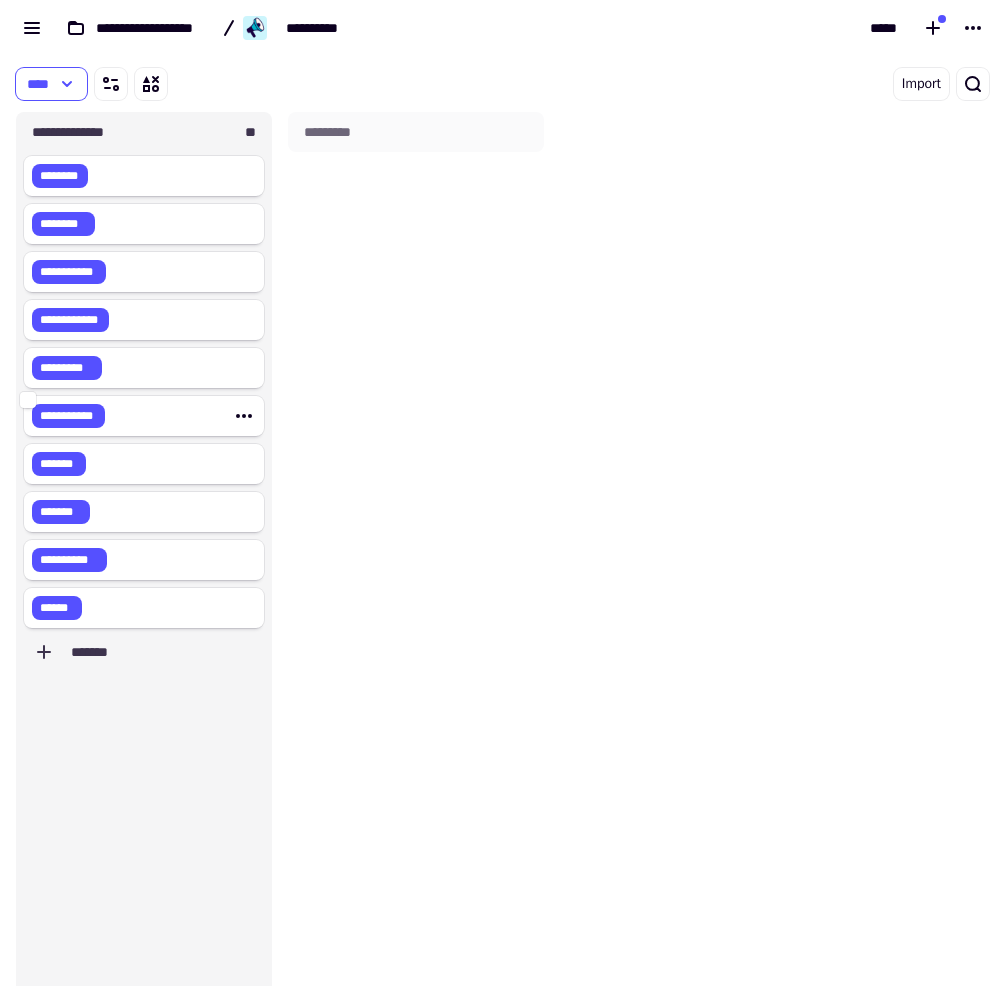 scroll, scrollTop: 13, scrollLeft: 13, axis: both 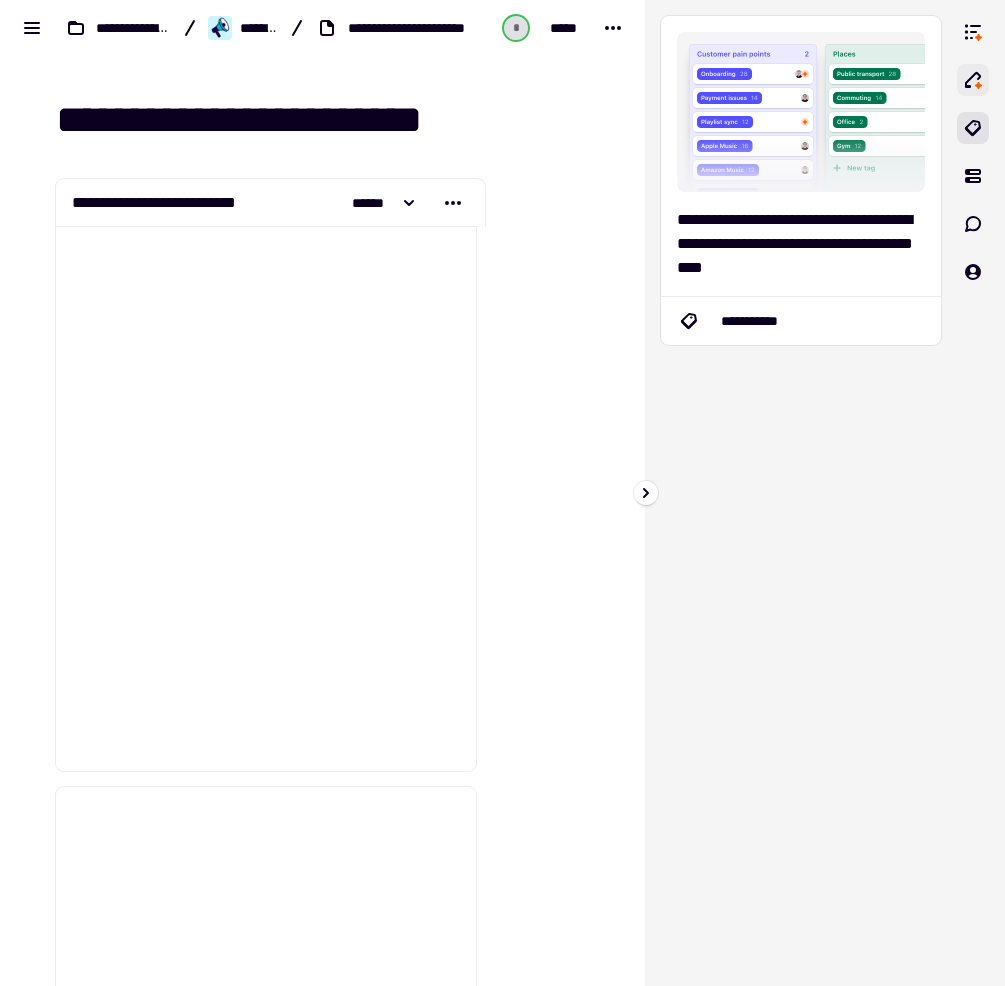 click 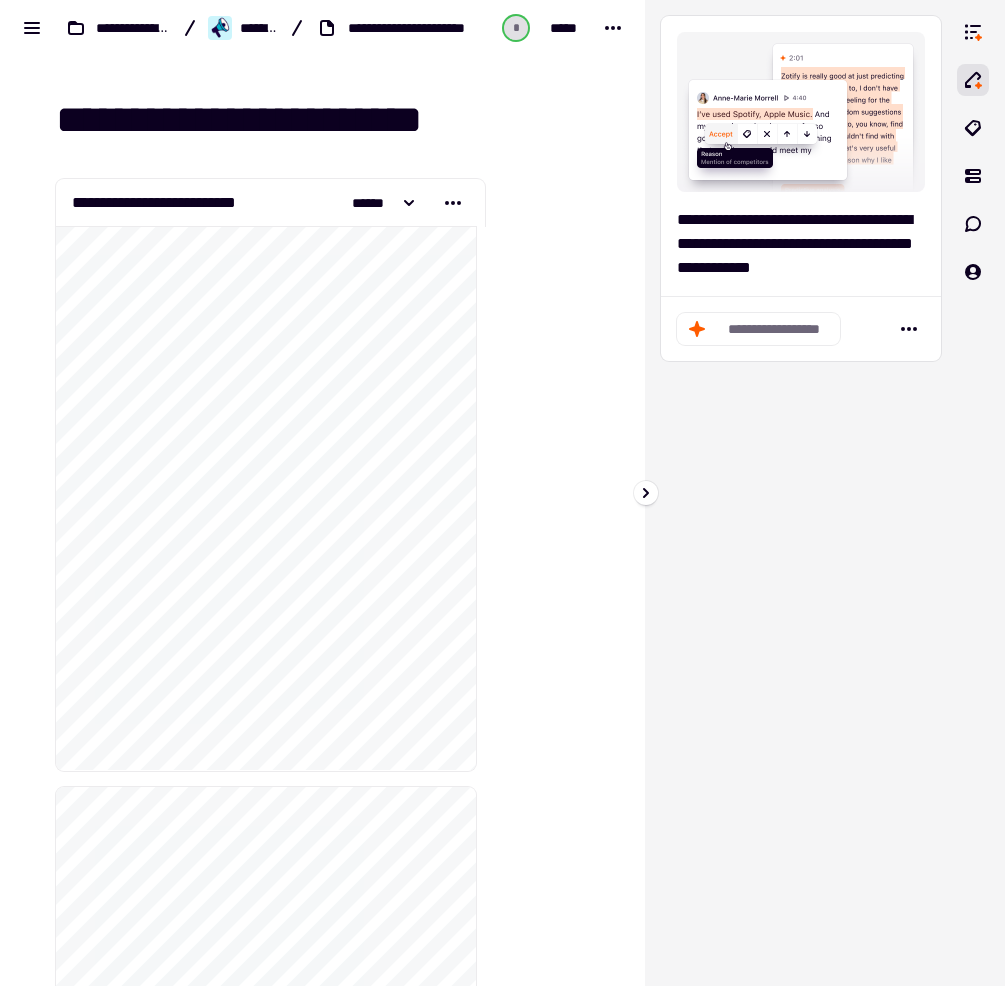 click on "**********" 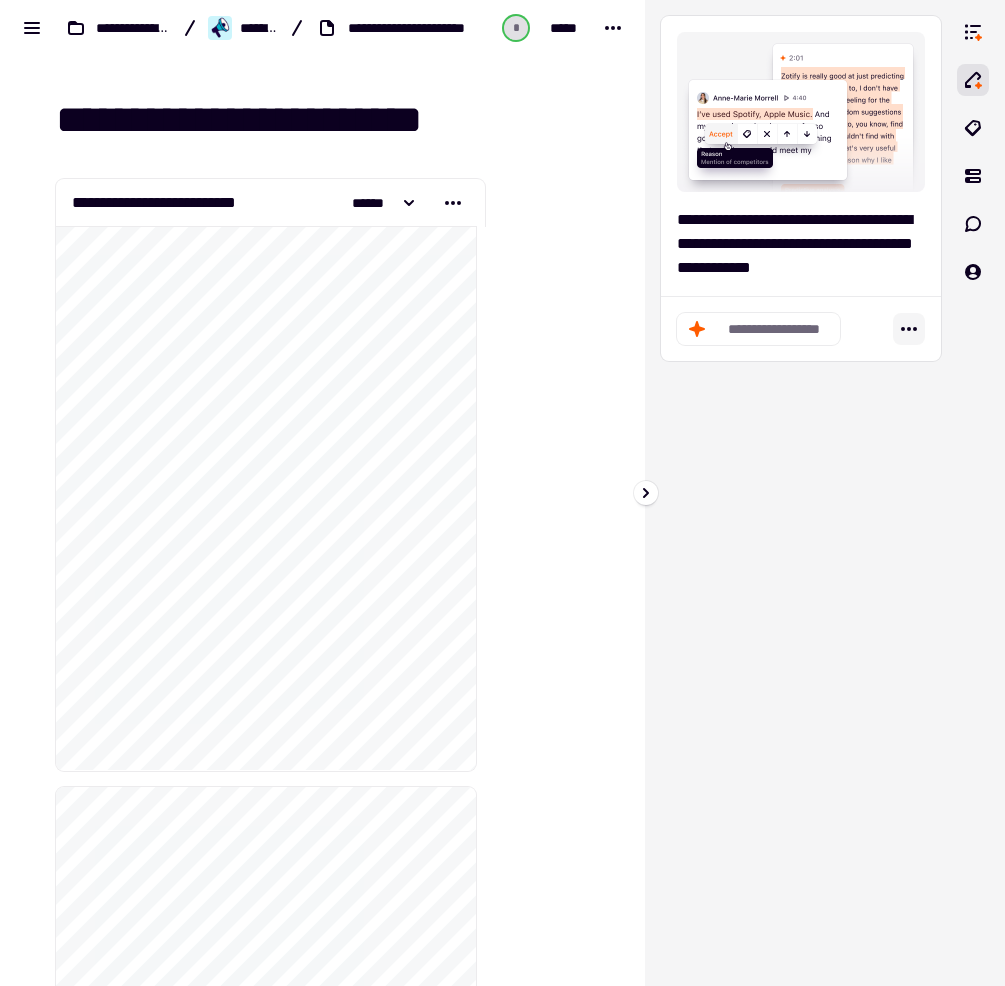 click 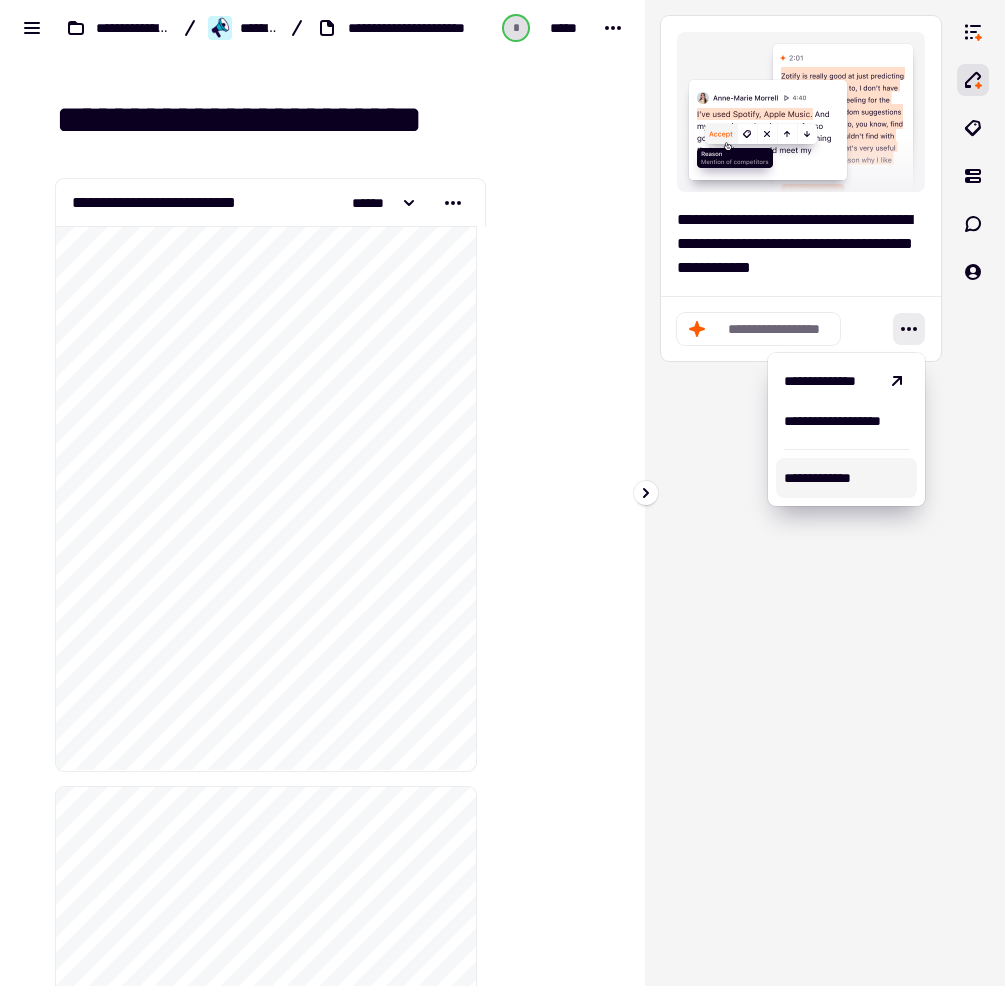 click on "**********" at bounding box center (801, 493) 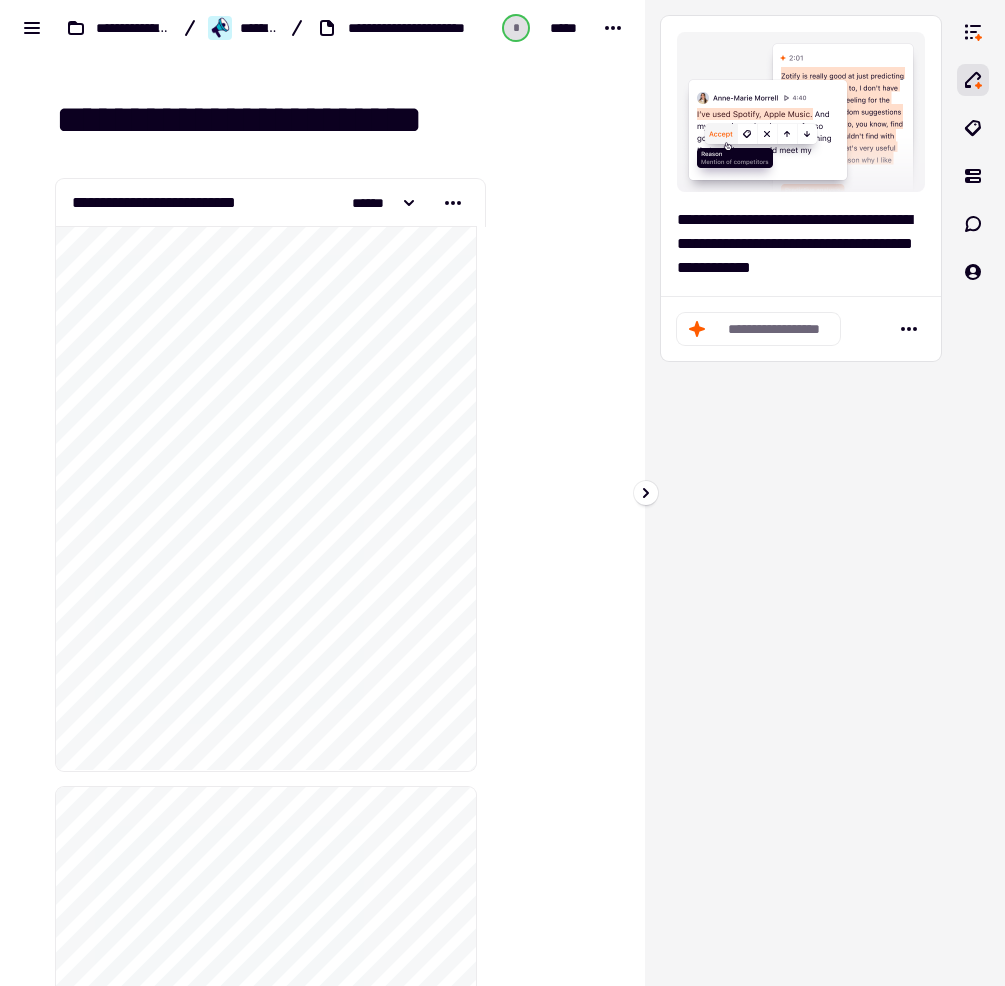 click at bounding box center (801, 112) 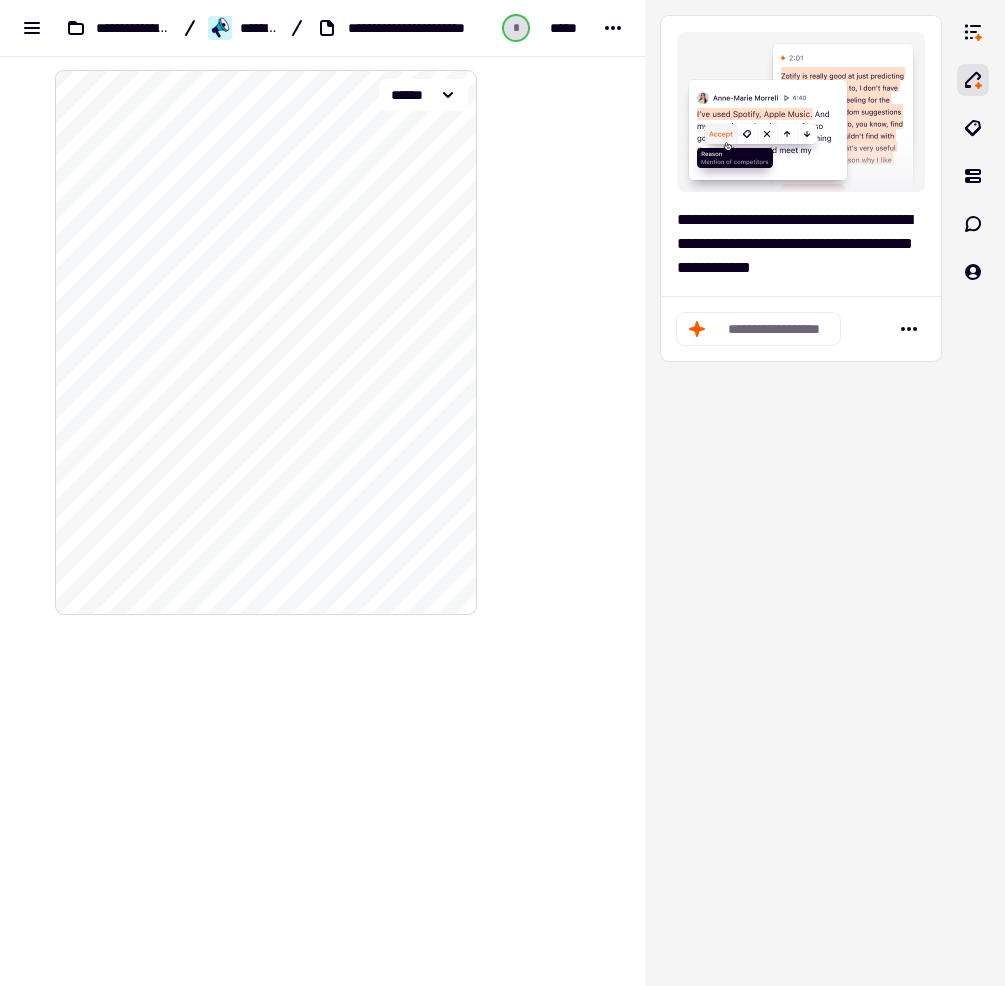 scroll, scrollTop: 1840, scrollLeft: 0, axis: vertical 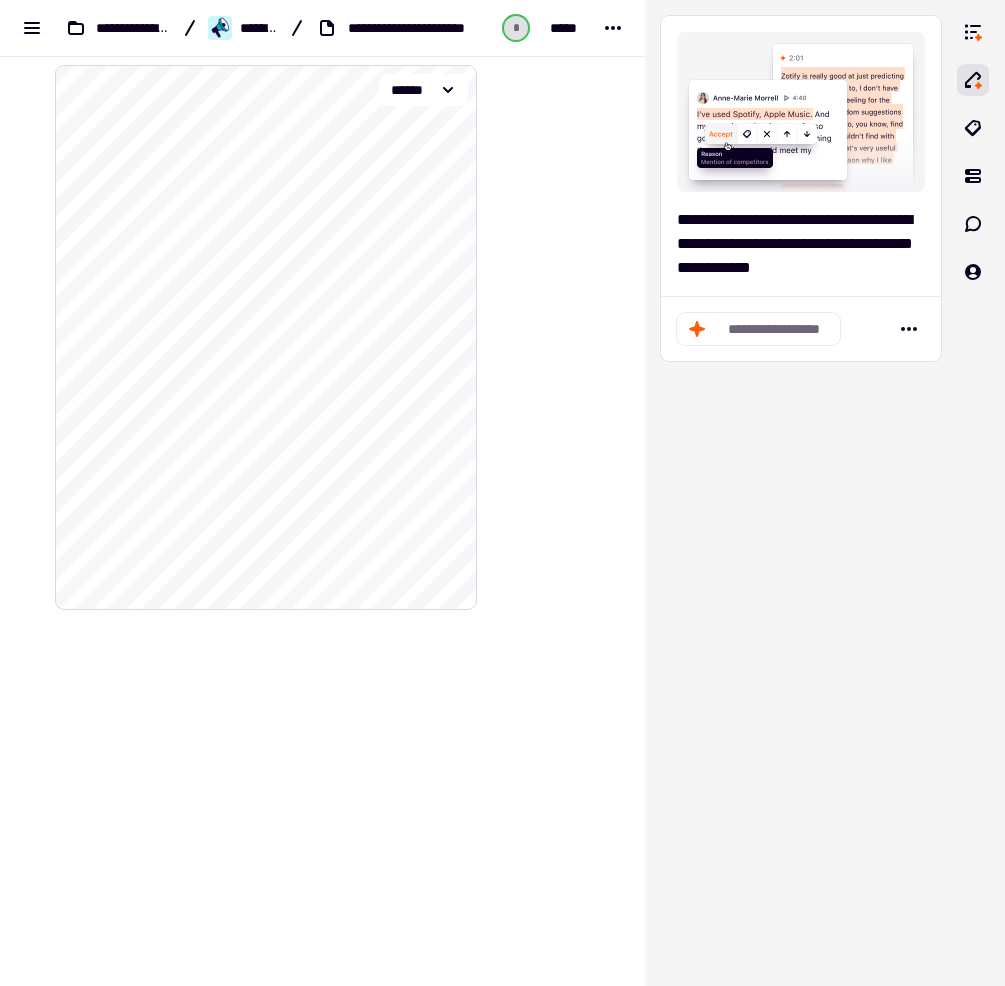 click on "**********" 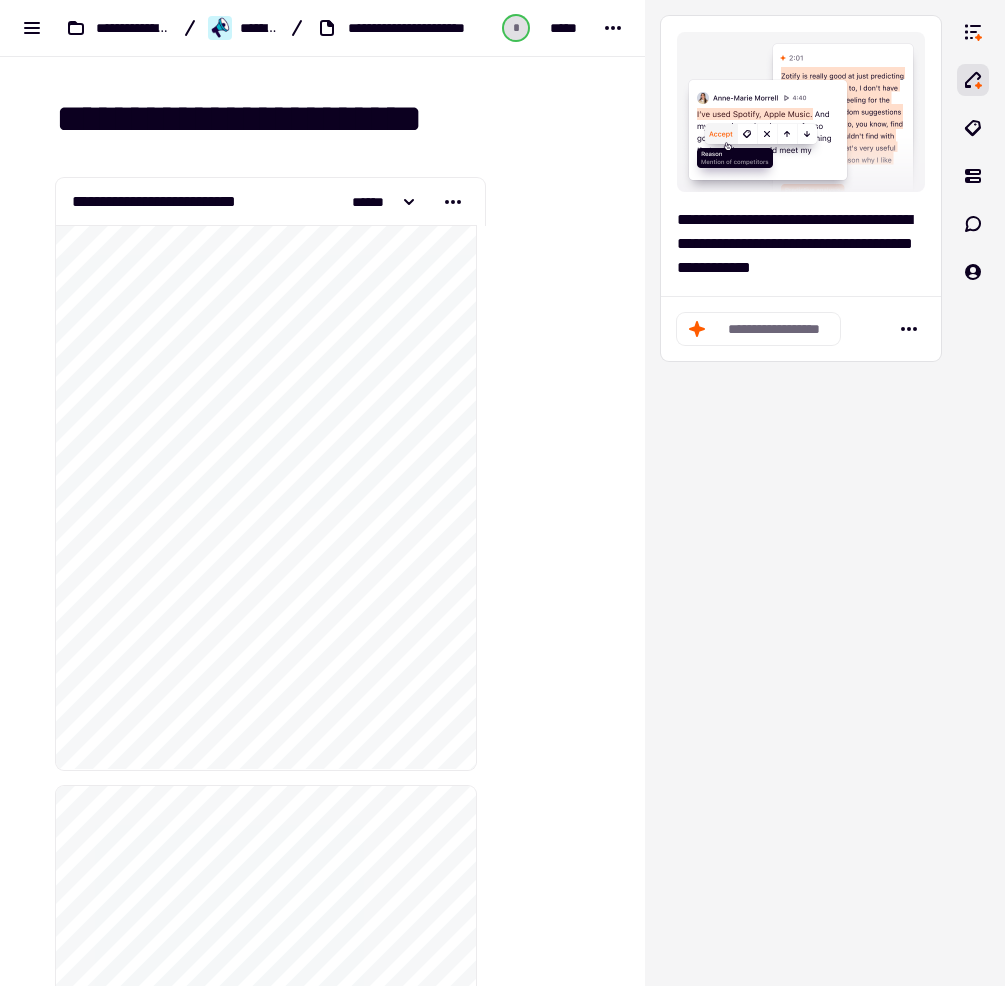 scroll, scrollTop: 0, scrollLeft: 0, axis: both 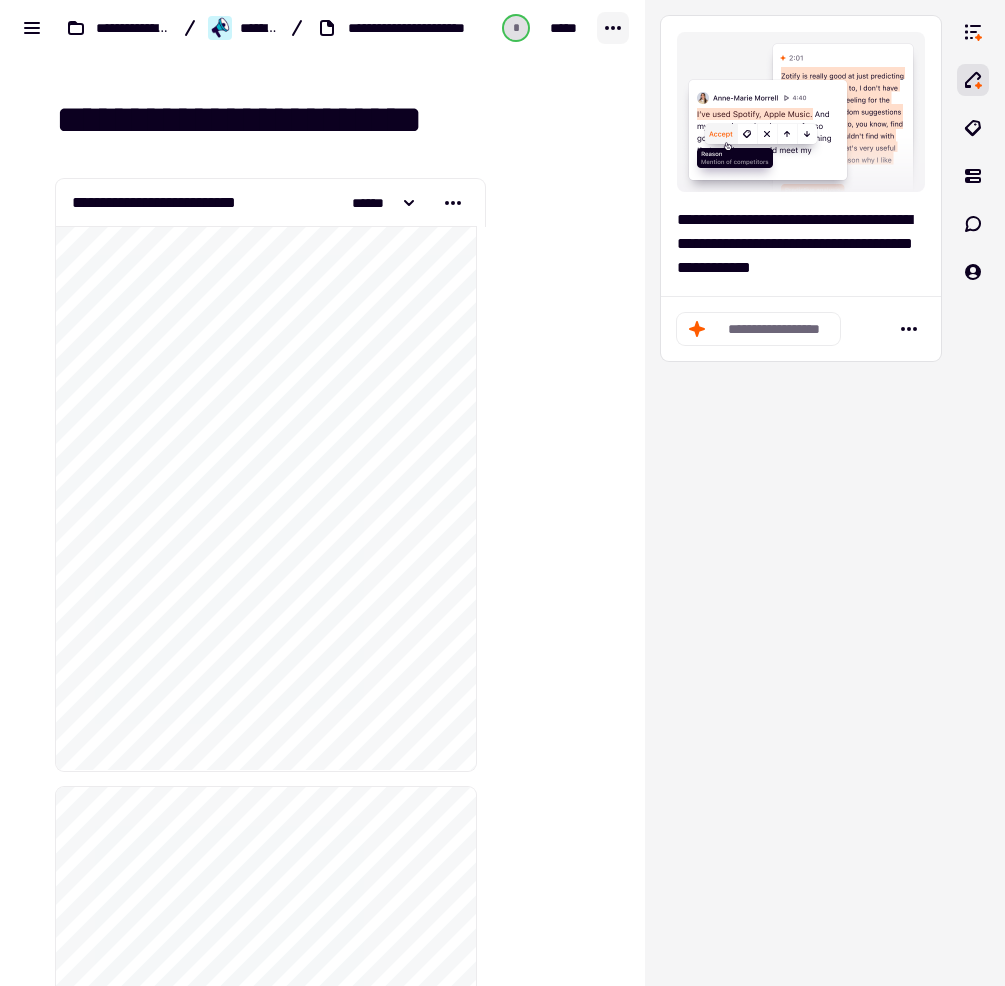 click 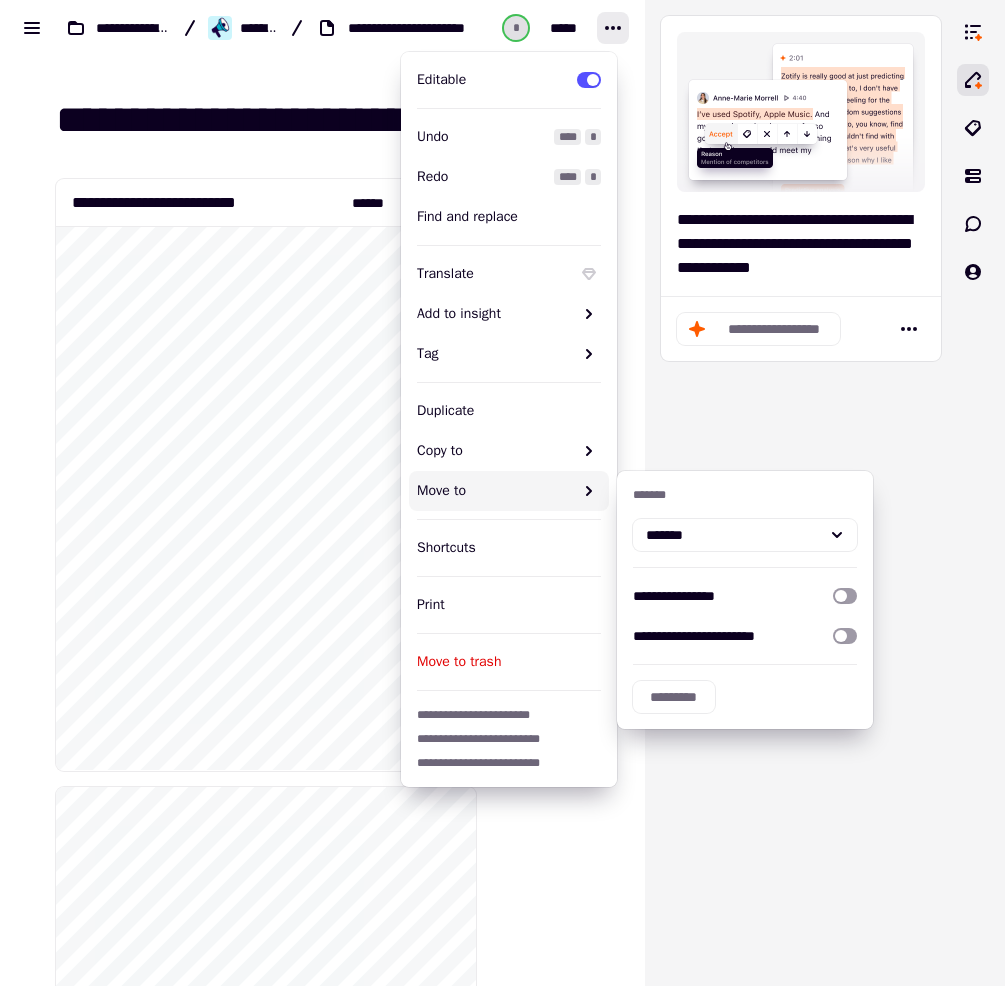 click on "**********" at bounding box center (322, 28) 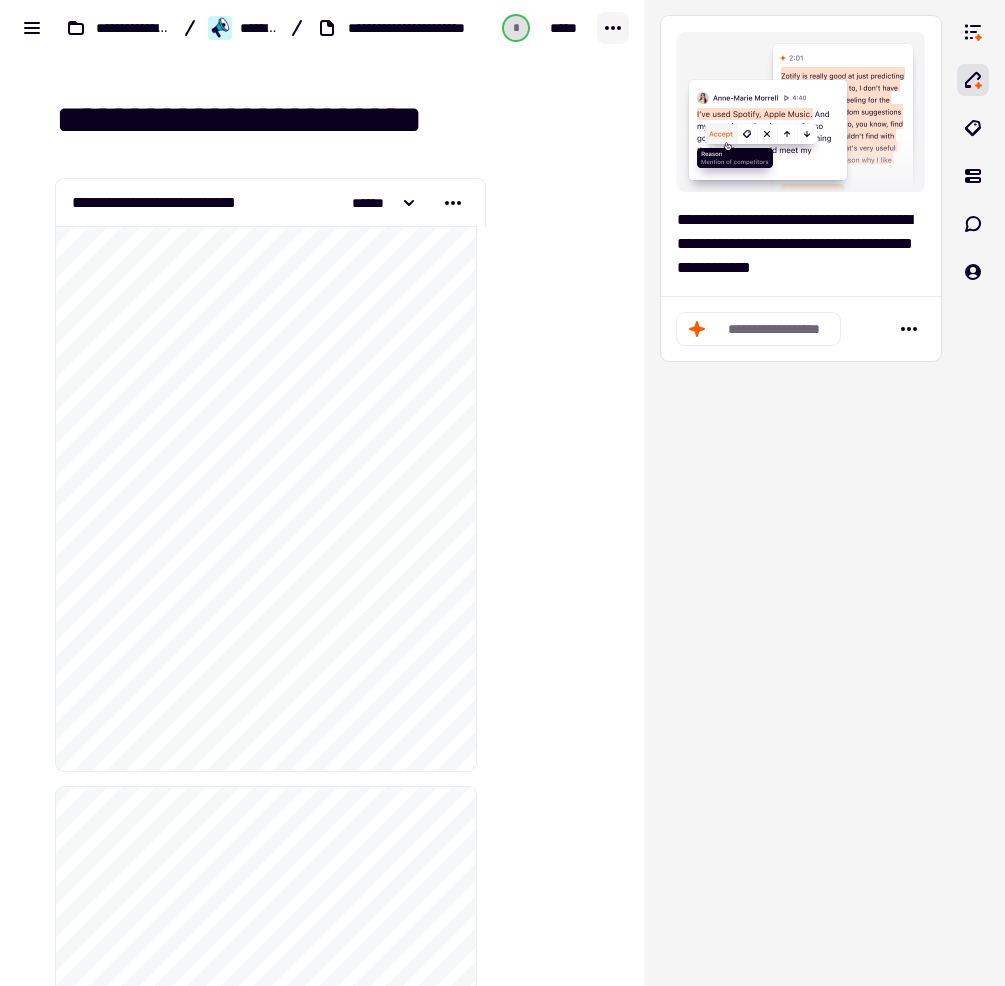 click 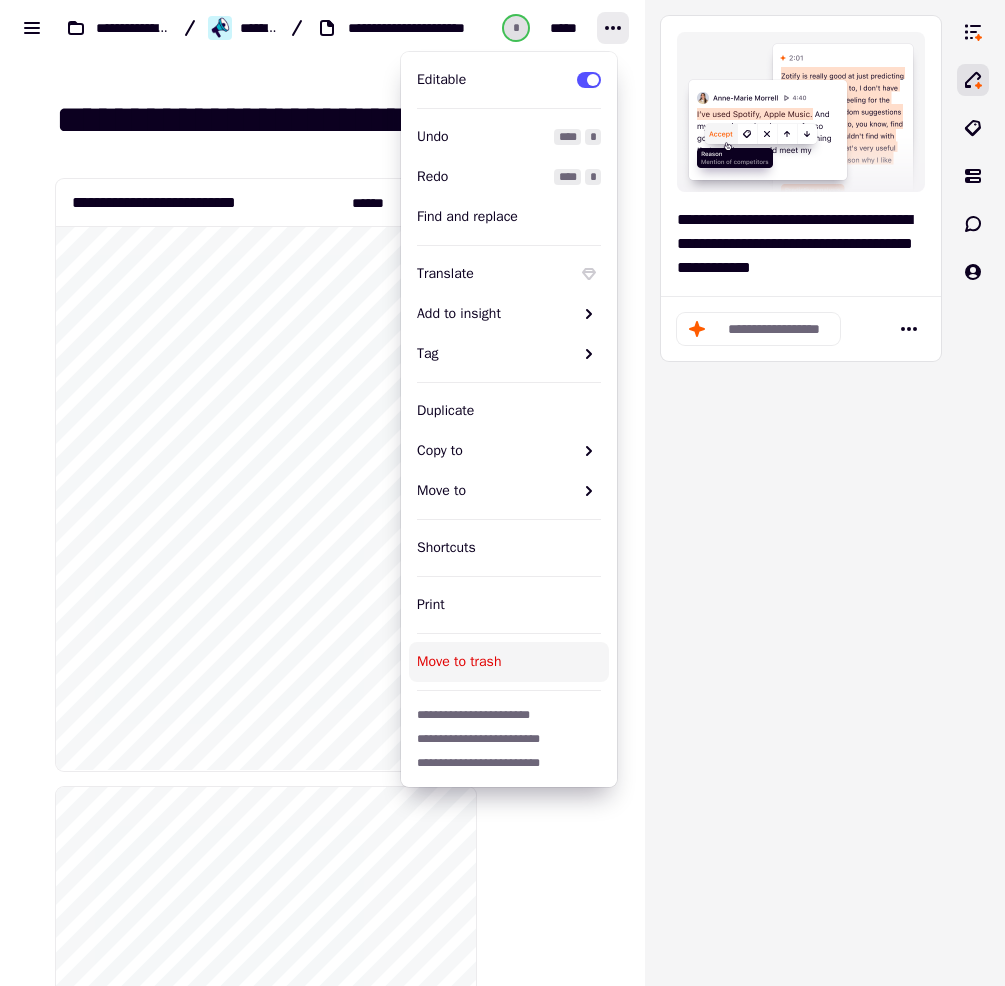 click on "Move to trash" at bounding box center (509, 662) 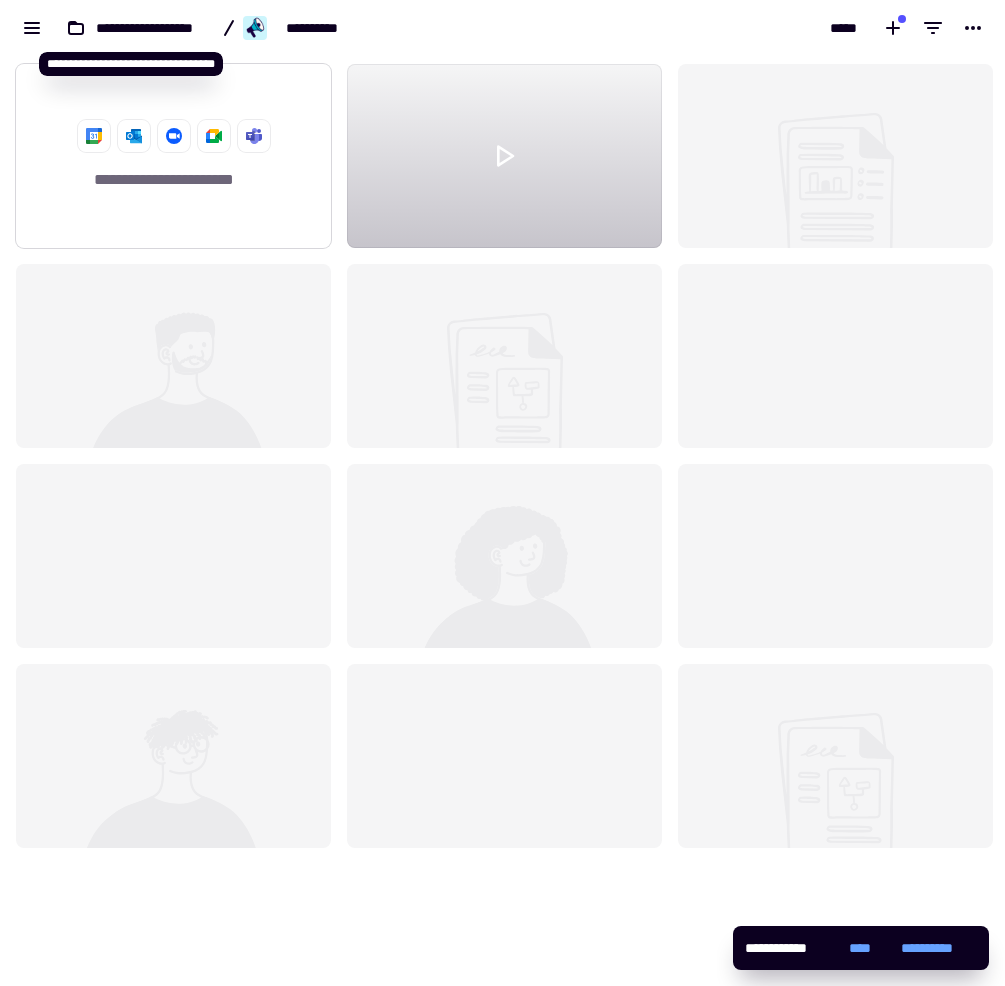 scroll, scrollTop: 13, scrollLeft: 13, axis: both 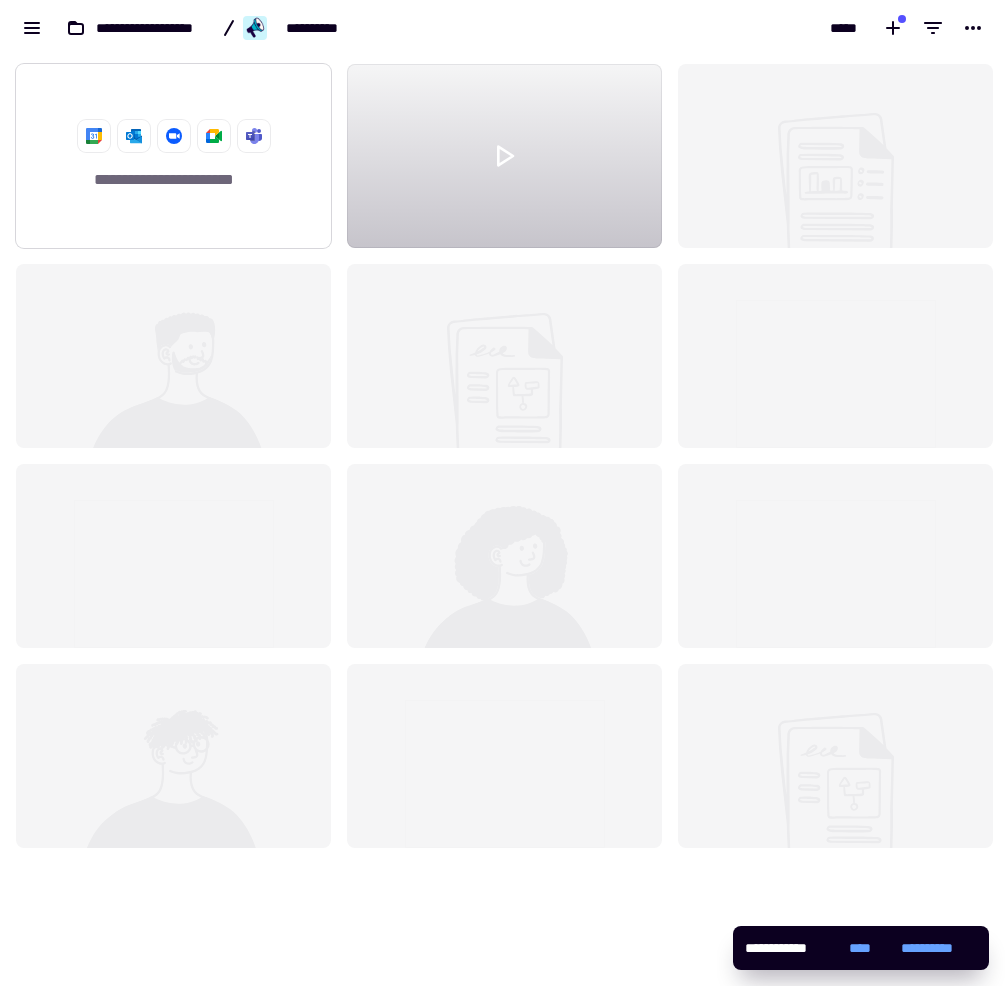 click on "**********" 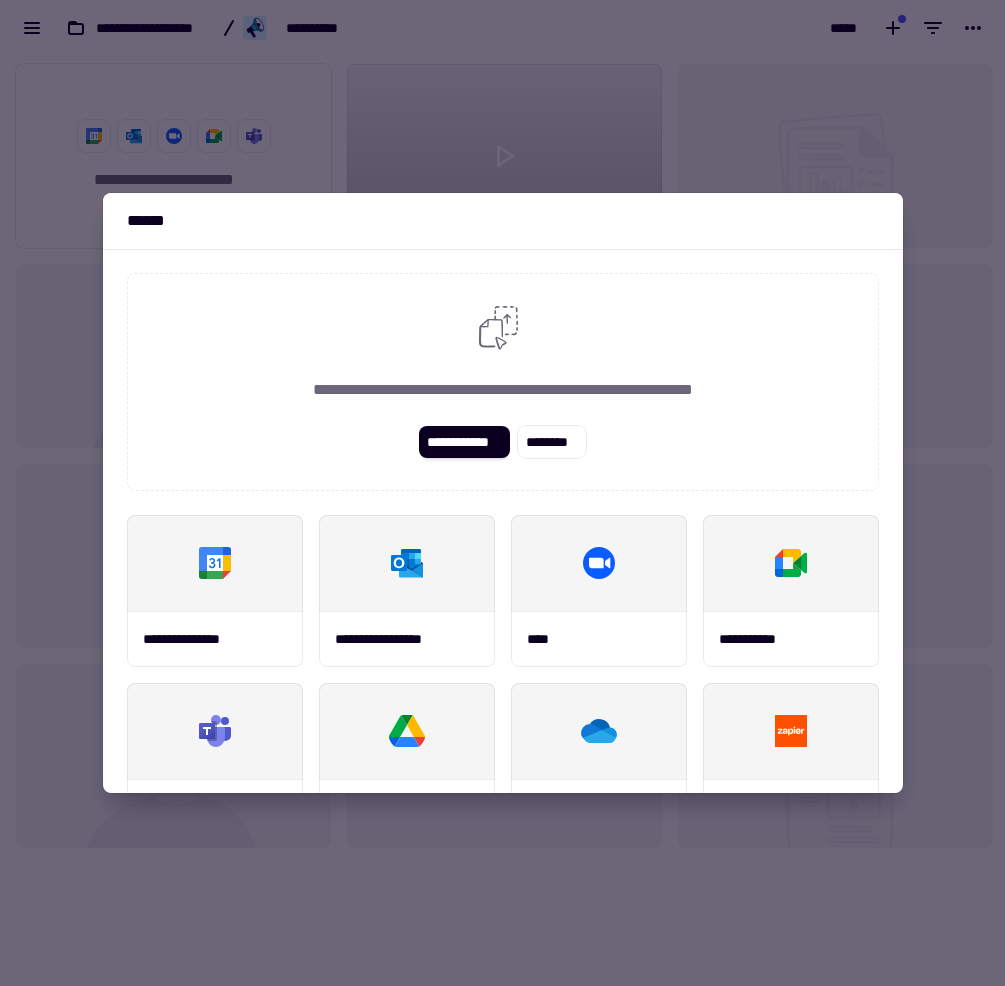 click at bounding box center (502, 493) 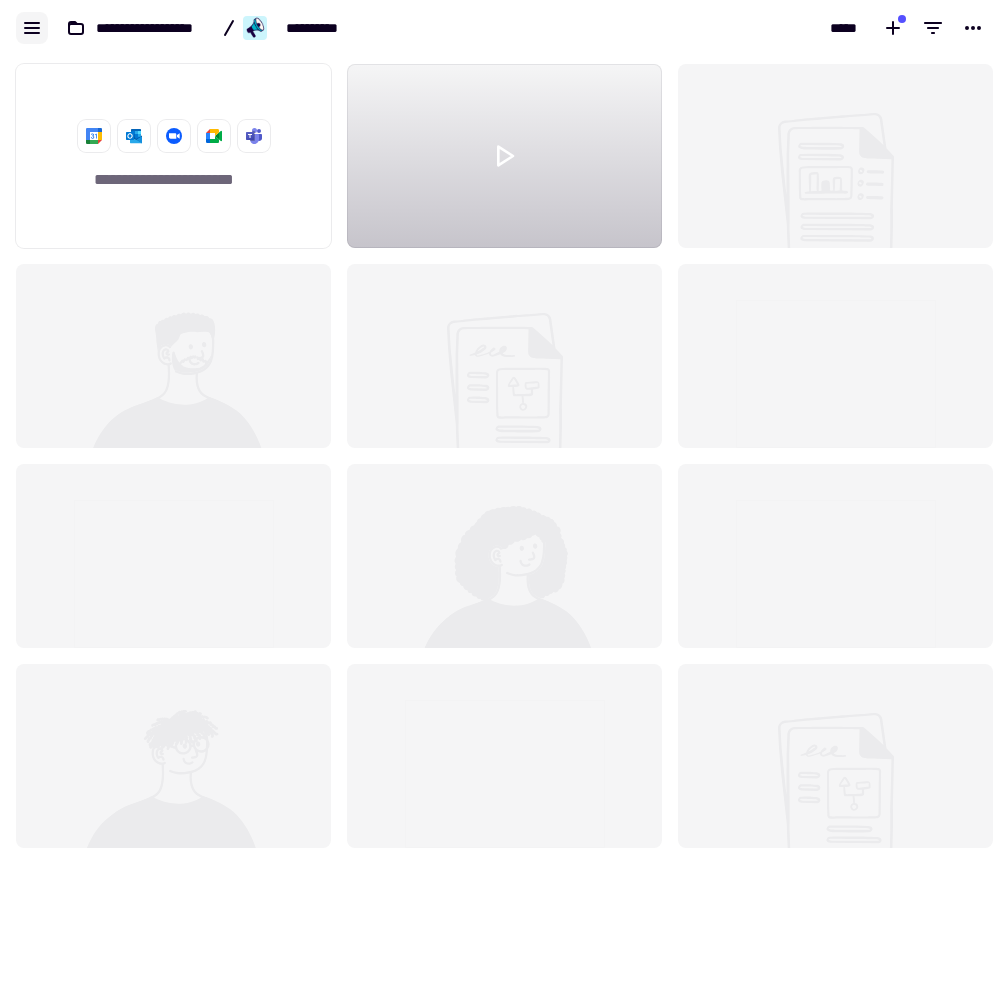 click 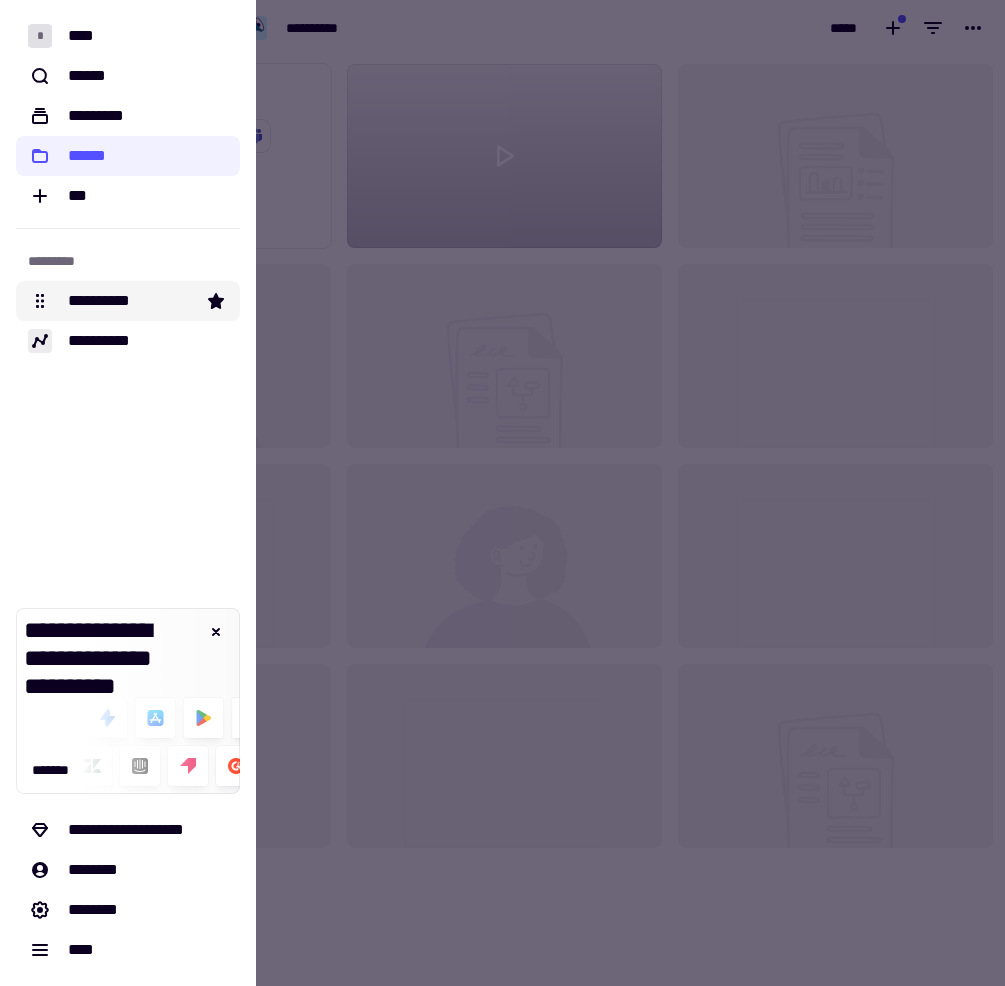 click on "**********" 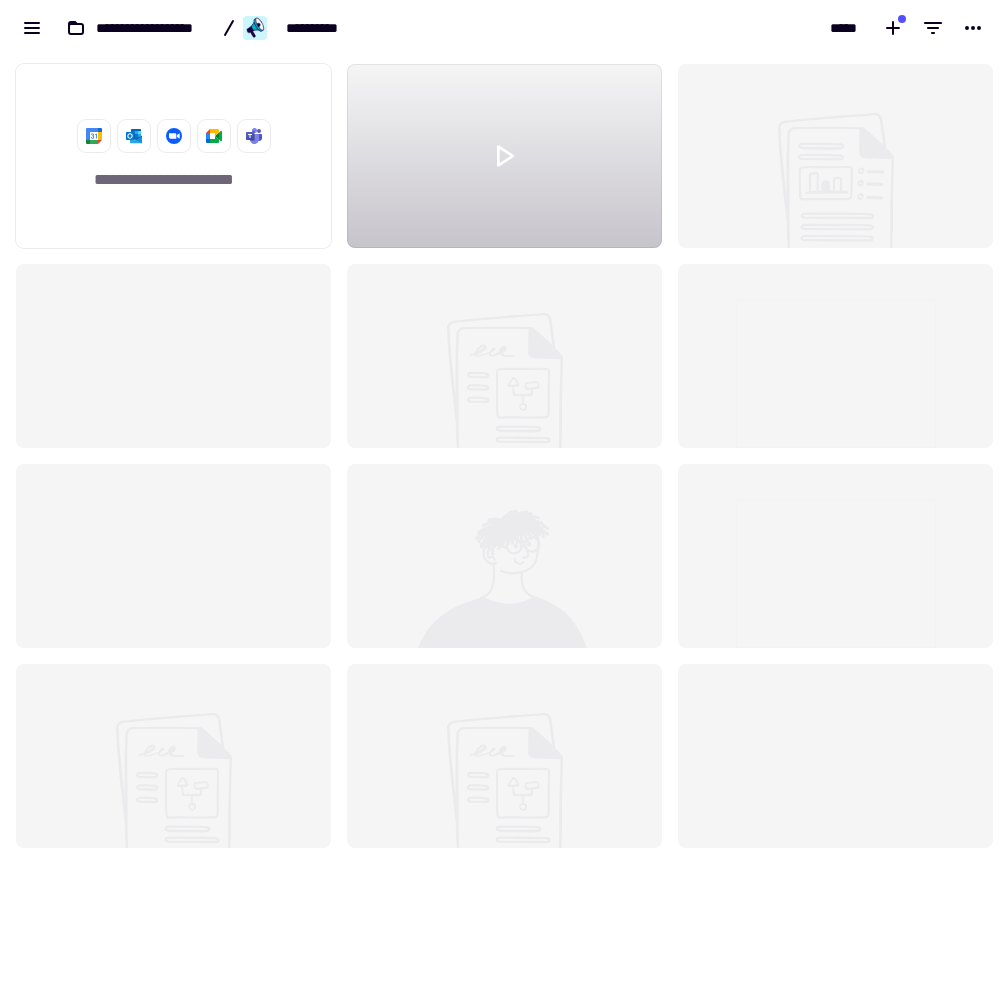 scroll, scrollTop: 918, scrollLeft: 993, axis: both 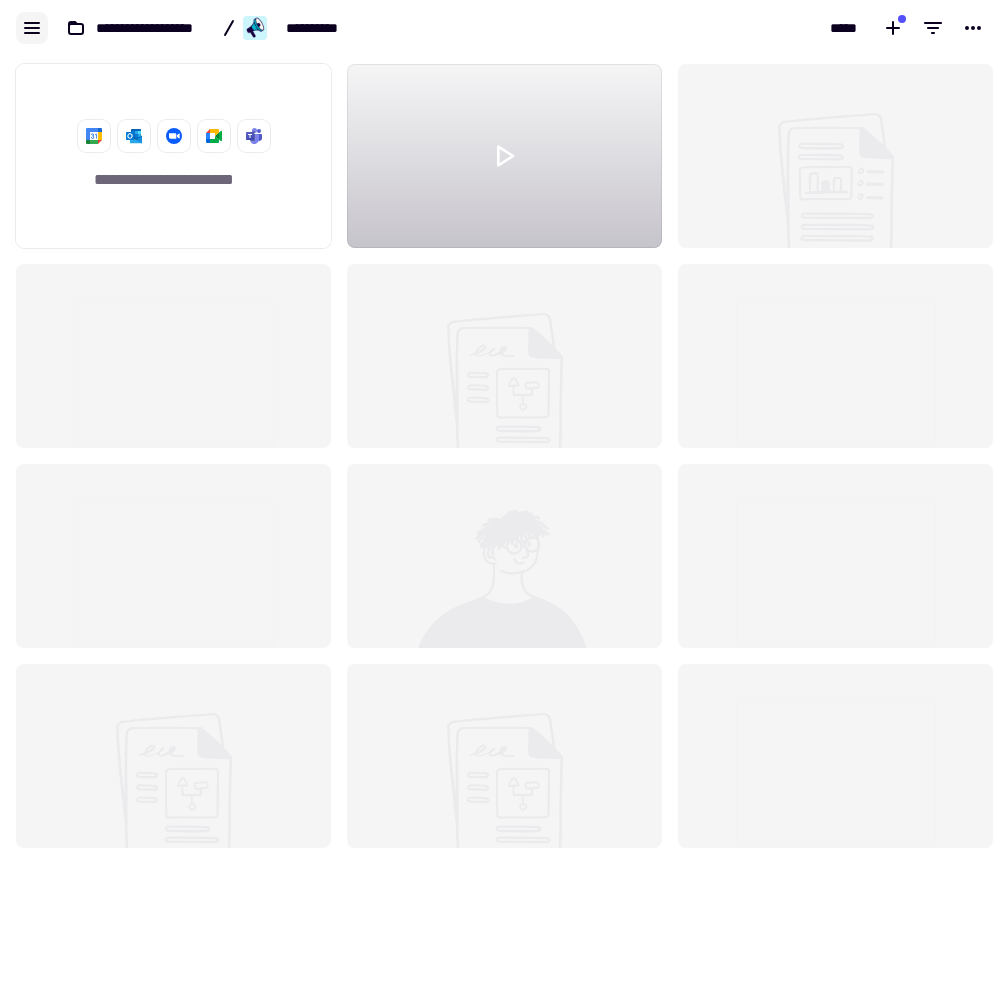 click 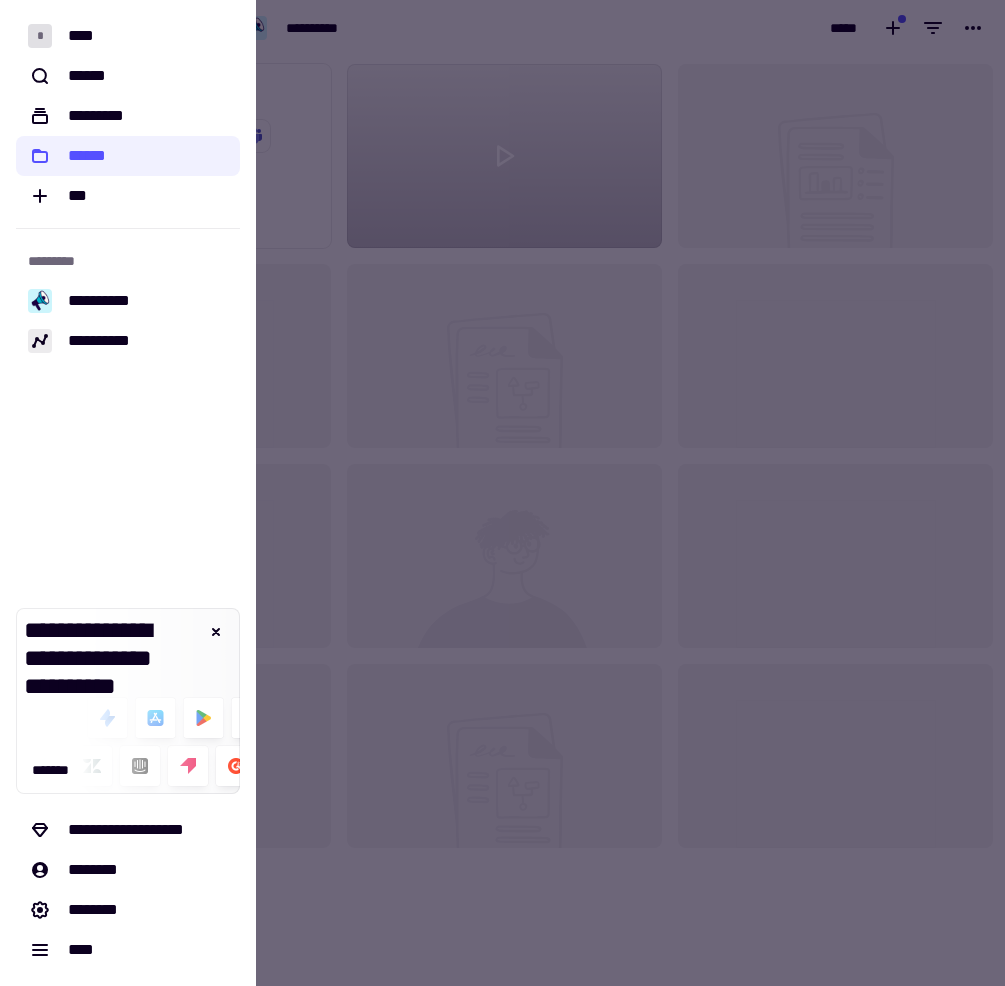 click at bounding box center [502, 493] 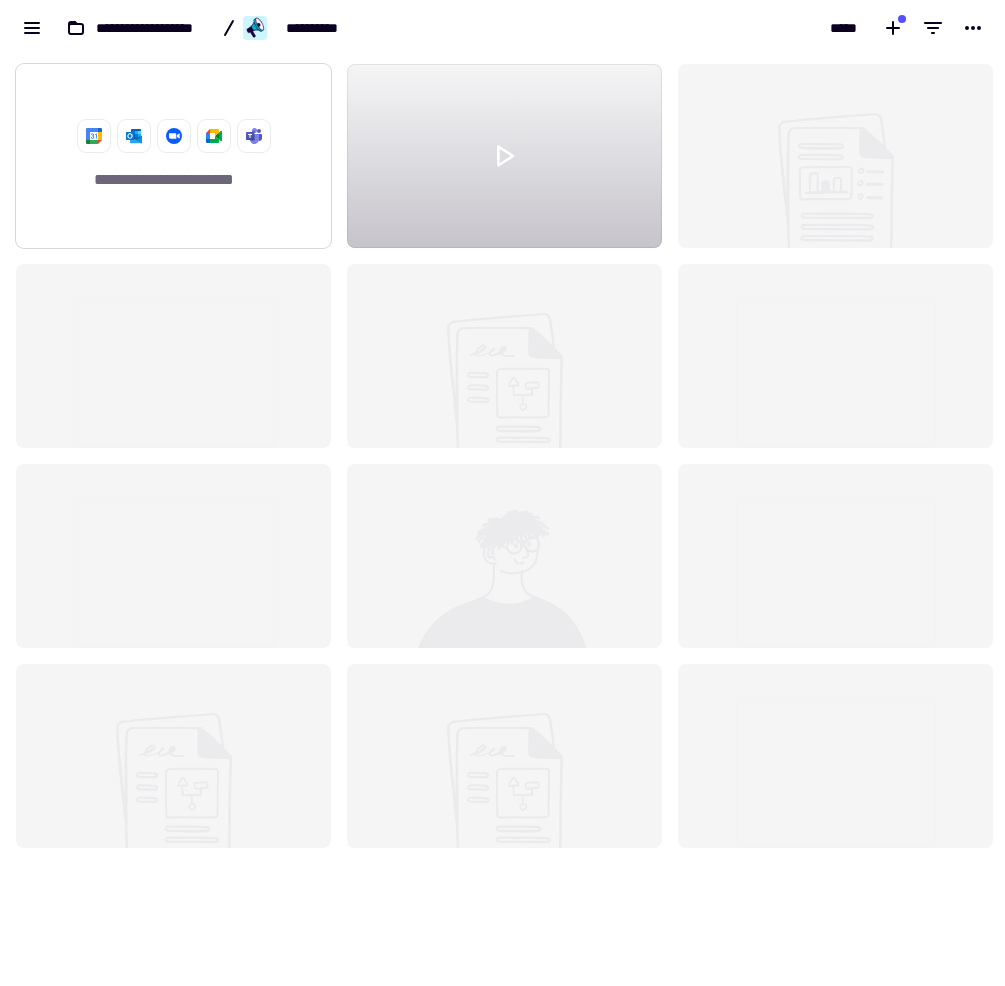 click on "**********" 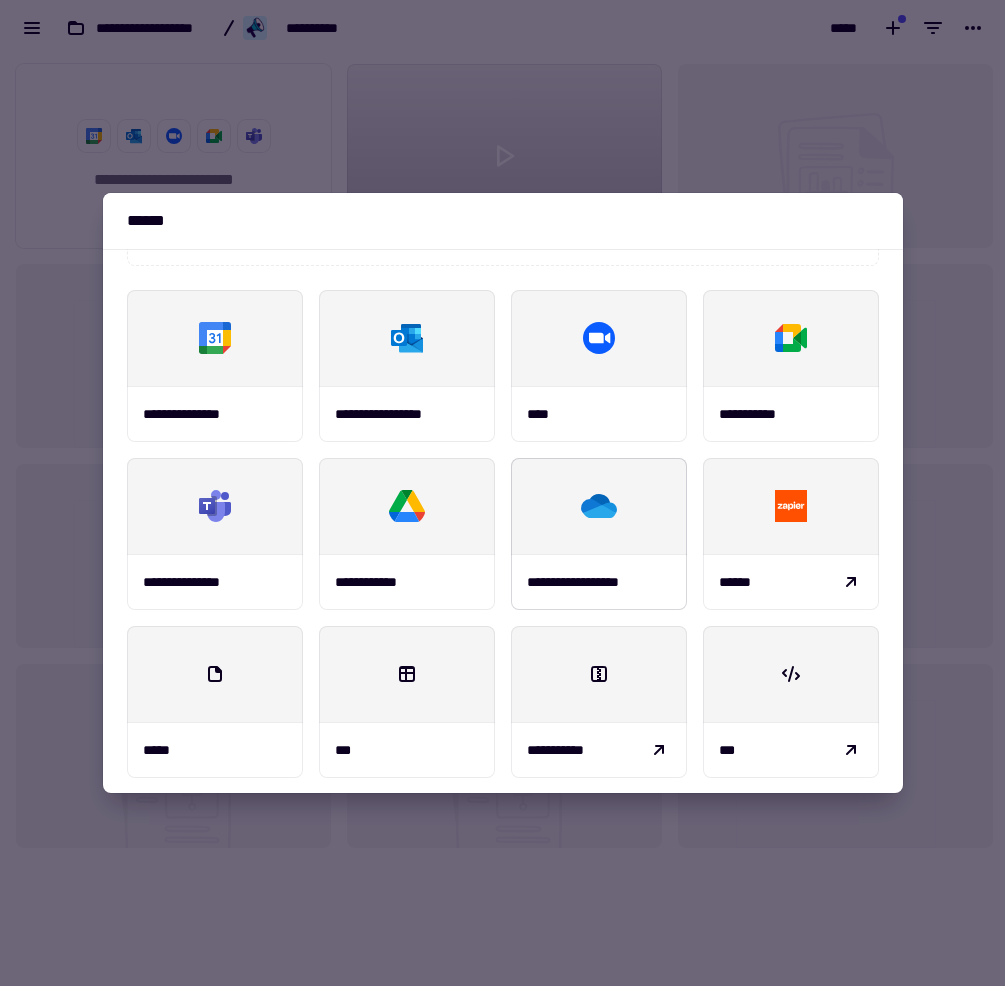 scroll, scrollTop: 234, scrollLeft: 0, axis: vertical 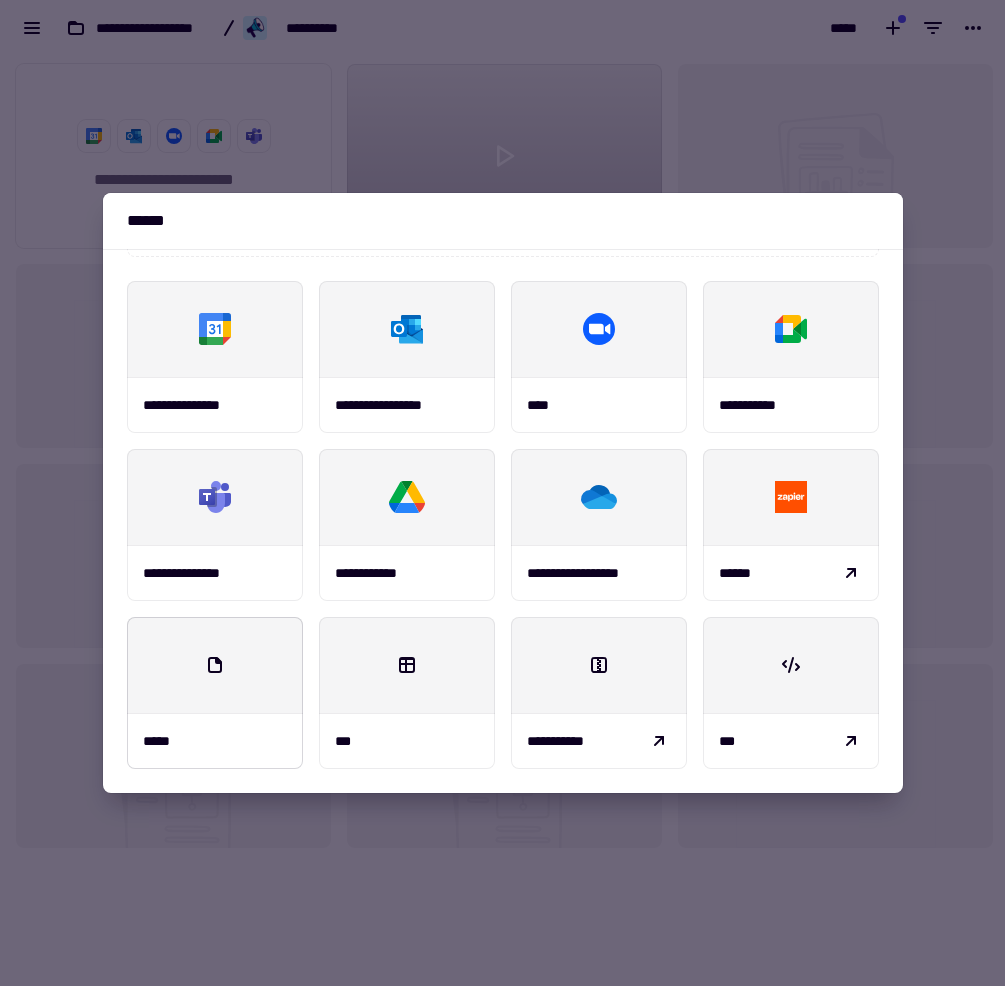 click 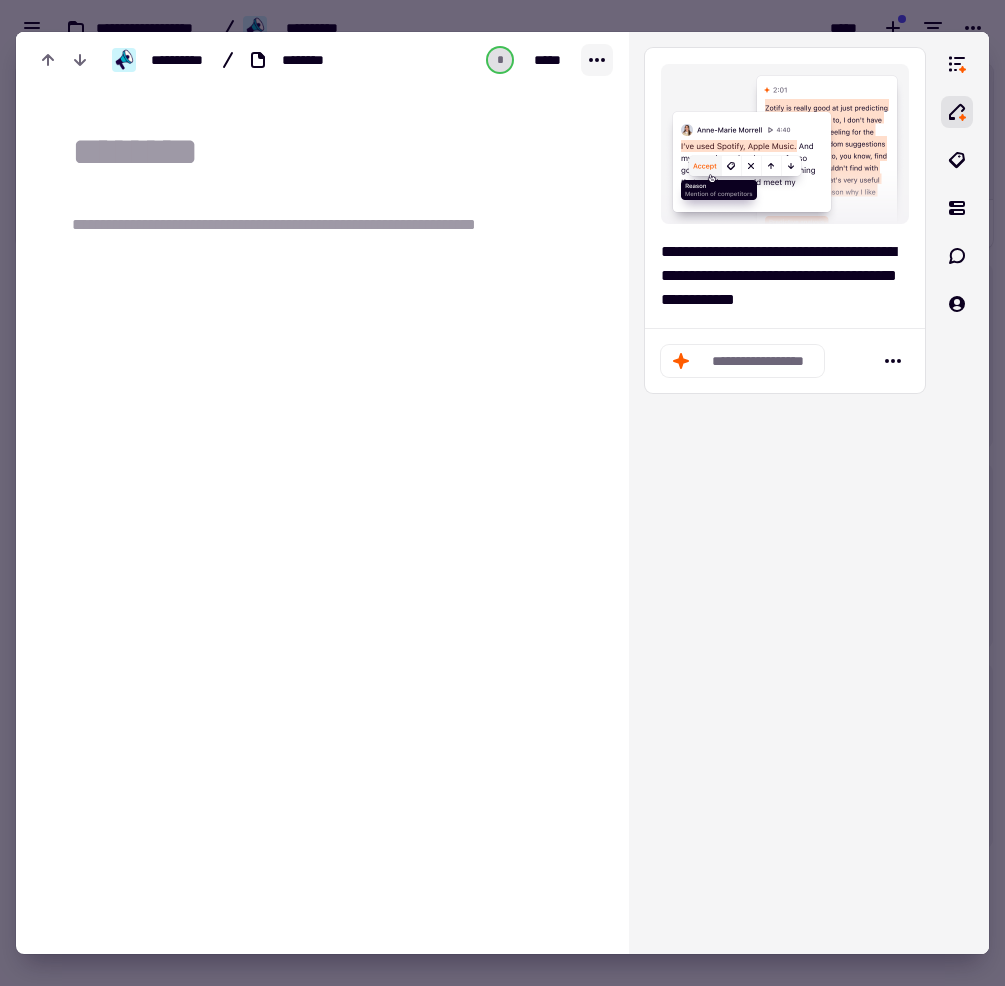 click 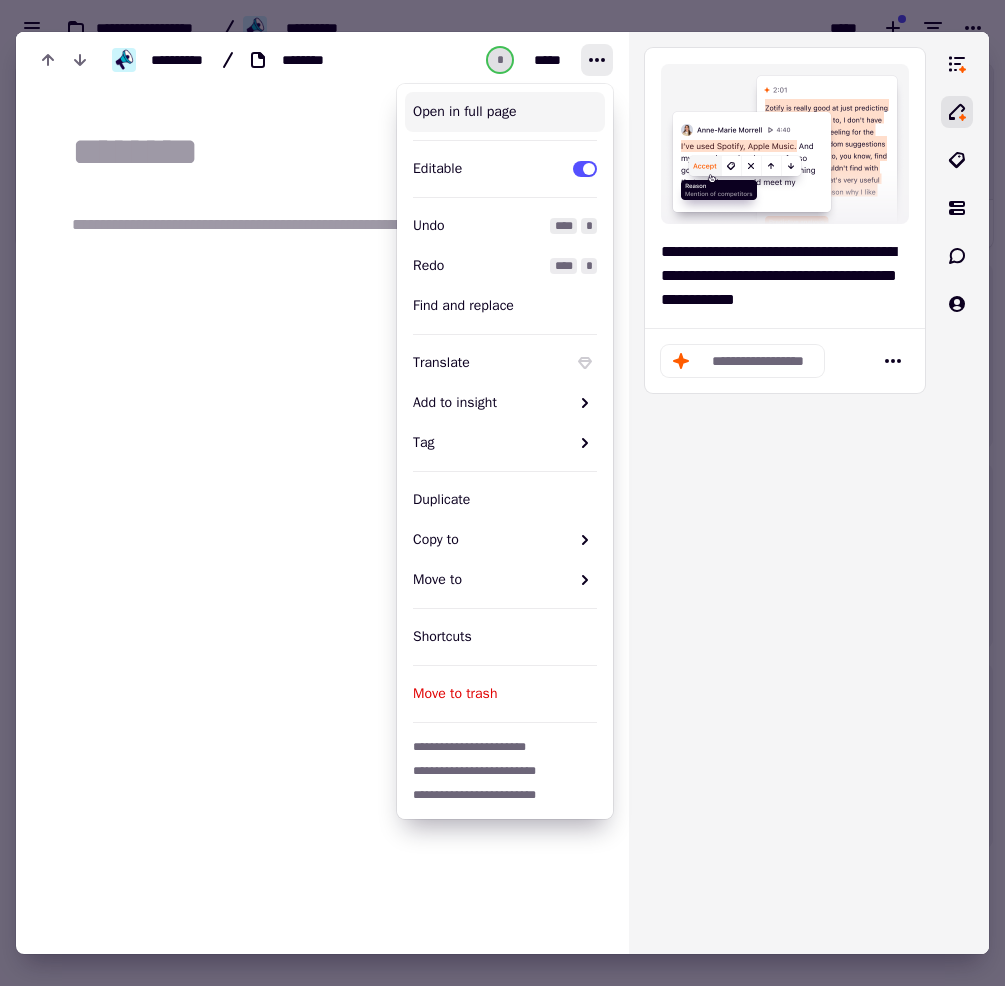 click on "Open in full page" at bounding box center (505, 112) 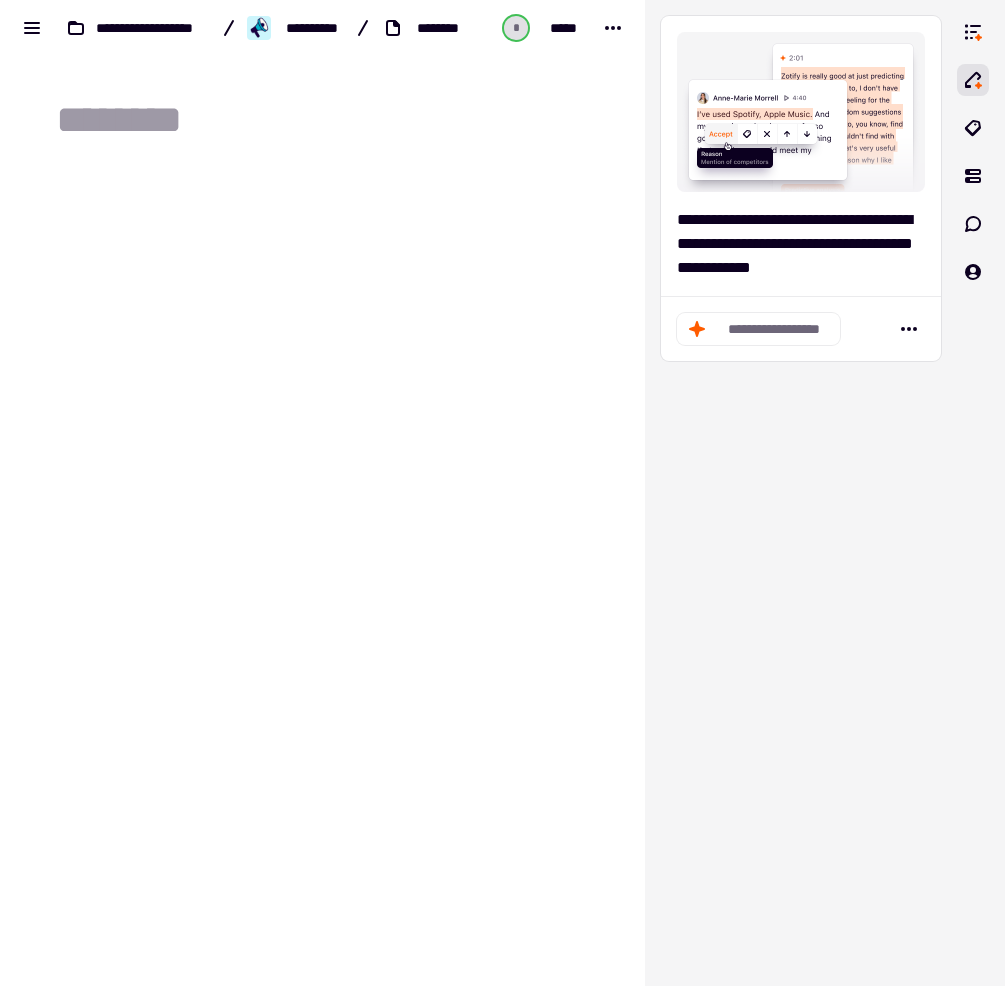 click on "**********" at bounding box center (247, 28) 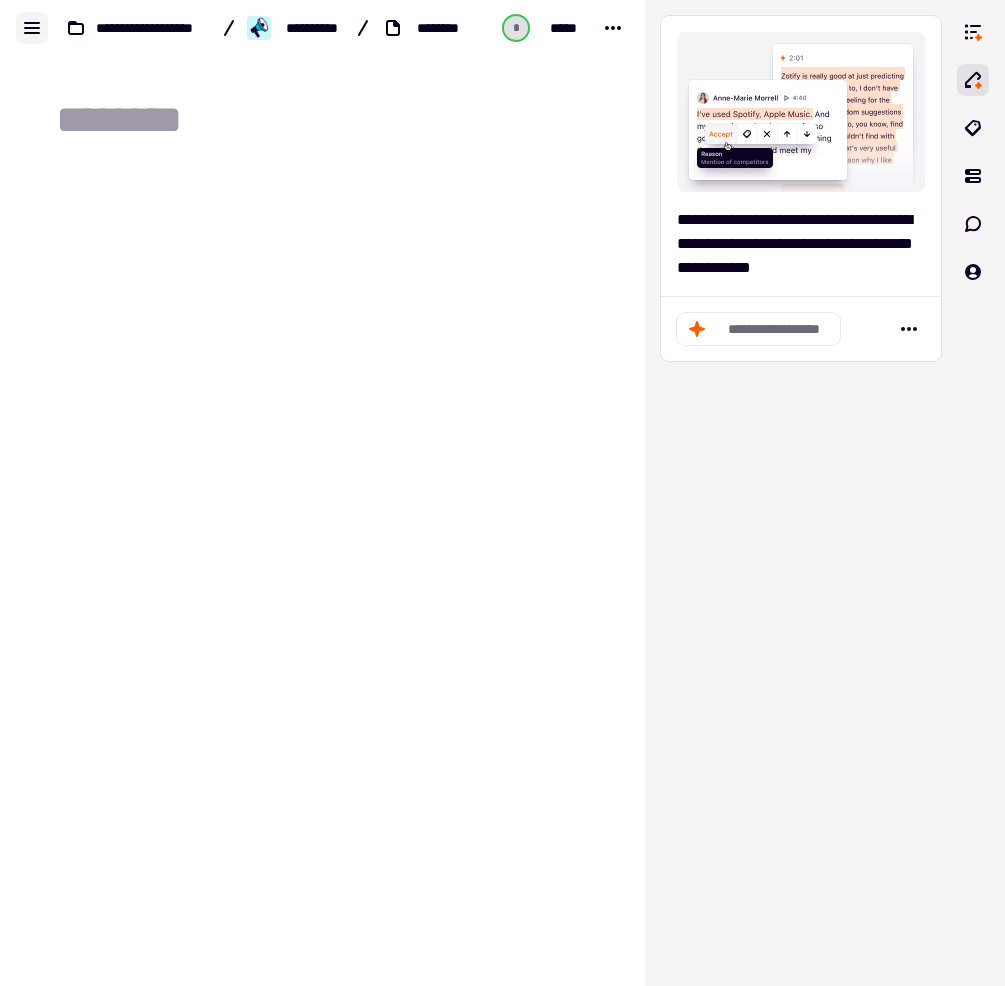 click 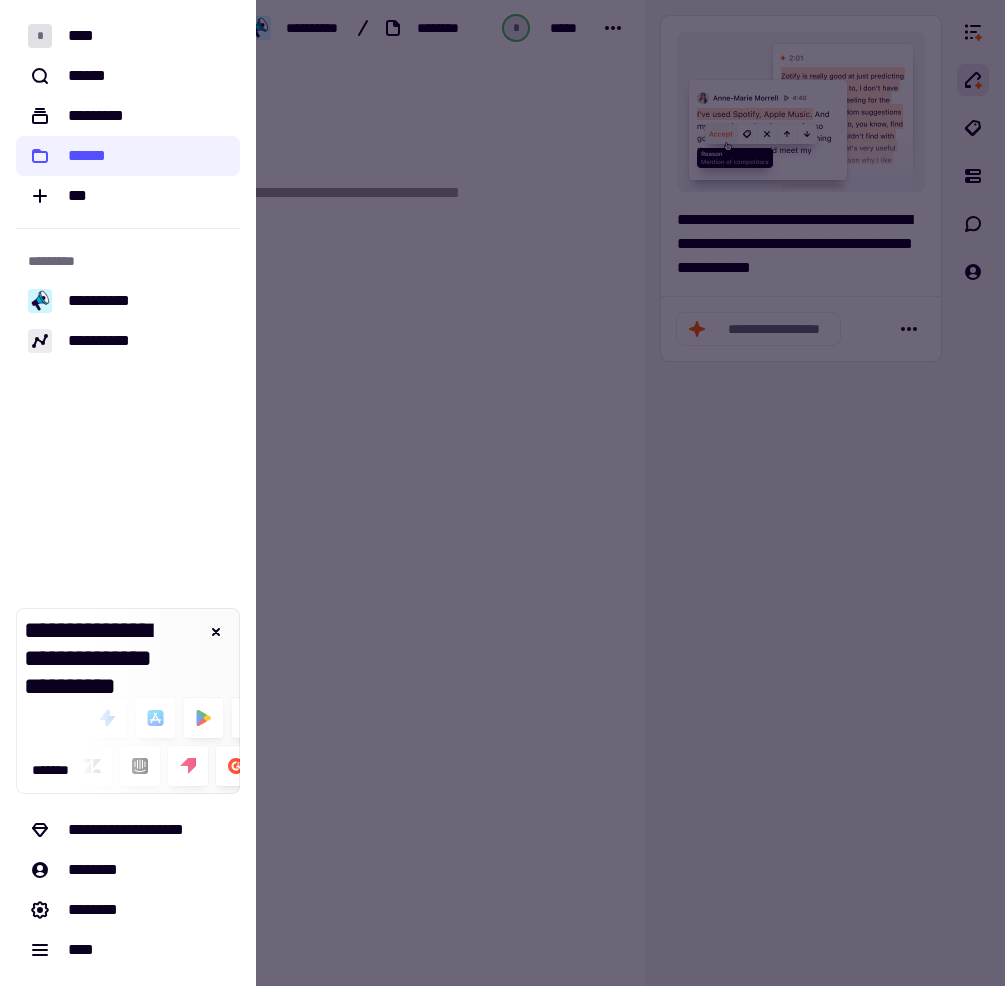 click at bounding box center [502, 493] 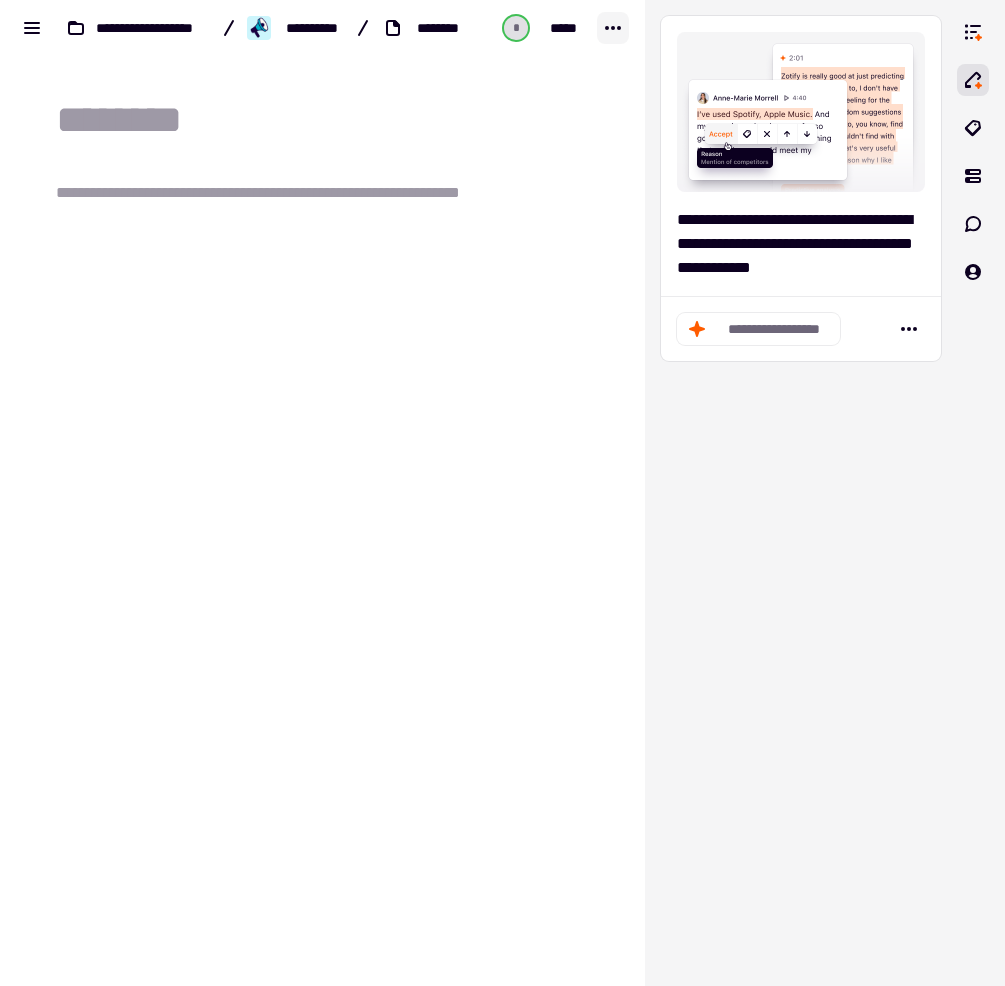 click 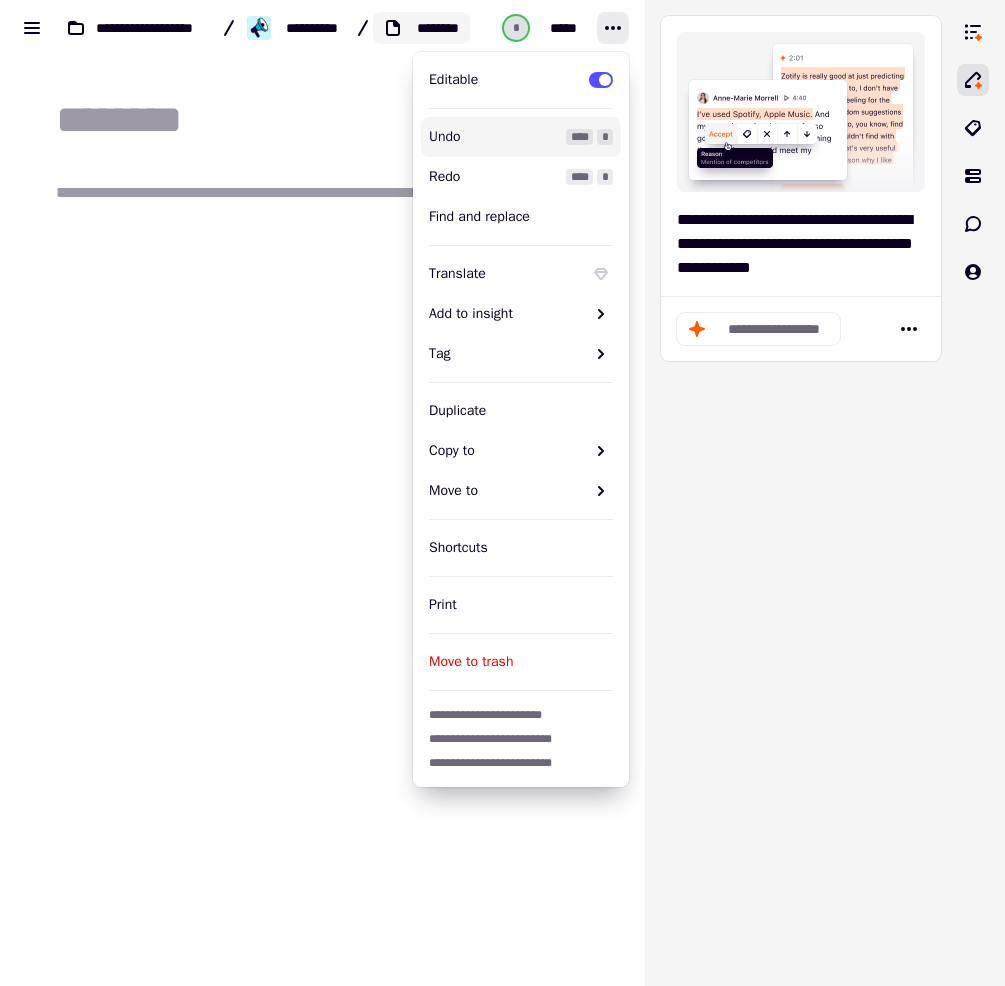 click on "********" 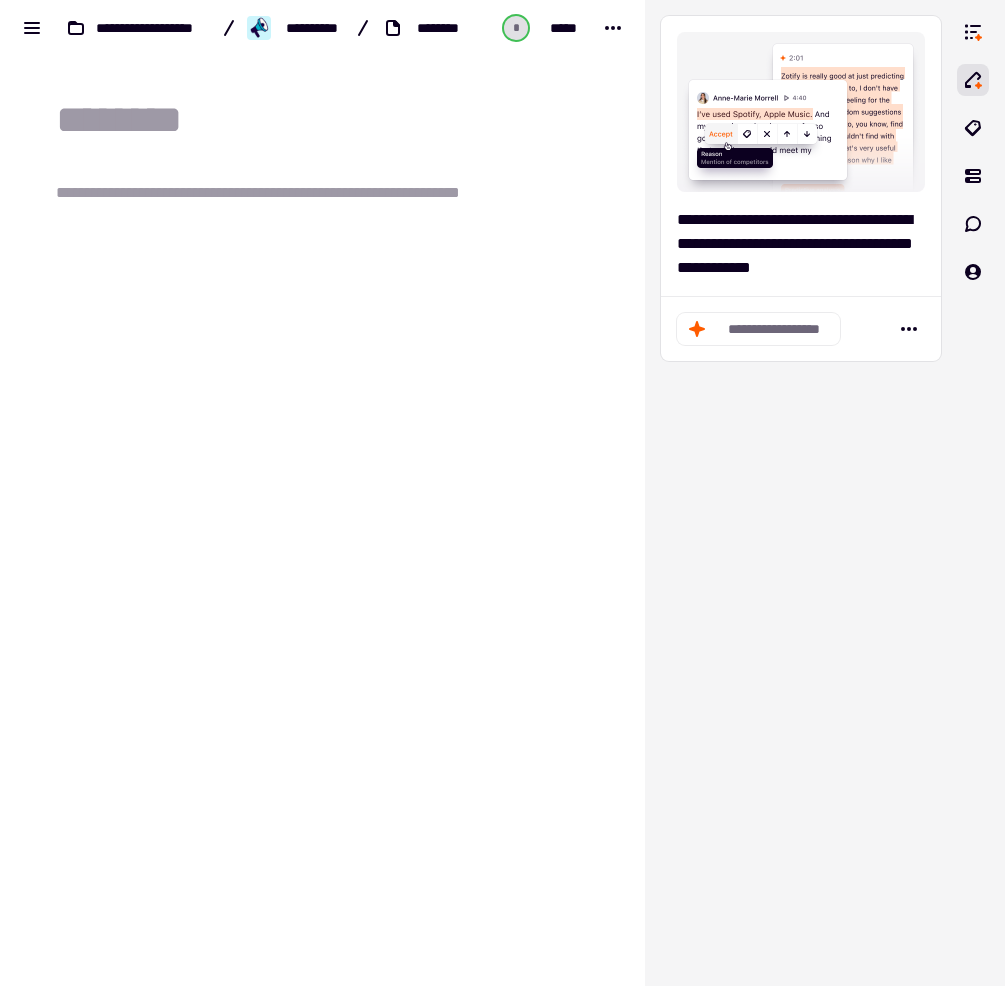 click on "**********" at bounding box center (322, 323) 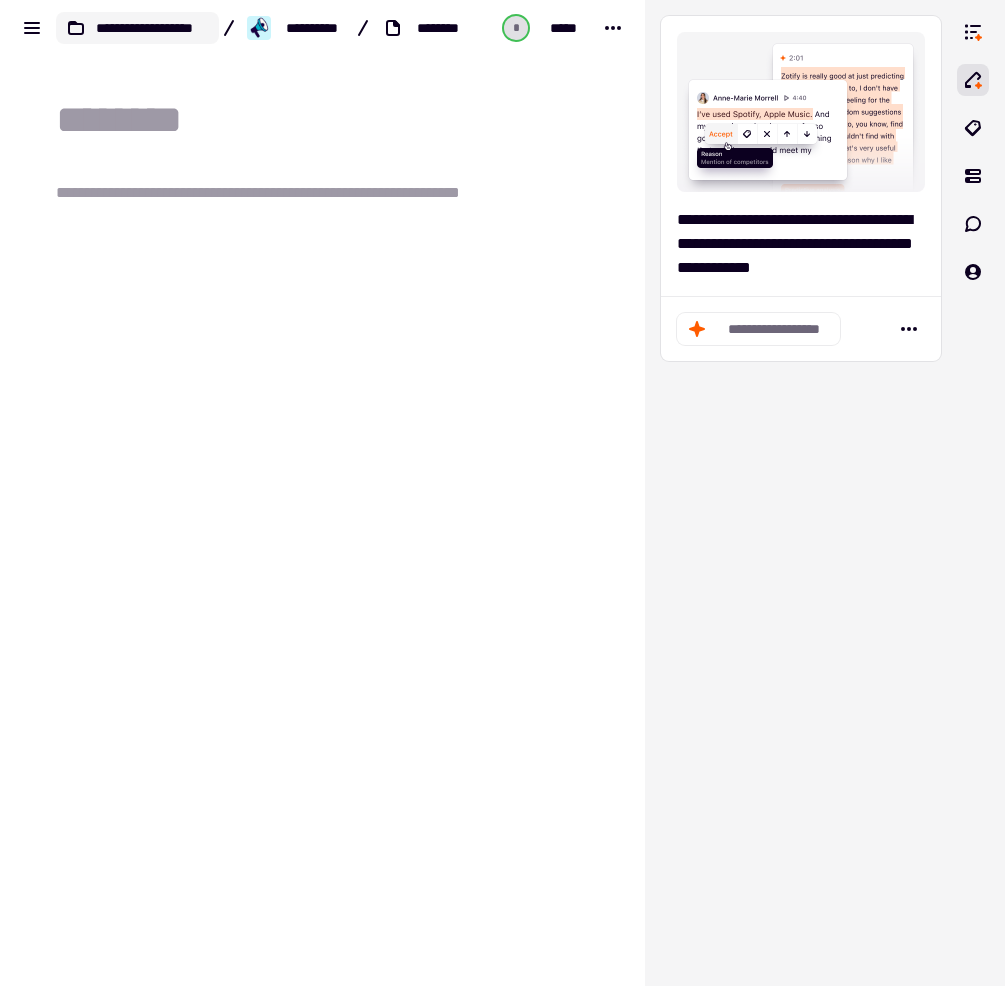 click on "**********" 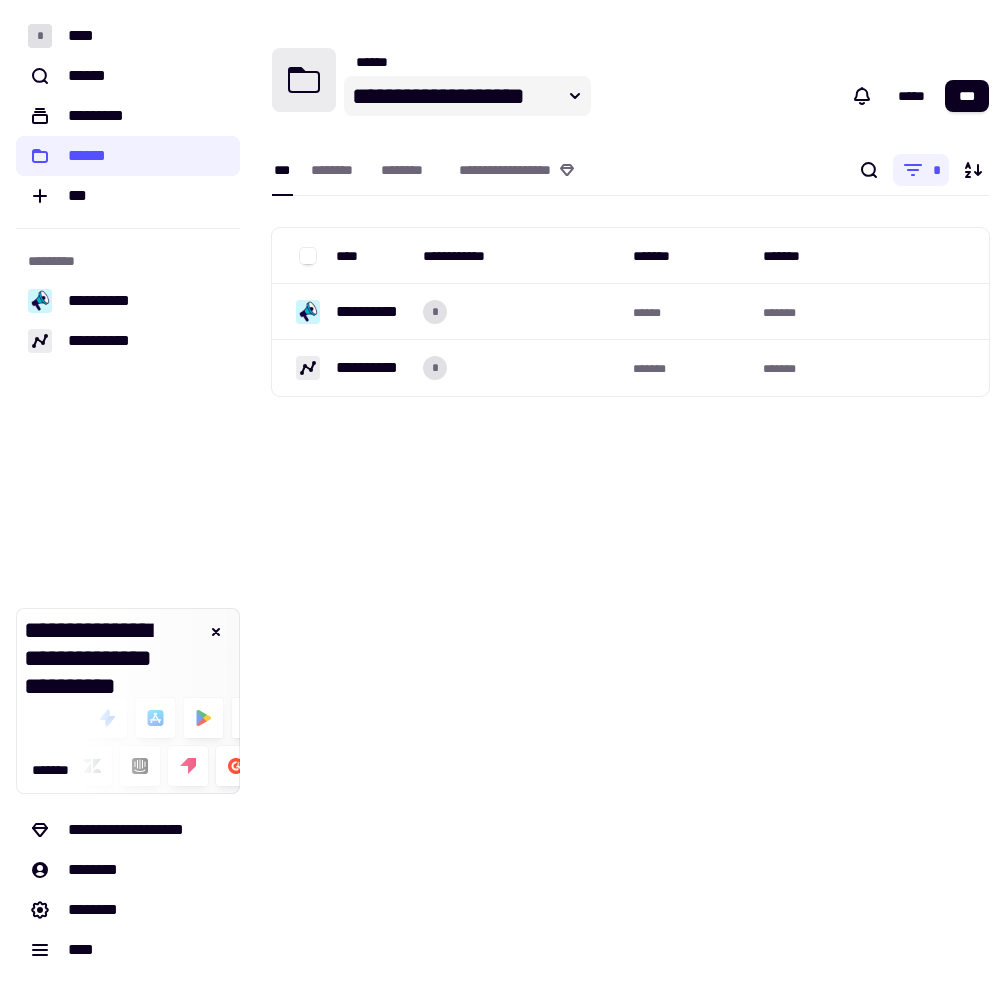 click 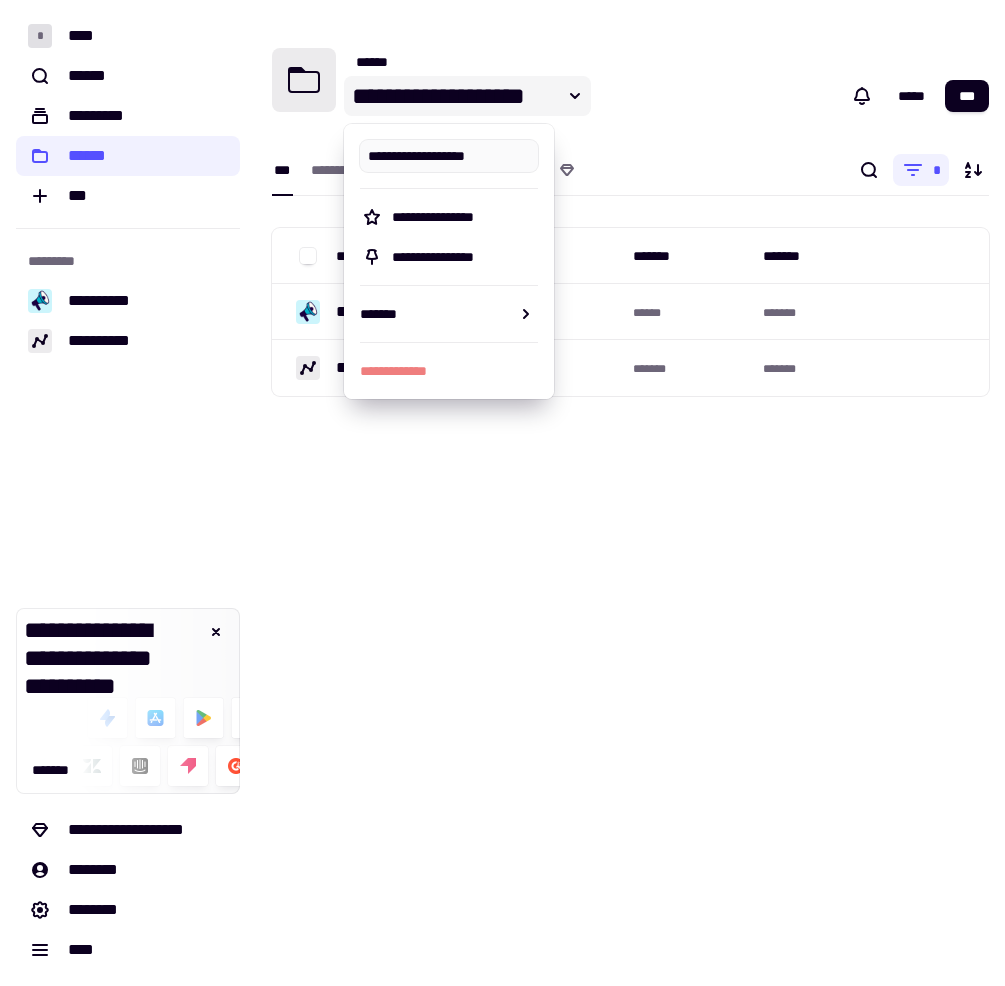 drag, startPoint x: 731, startPoint y: 109, endPoint x: 783, endPoint y: 109, distance: 52 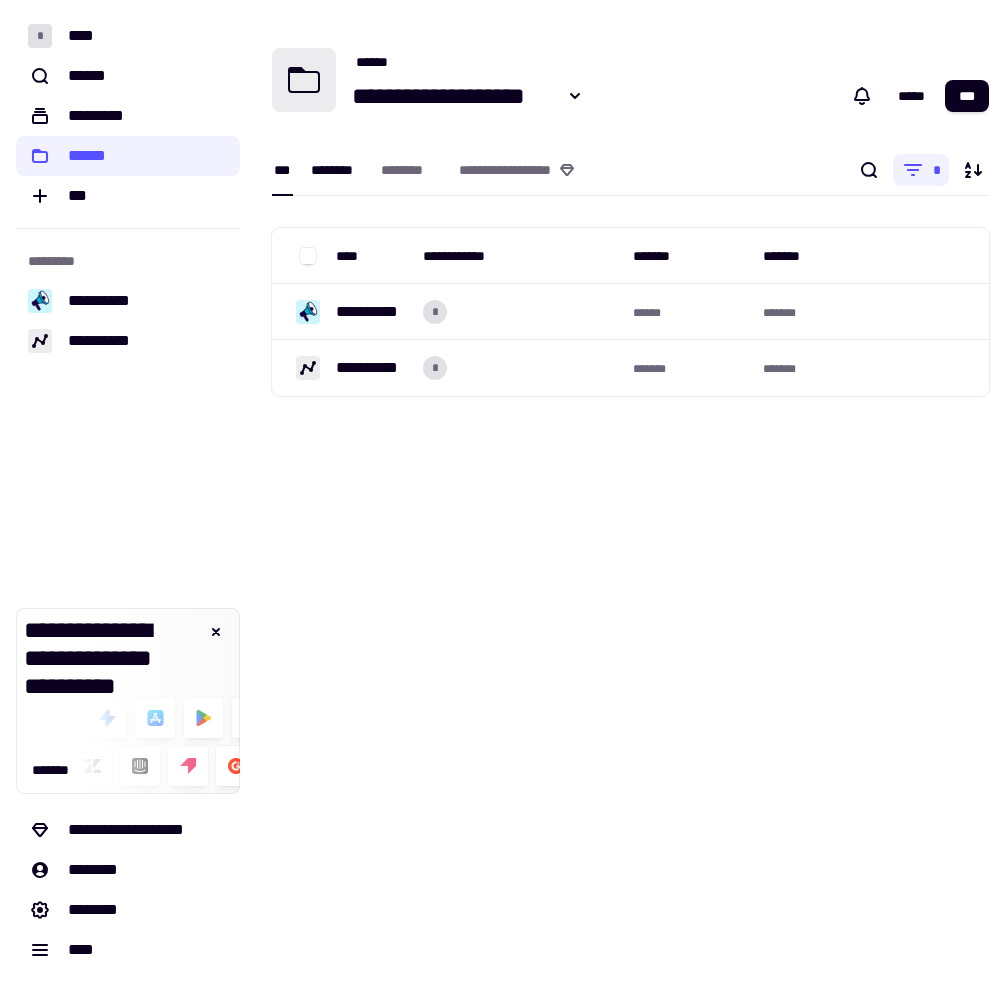 click on "********" at bounding box center [336, 170] 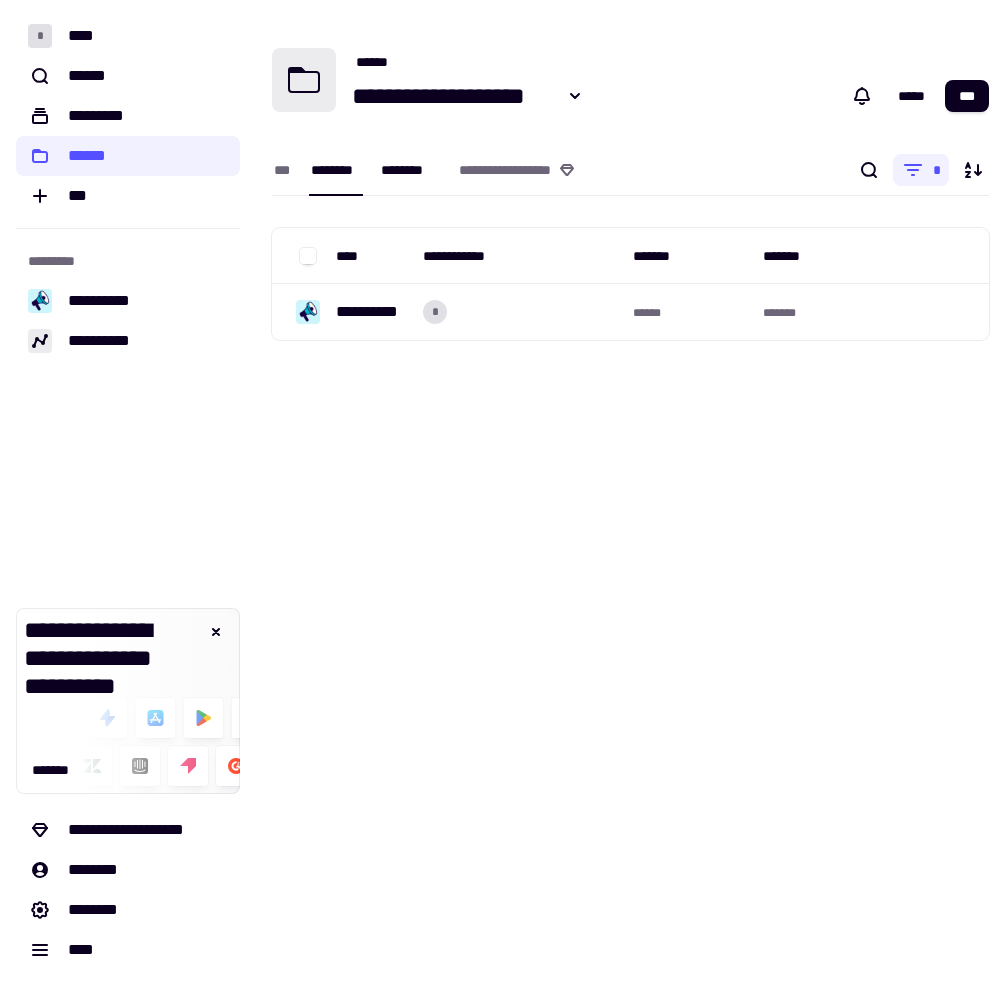 click on "********" at bounding box center (410, 170) 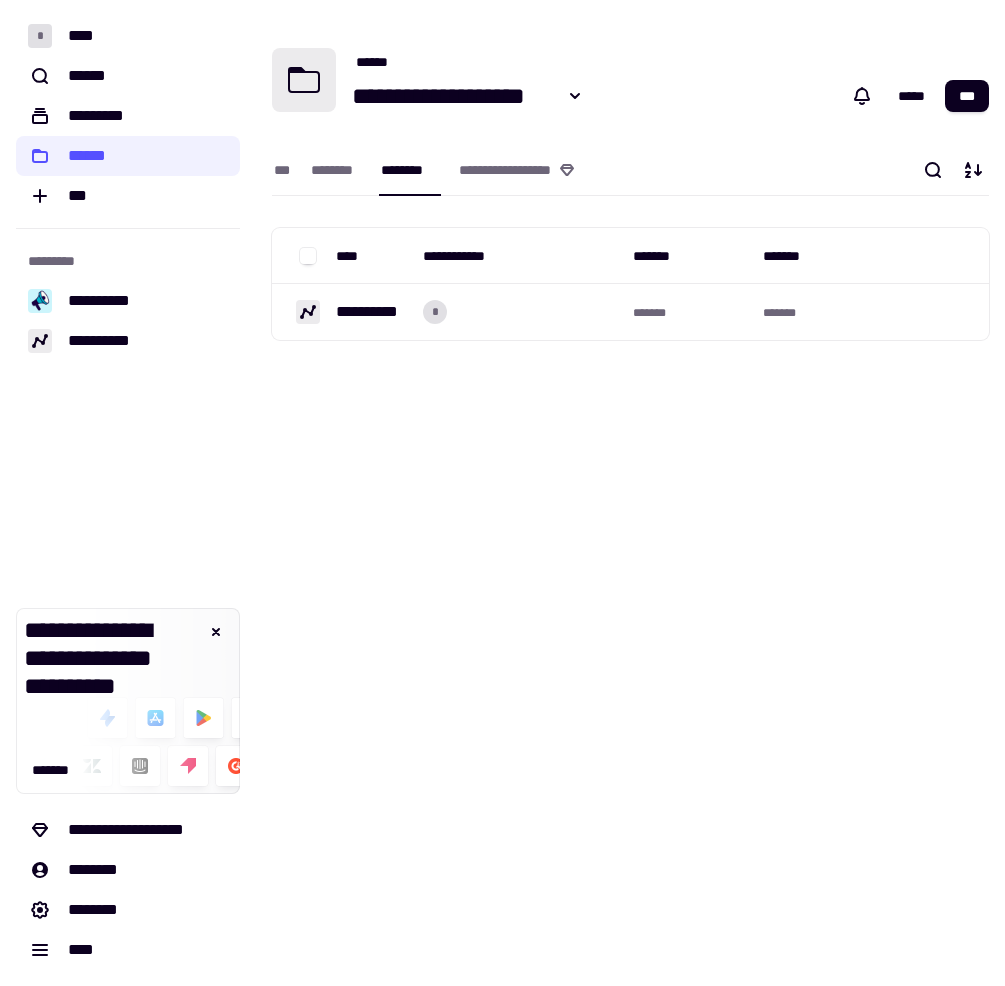 click on "**********" at bounding box center [438, 170] 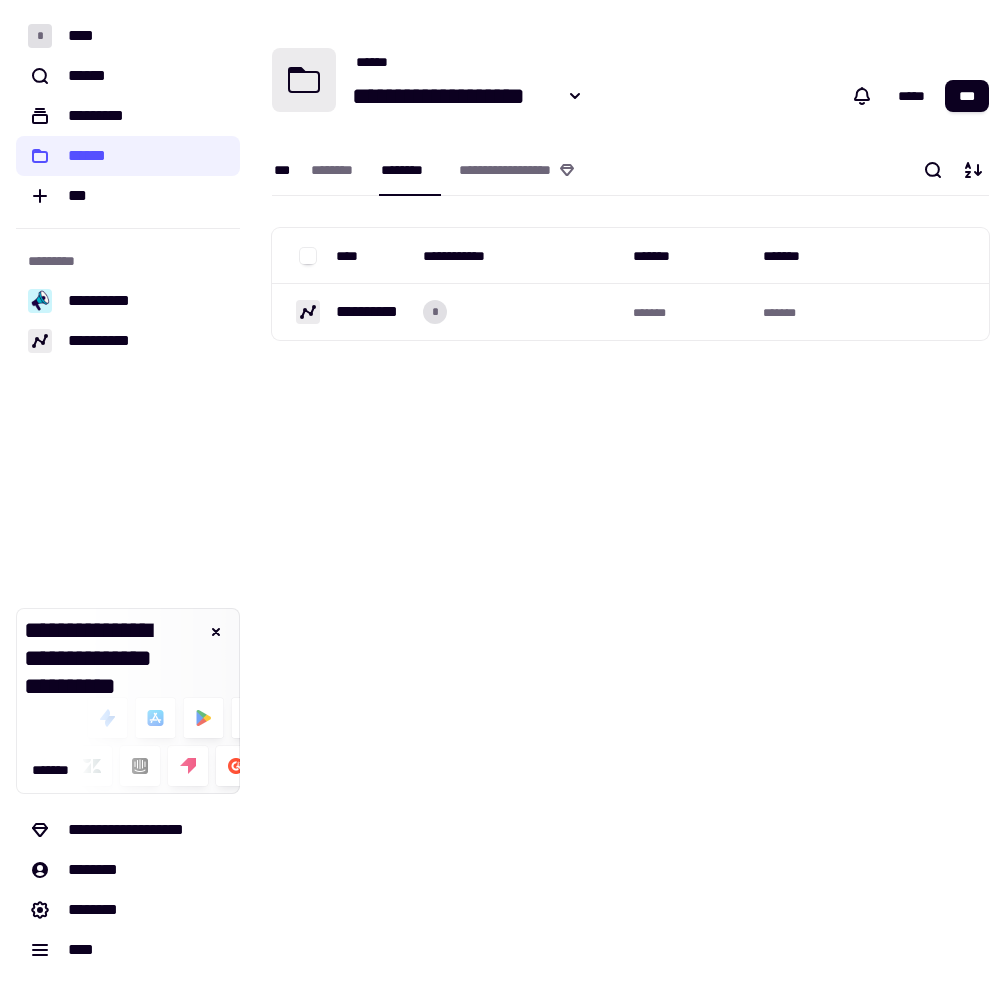 click on "***" at bounding box center (282, 170) 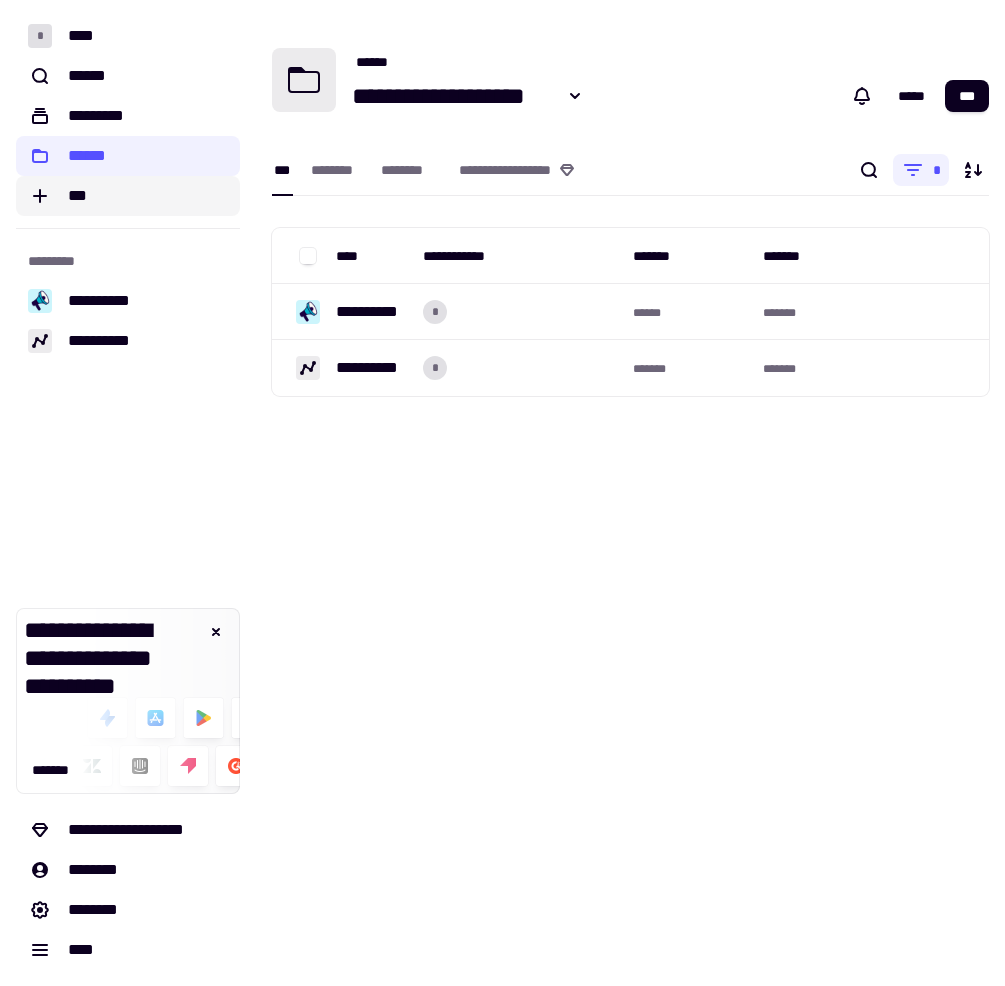 click on "***" 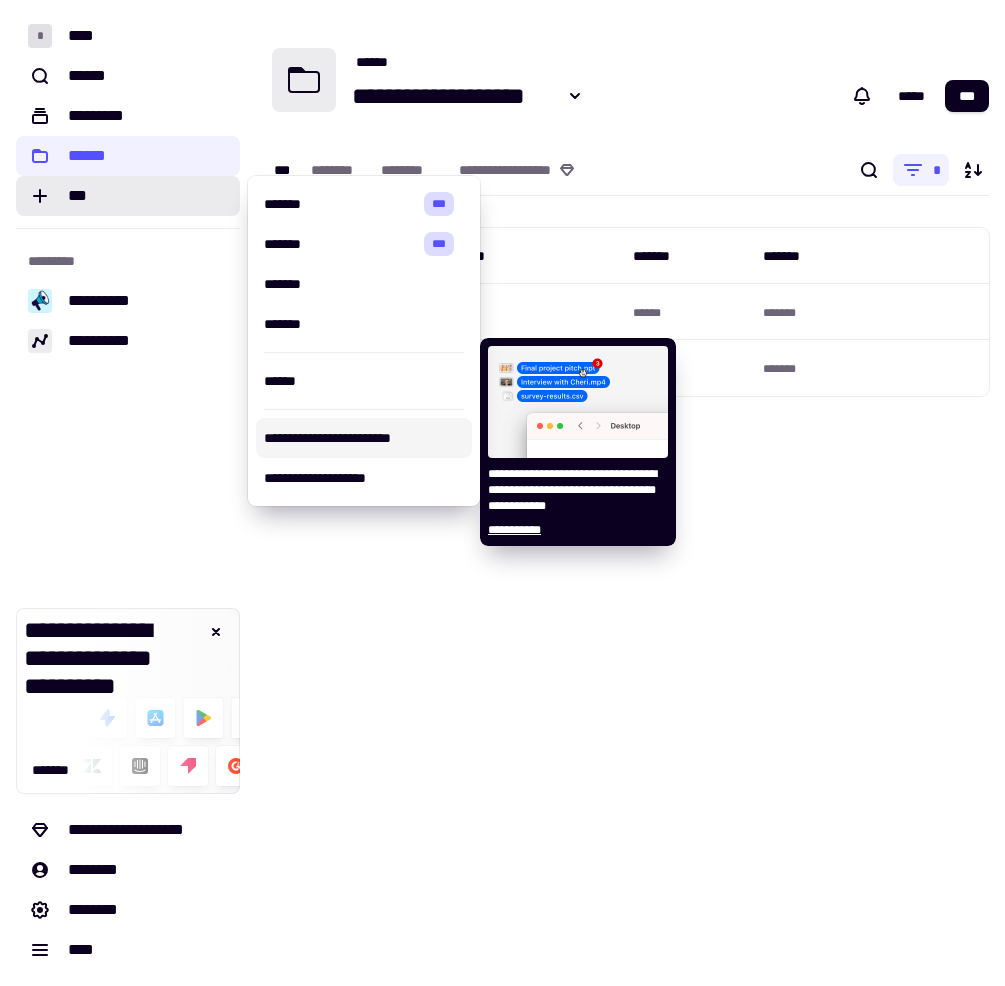 click on "**********" at bounding box center [364, 438] 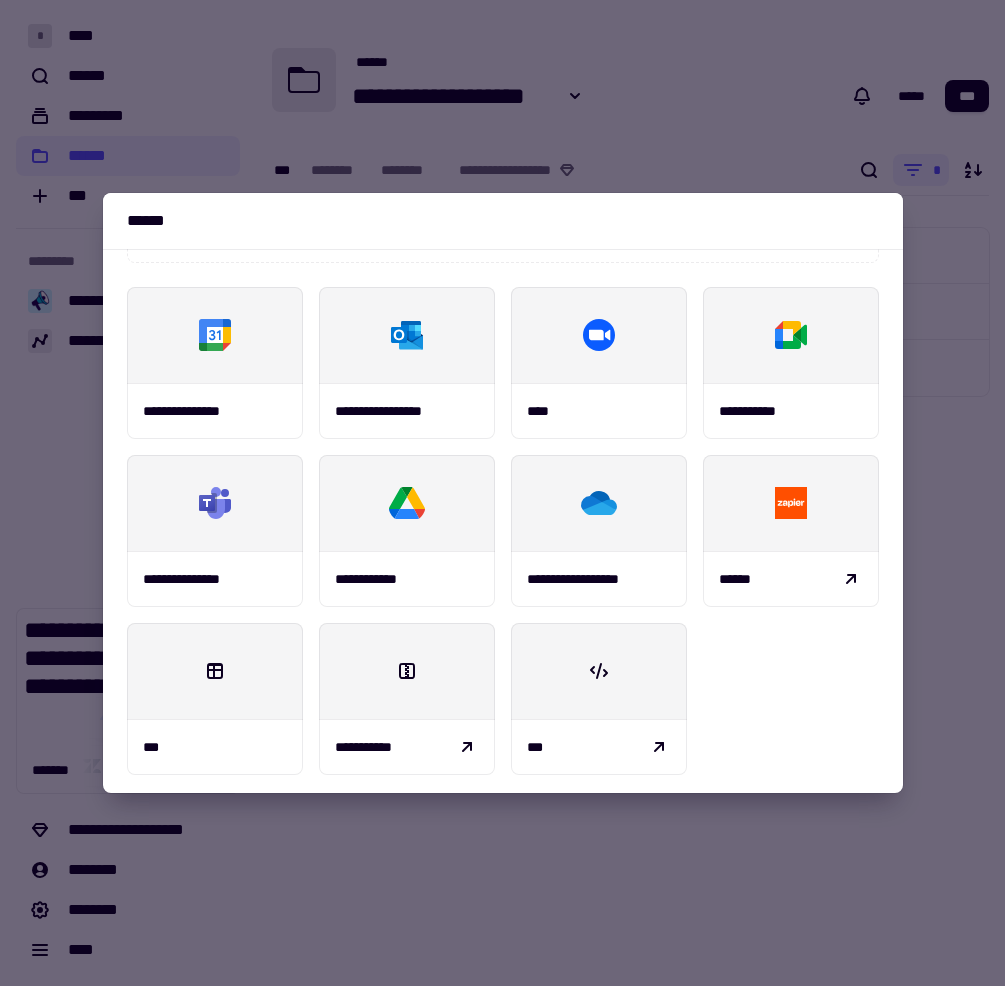scroll, scrollTop: 234, scrollLeft: 0, axis: vertical 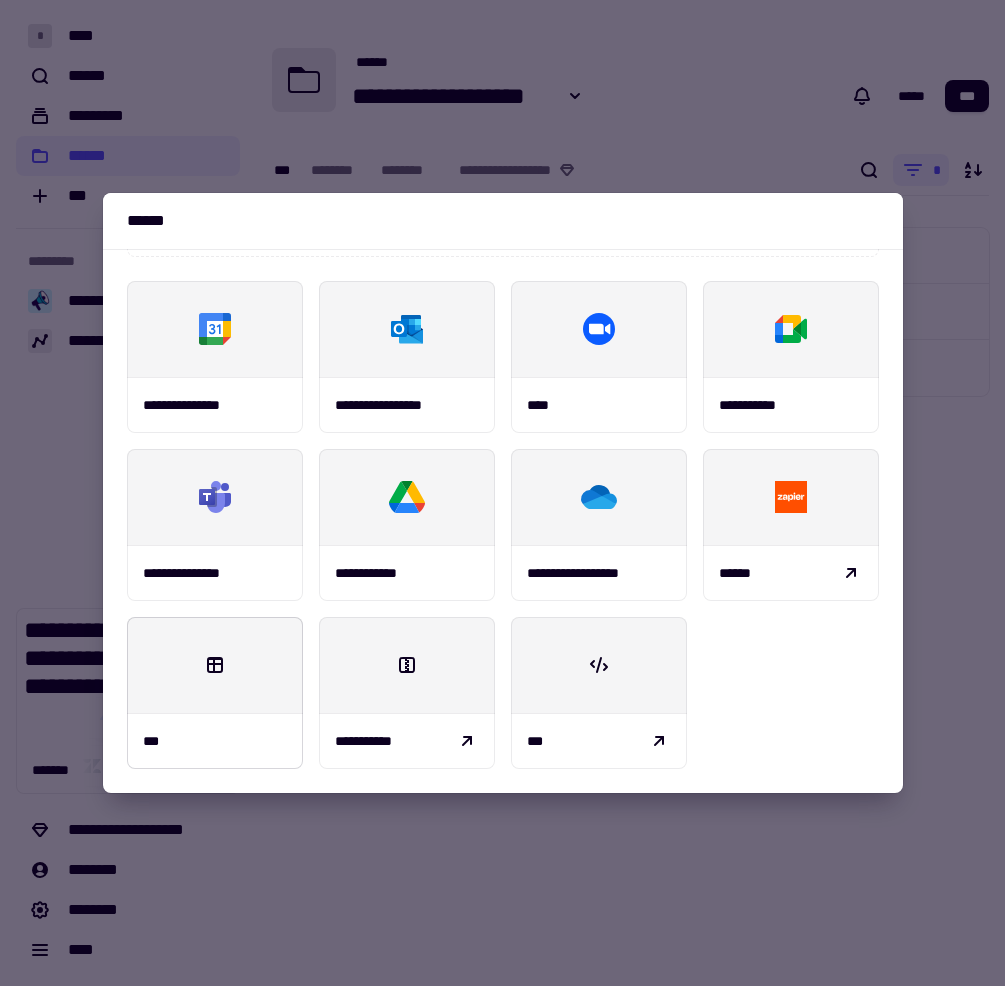 click at bounding box center (215, 665) 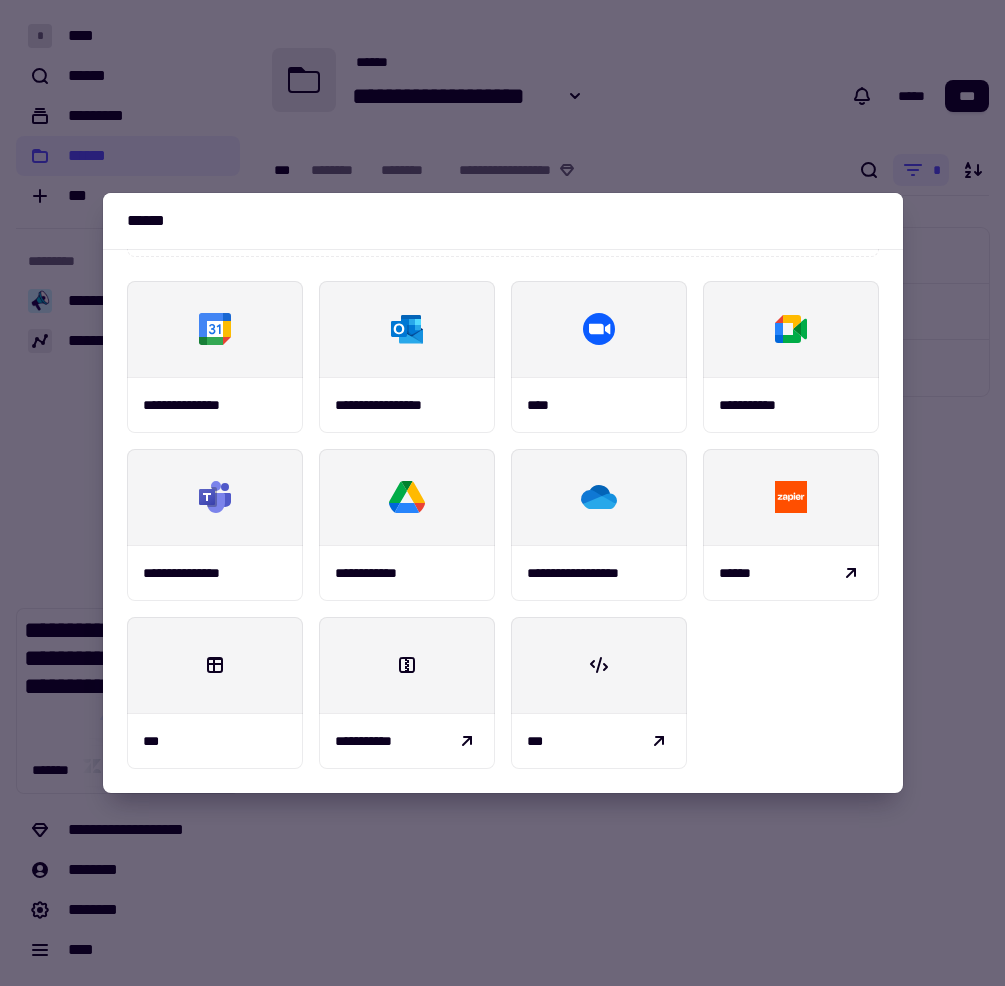 scroll, scrollTop: 0, scrollLeft: 0, axis: both 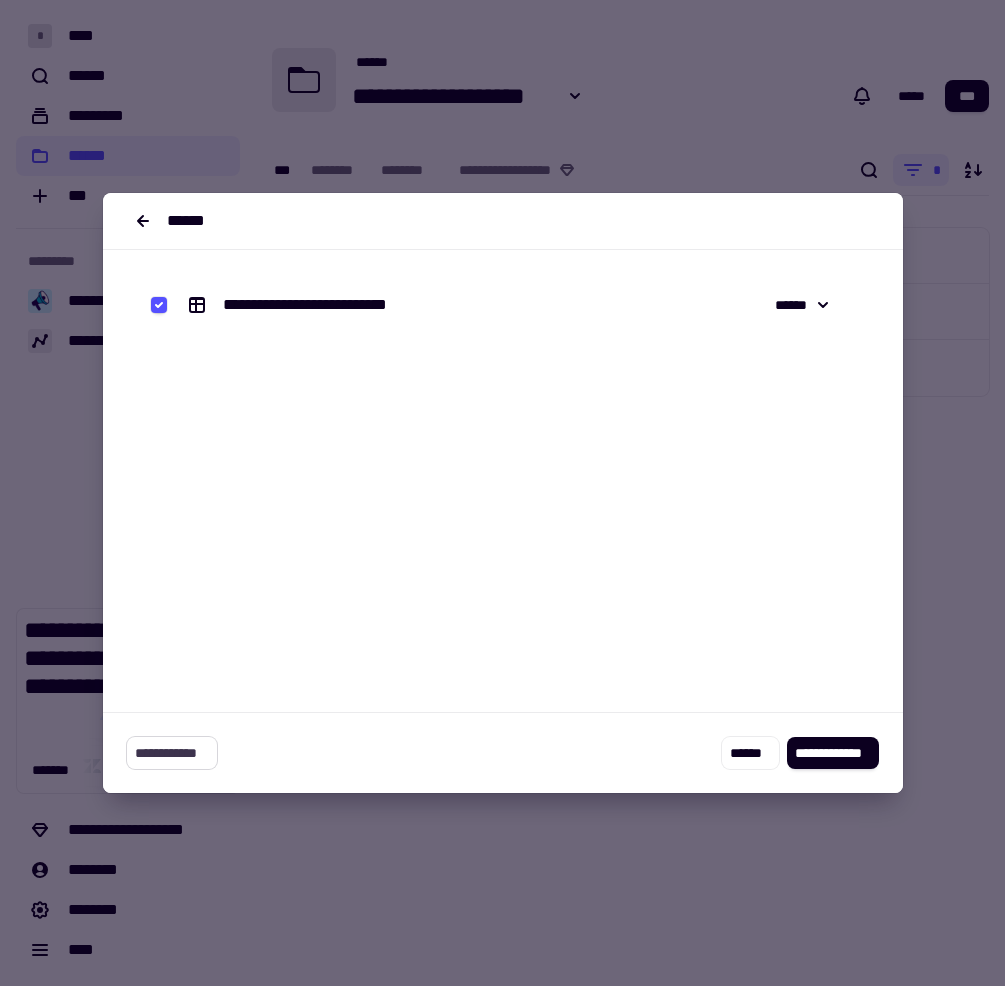 click on "**********" 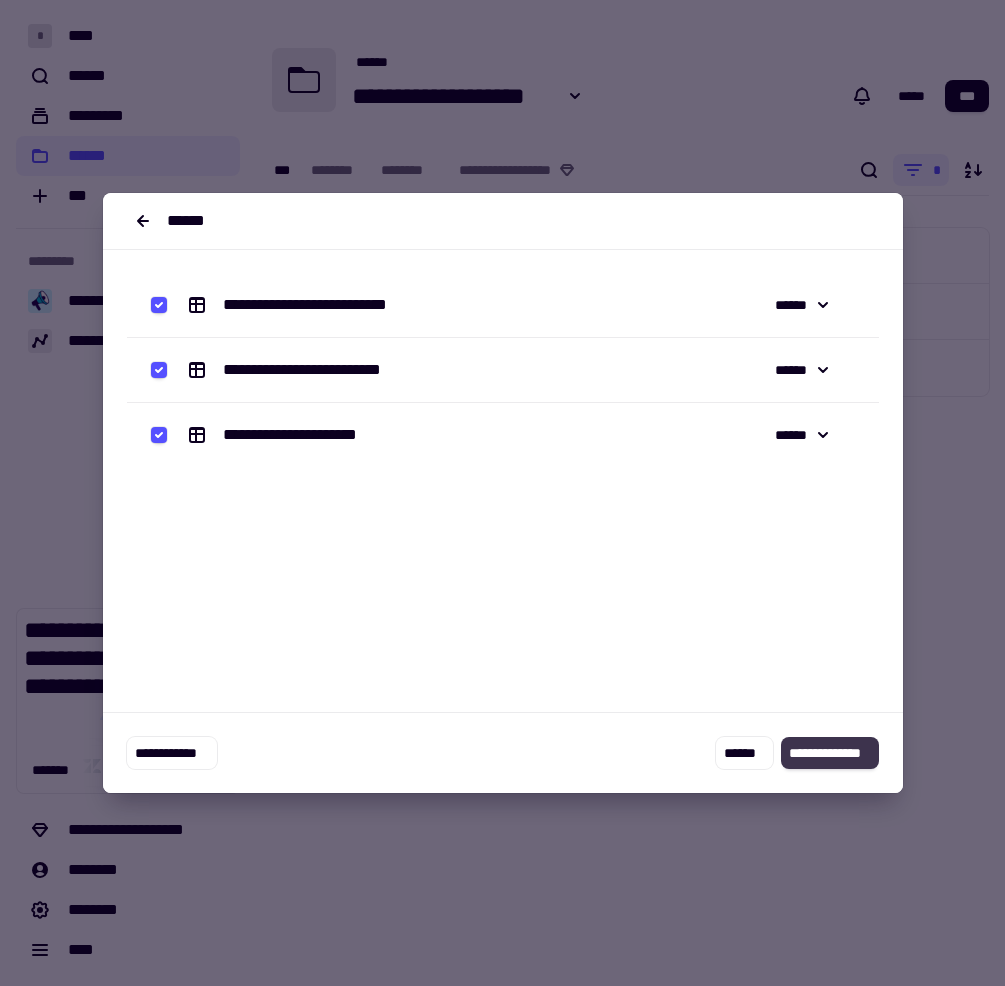 click on "**********" 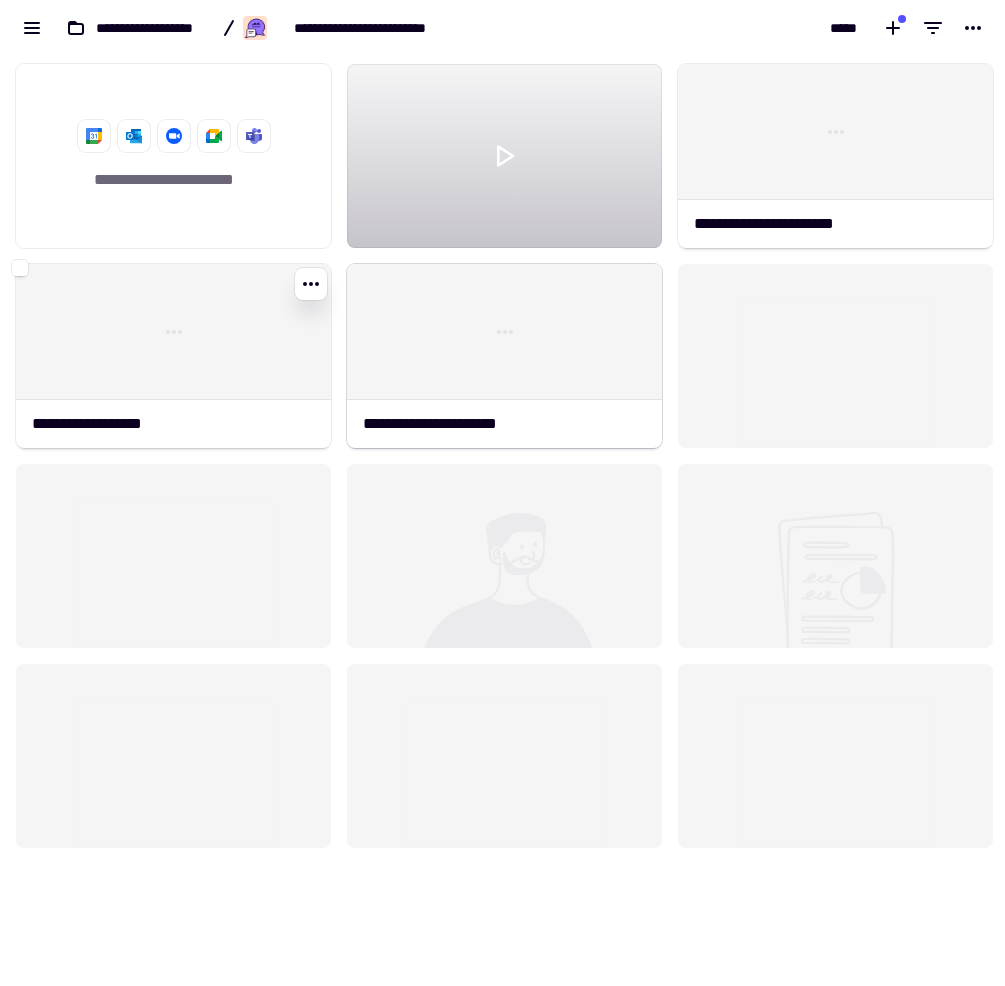 scroll, scrollTop: 13, scrollLeft: 13, axis: both 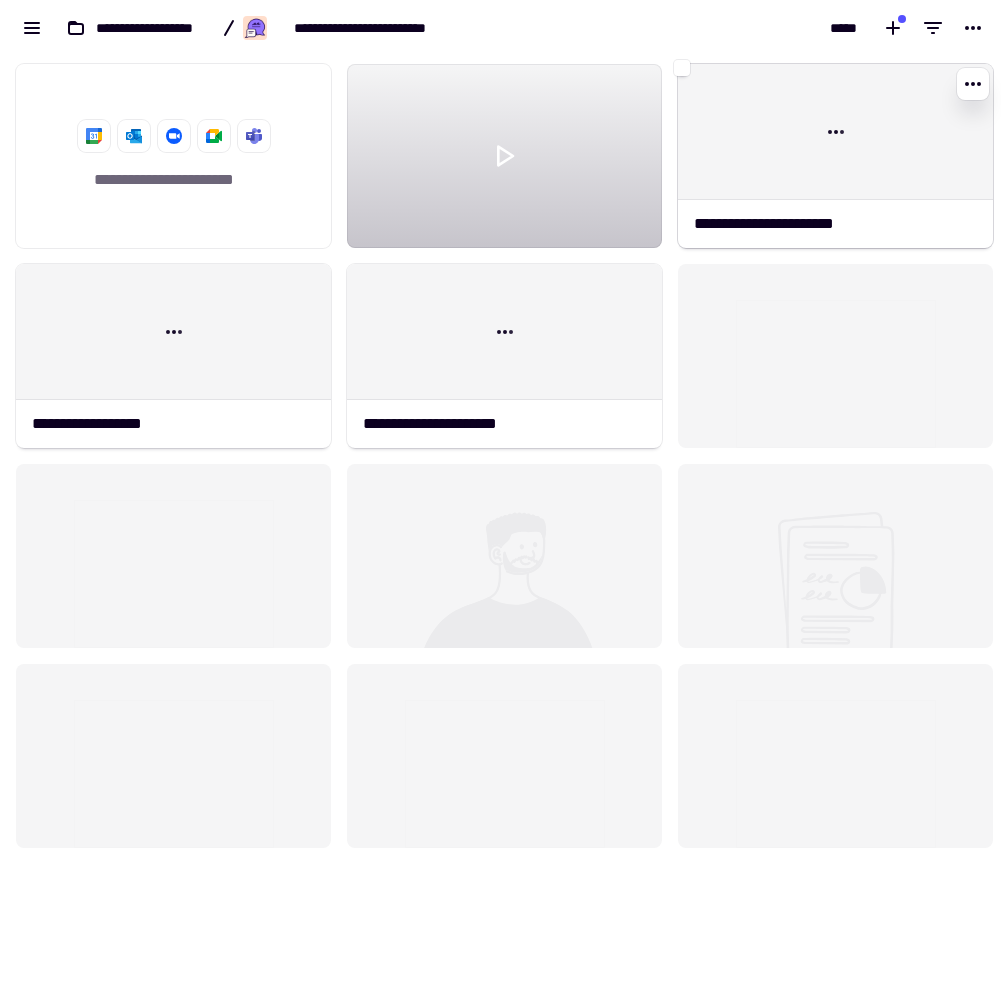 click 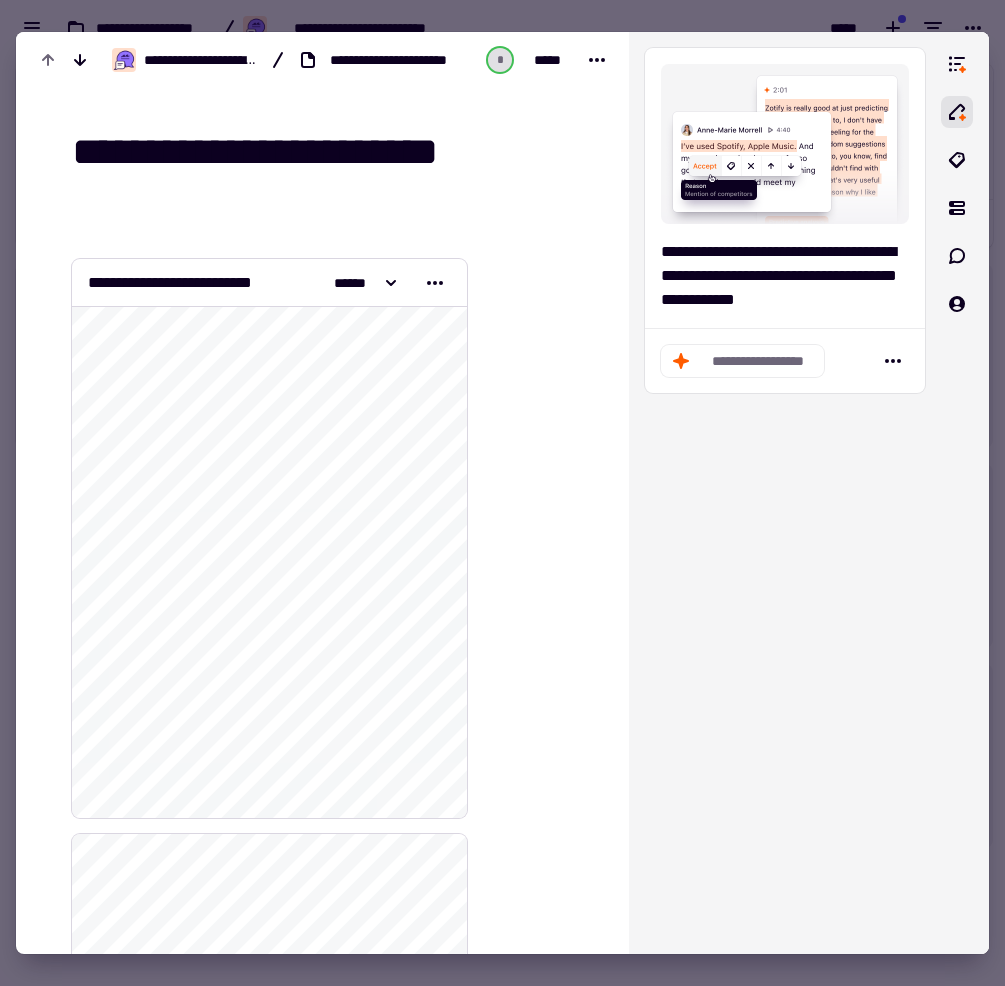 click on "**********" at bounding box center (269, 283) 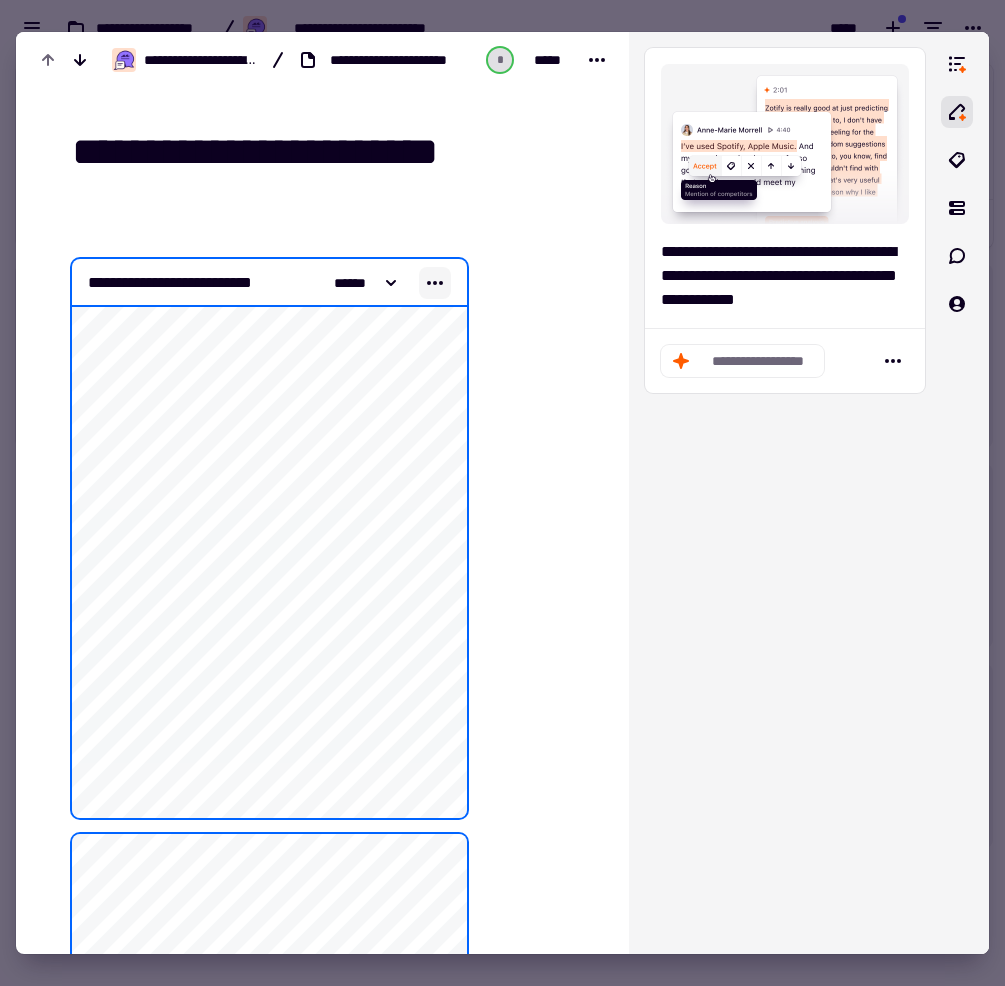 click 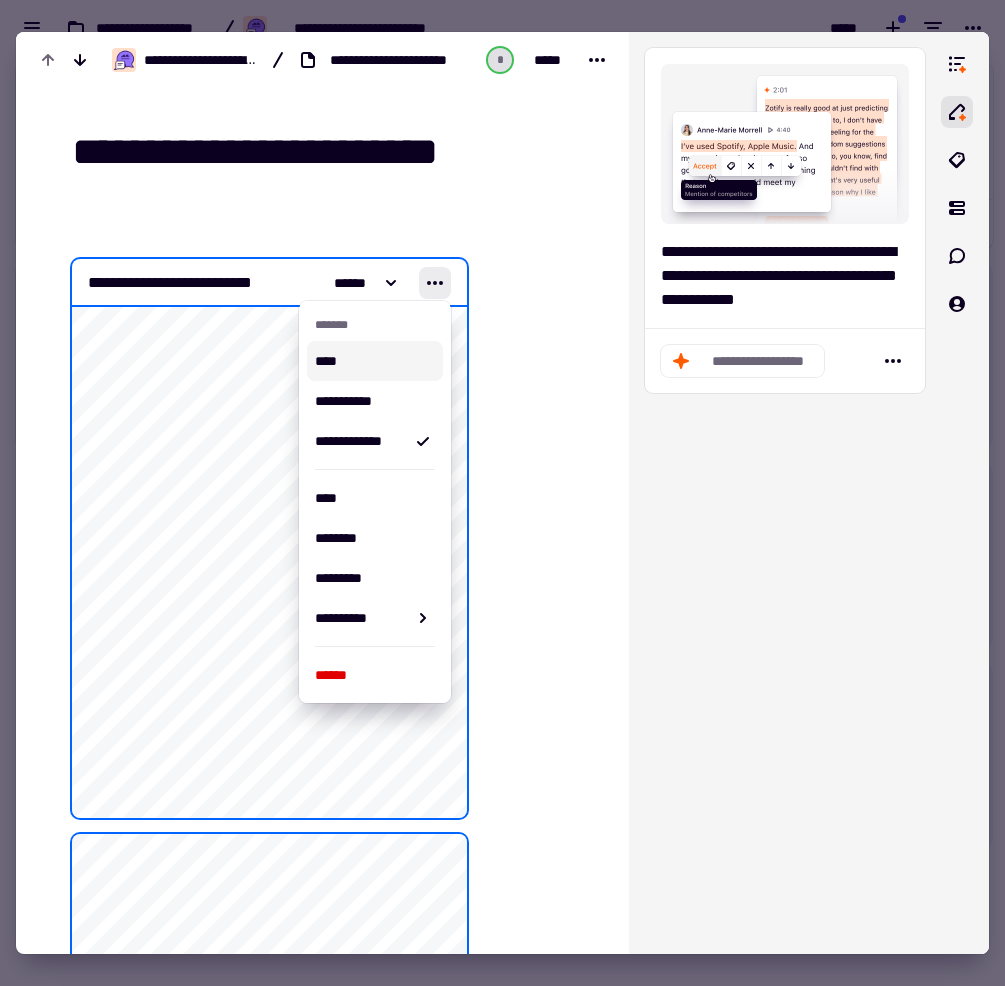 click on "****" at bounding box center [375, 361] 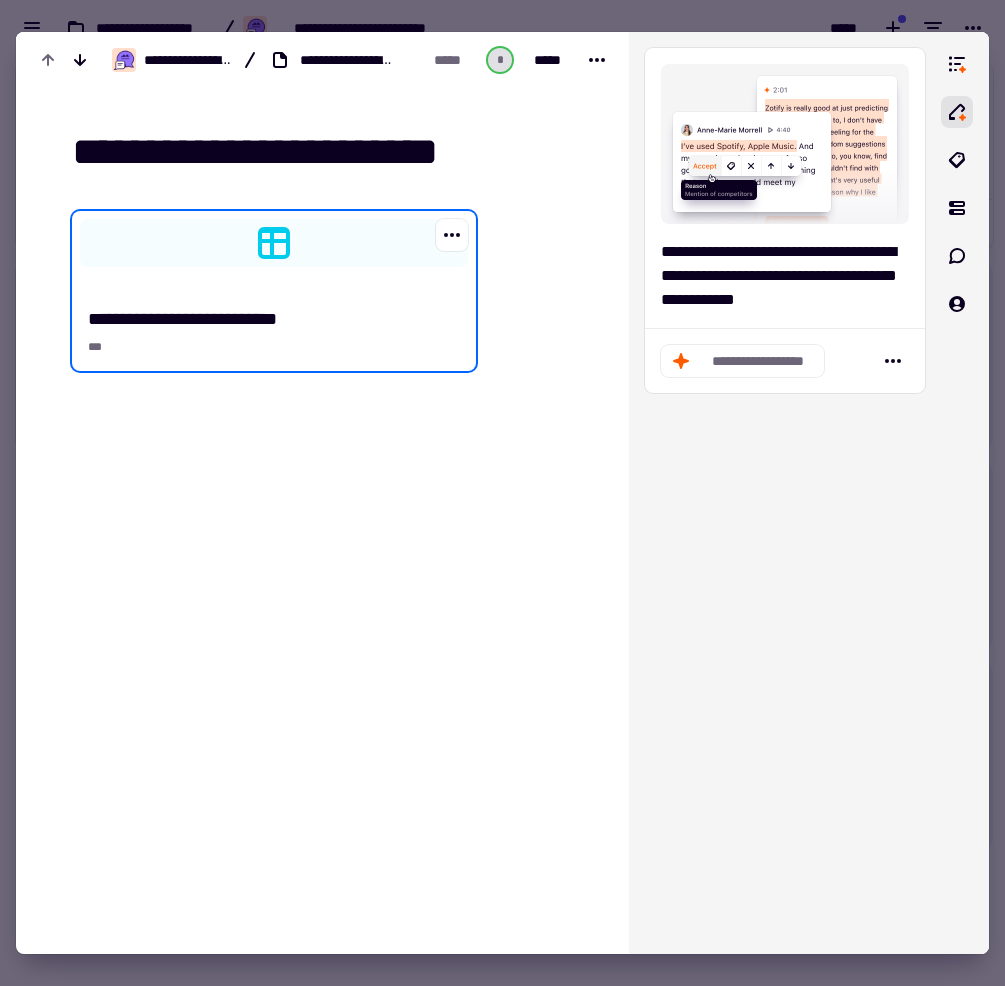 click at bounding box center (274, 255) 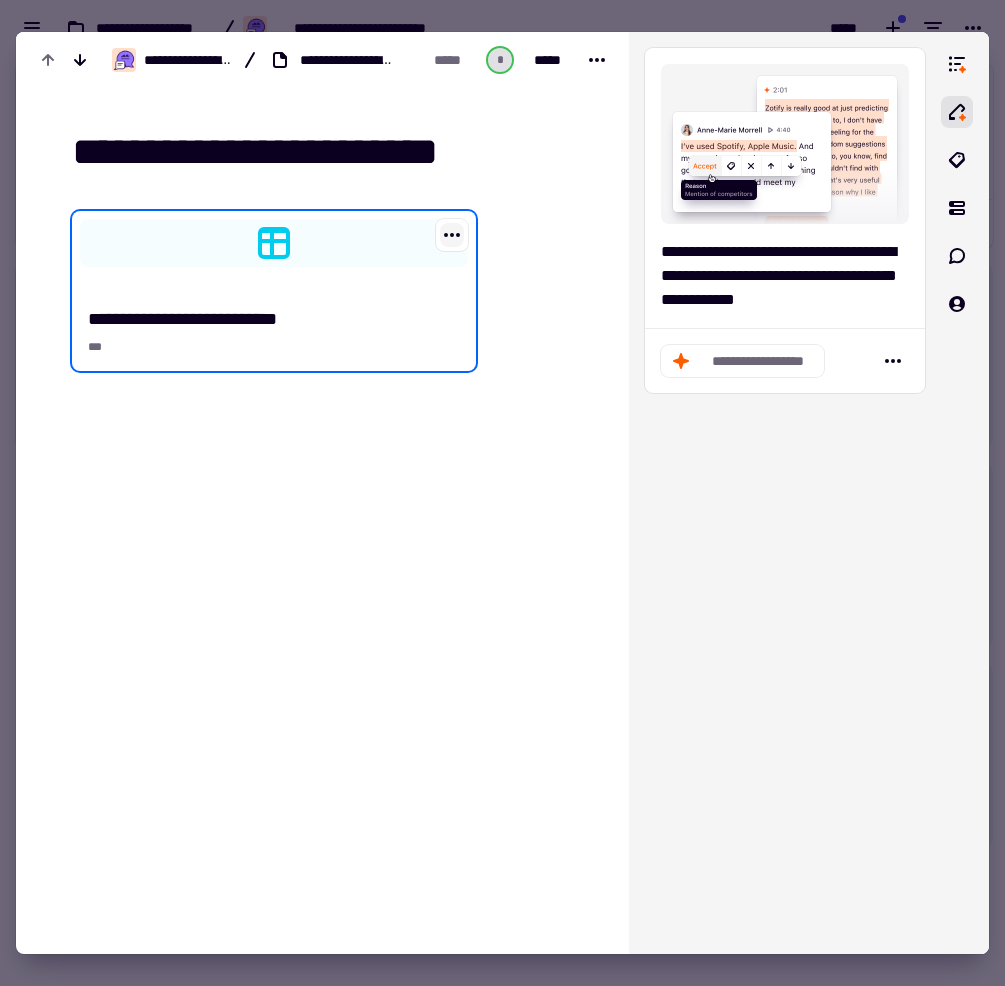 click 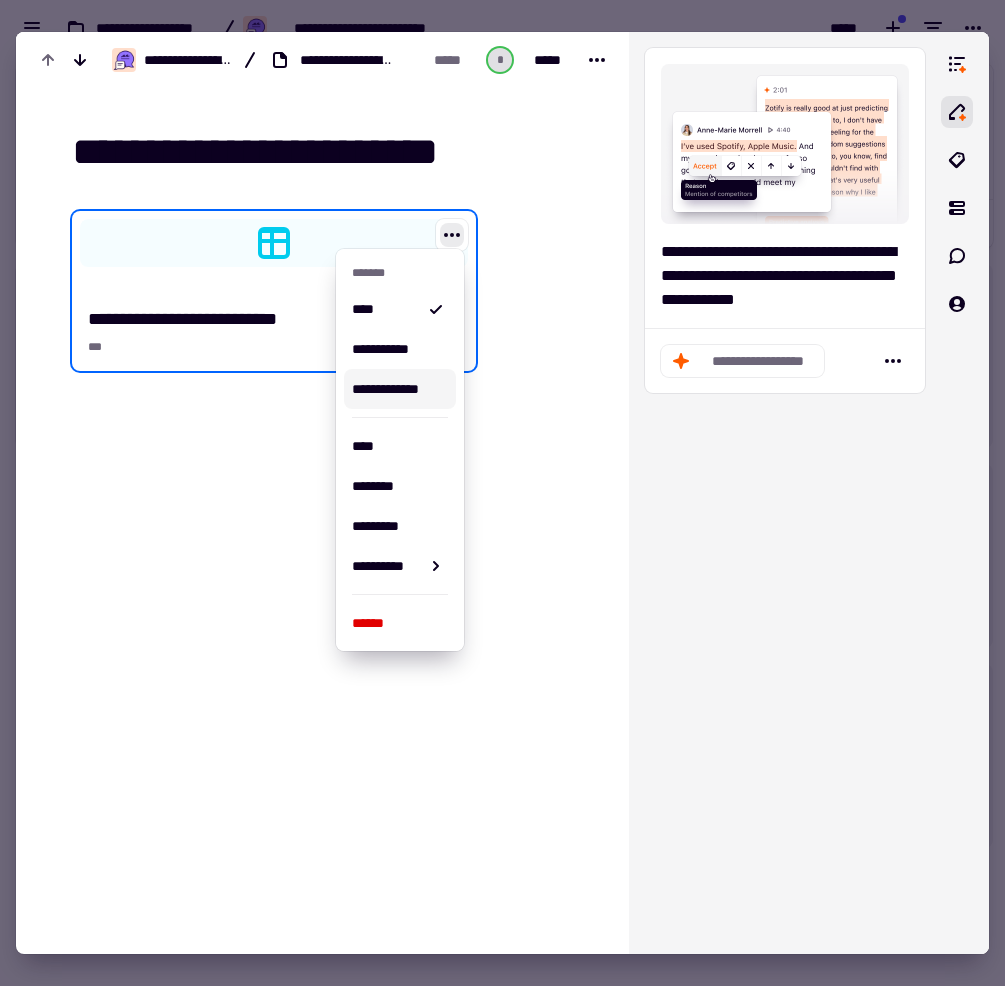 click on "**********" at bounding box center [396, 389] 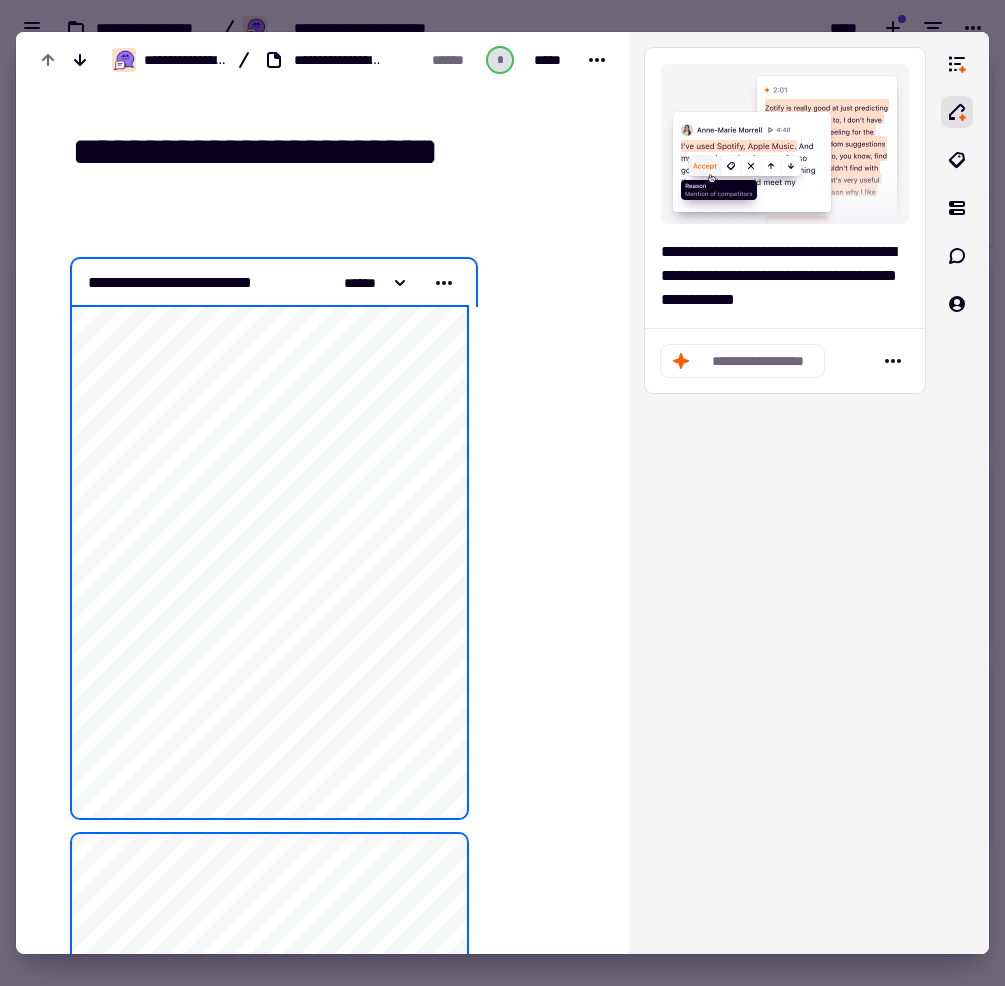 click on "**********" at bounding box center [262, 1485] 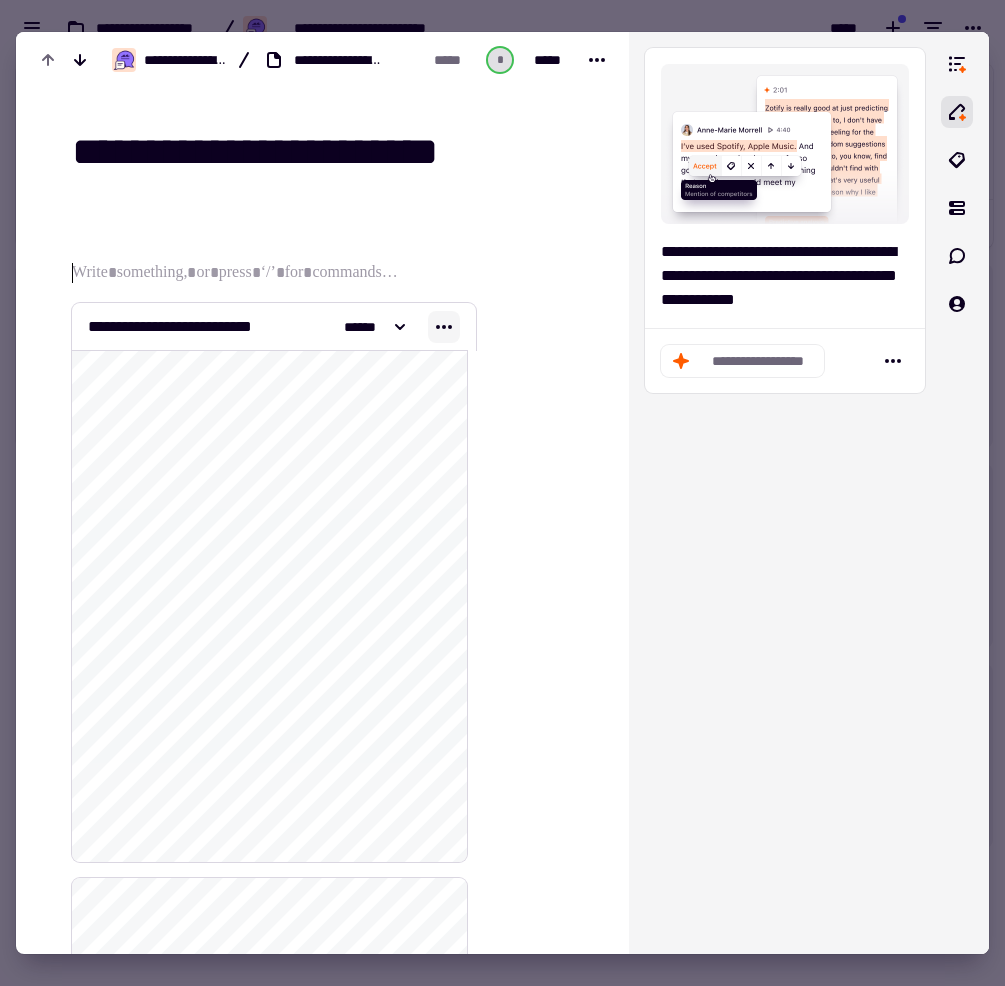 click 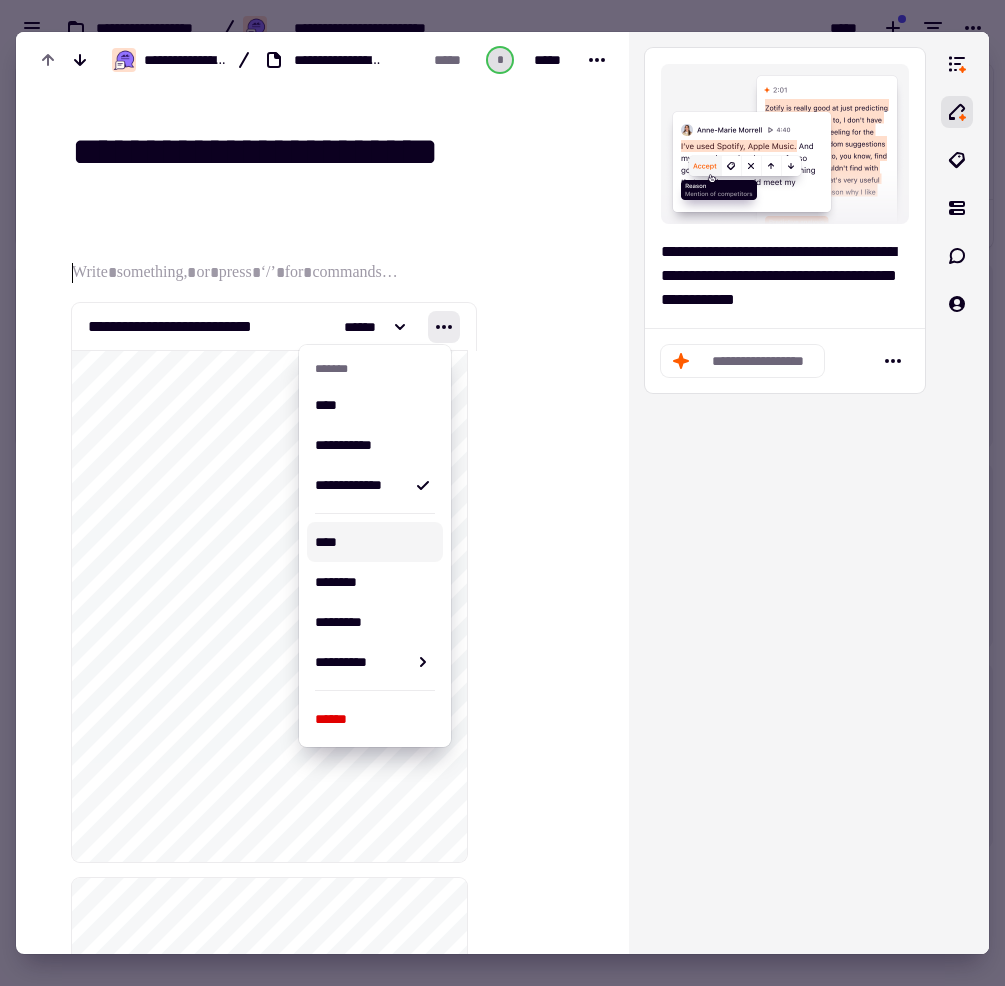 click on "****" at bounding box center [375, 542] 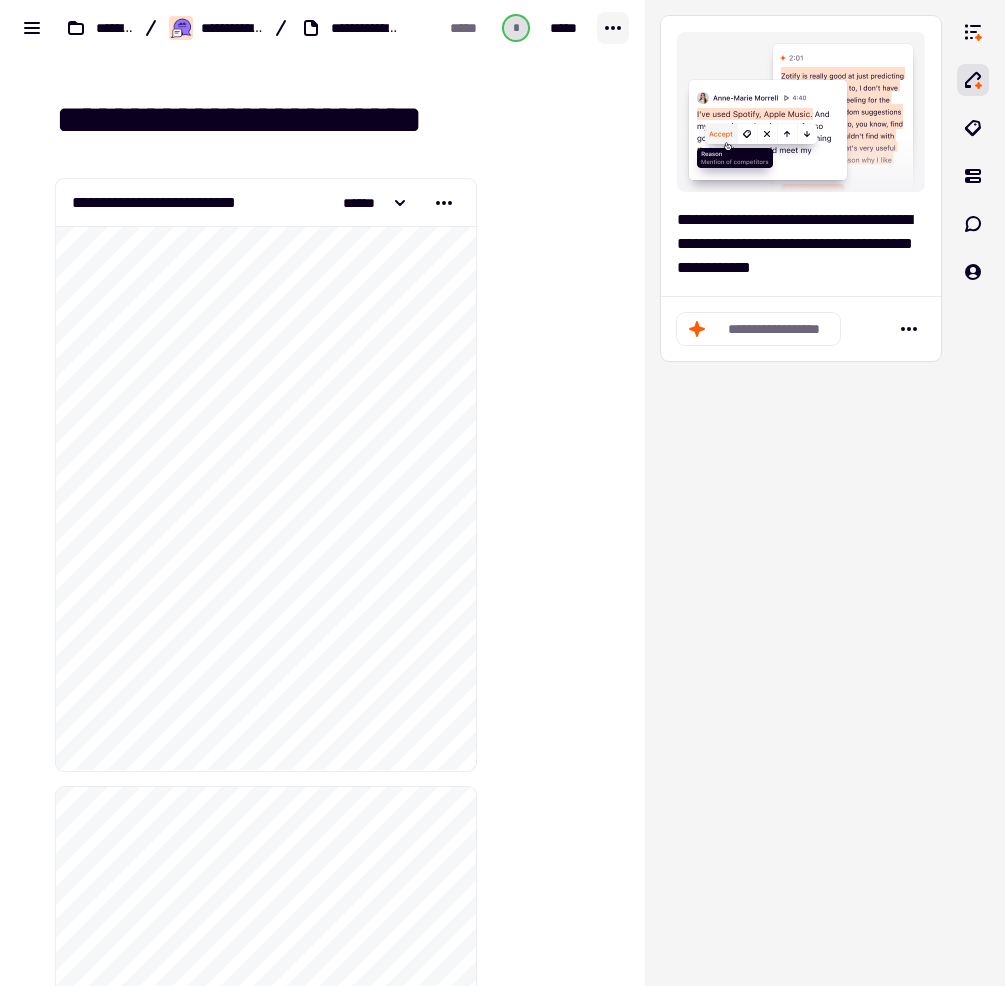click 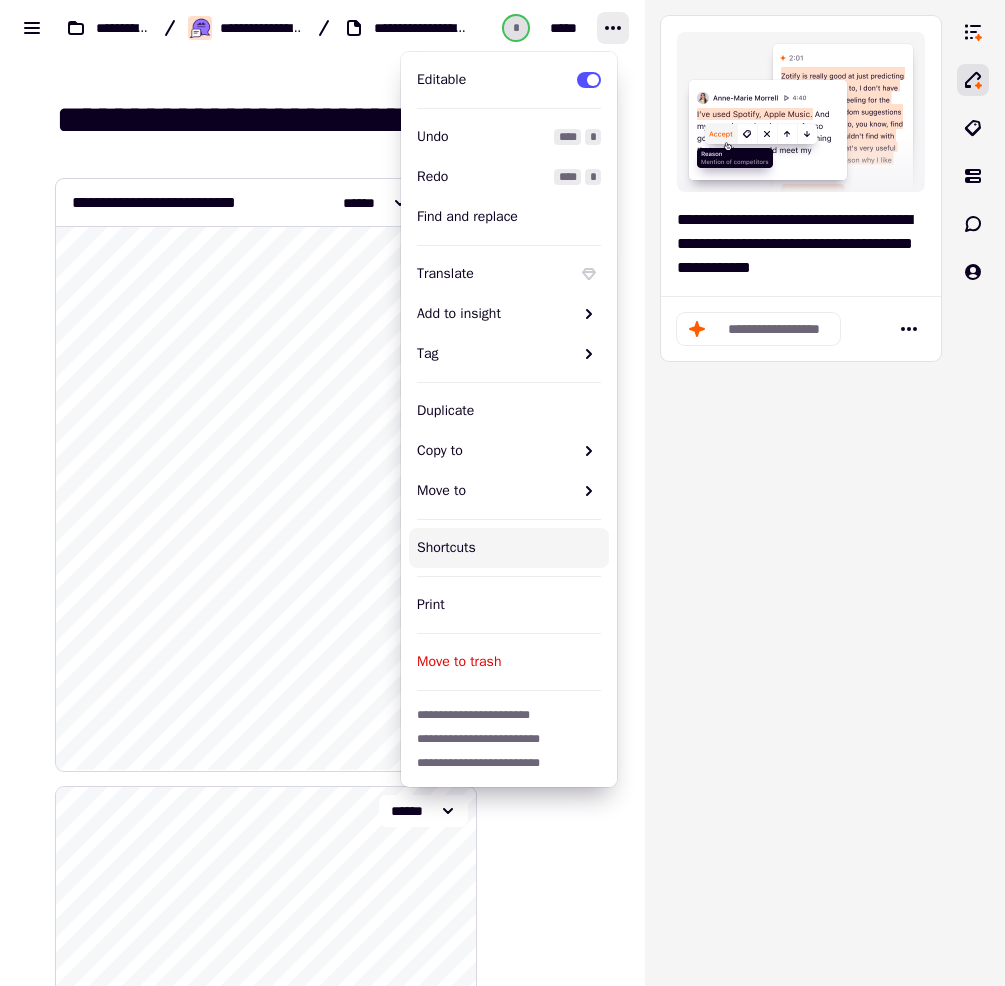 click on "**********" 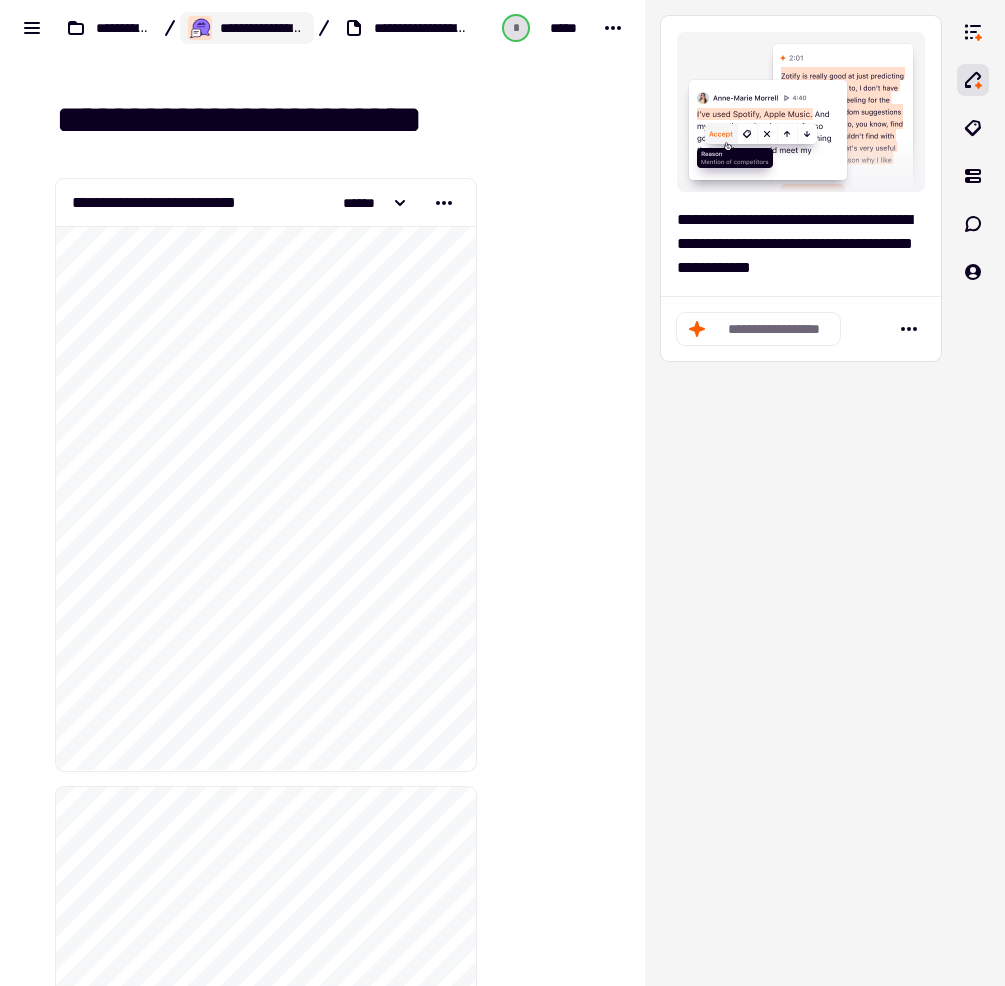 click on "**********" 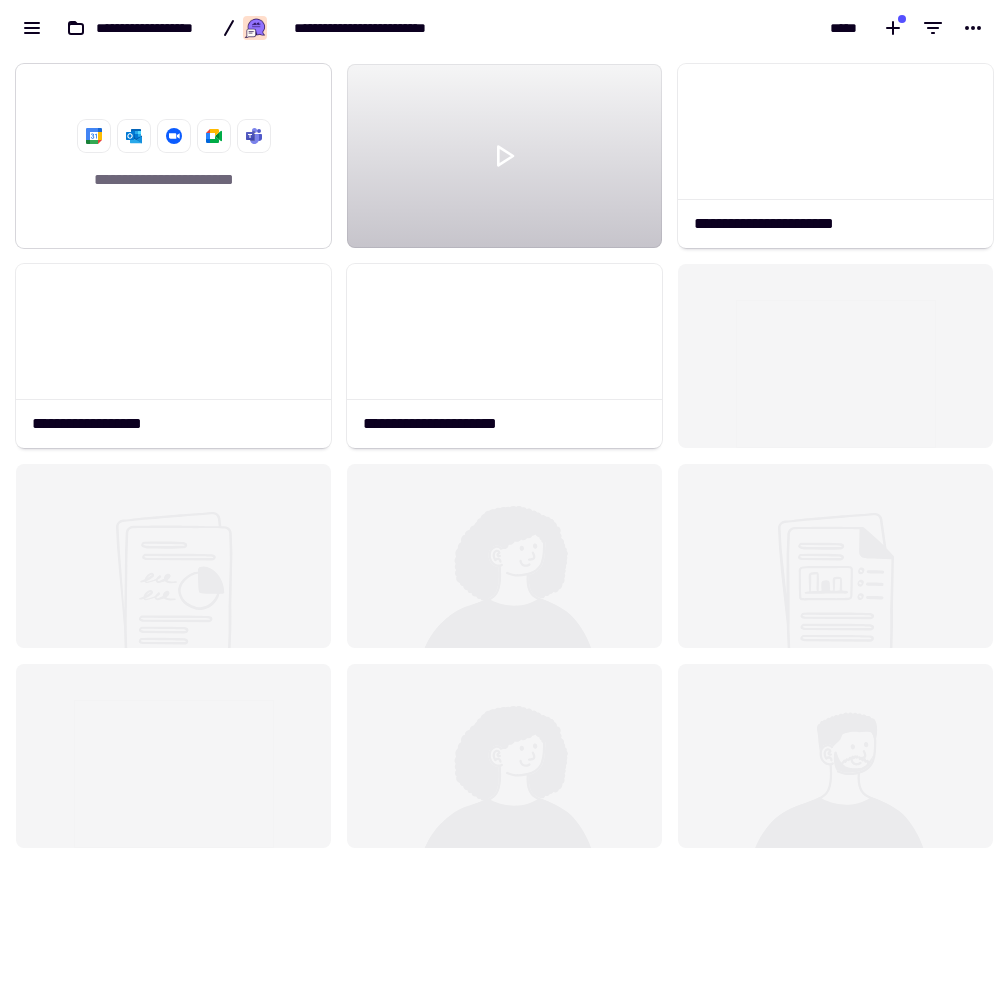 scroll, scrollTop: 13, scrollLeft: 13, axis: both 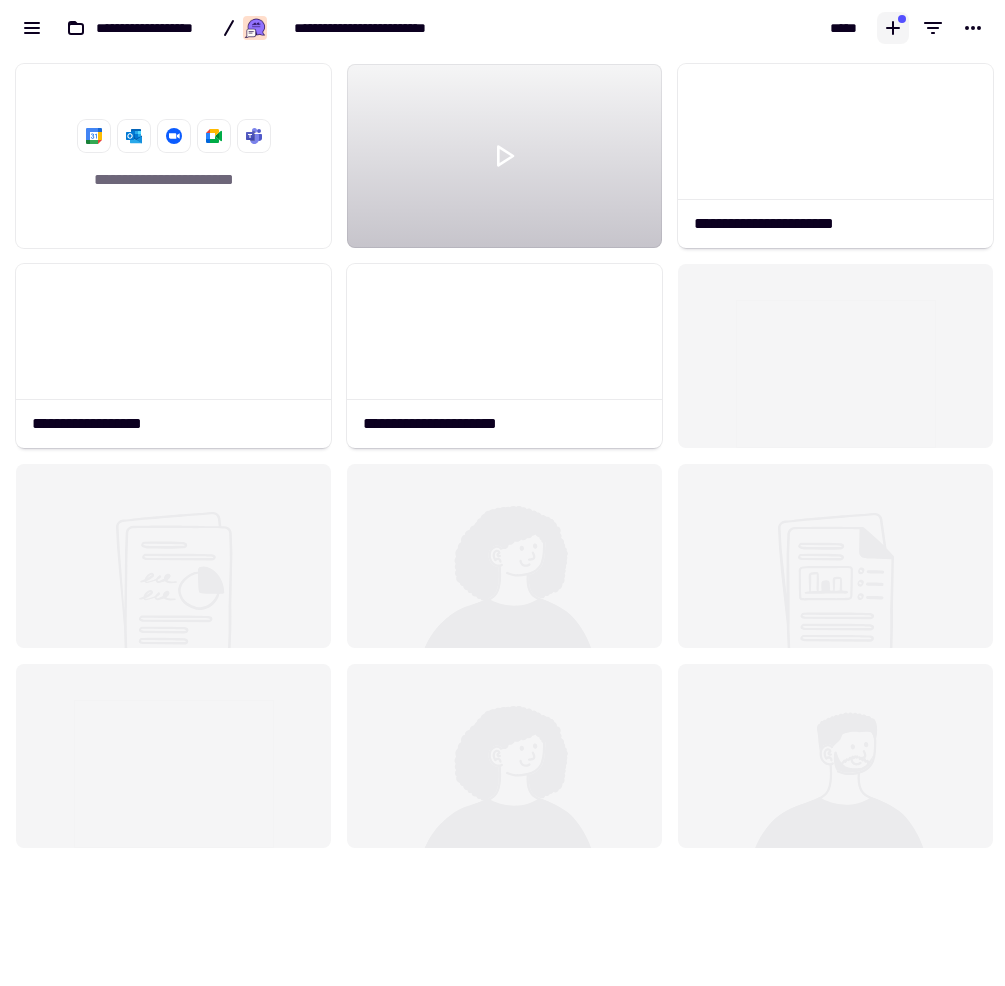 click 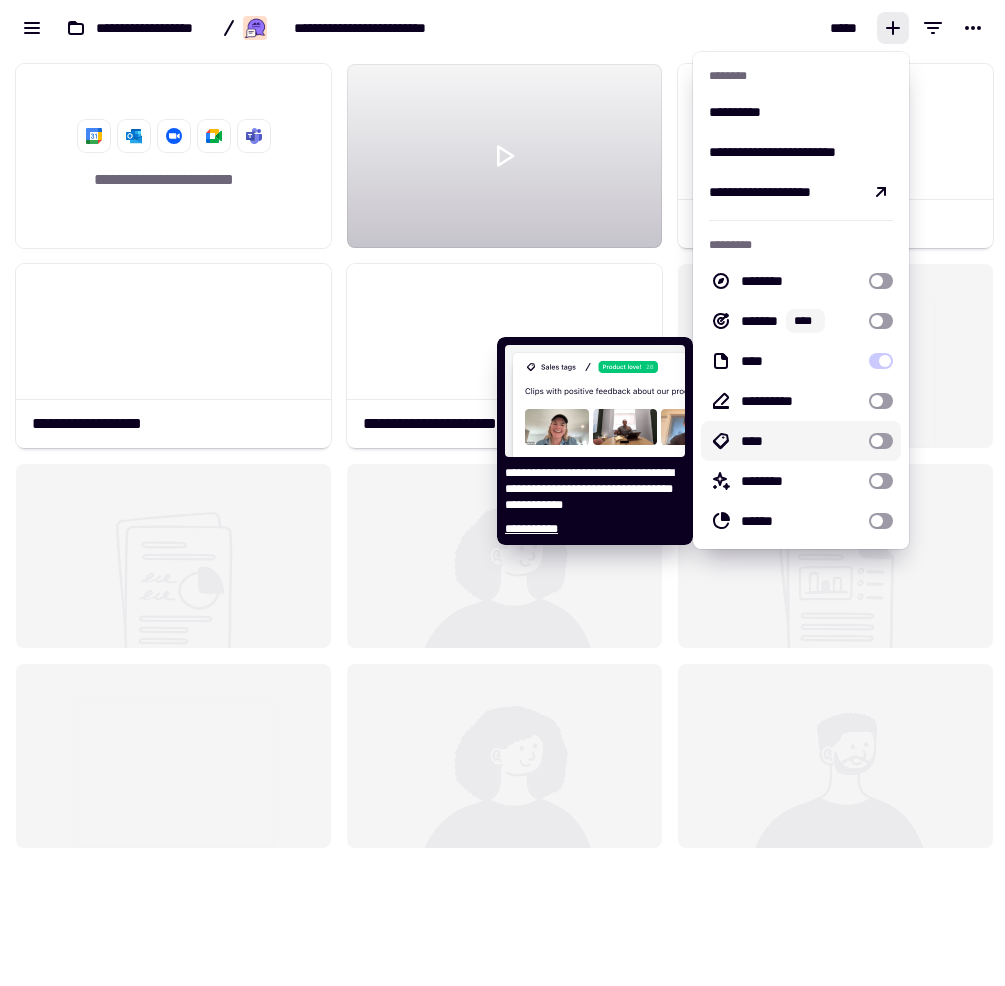 click at bounding box center [881, 441] 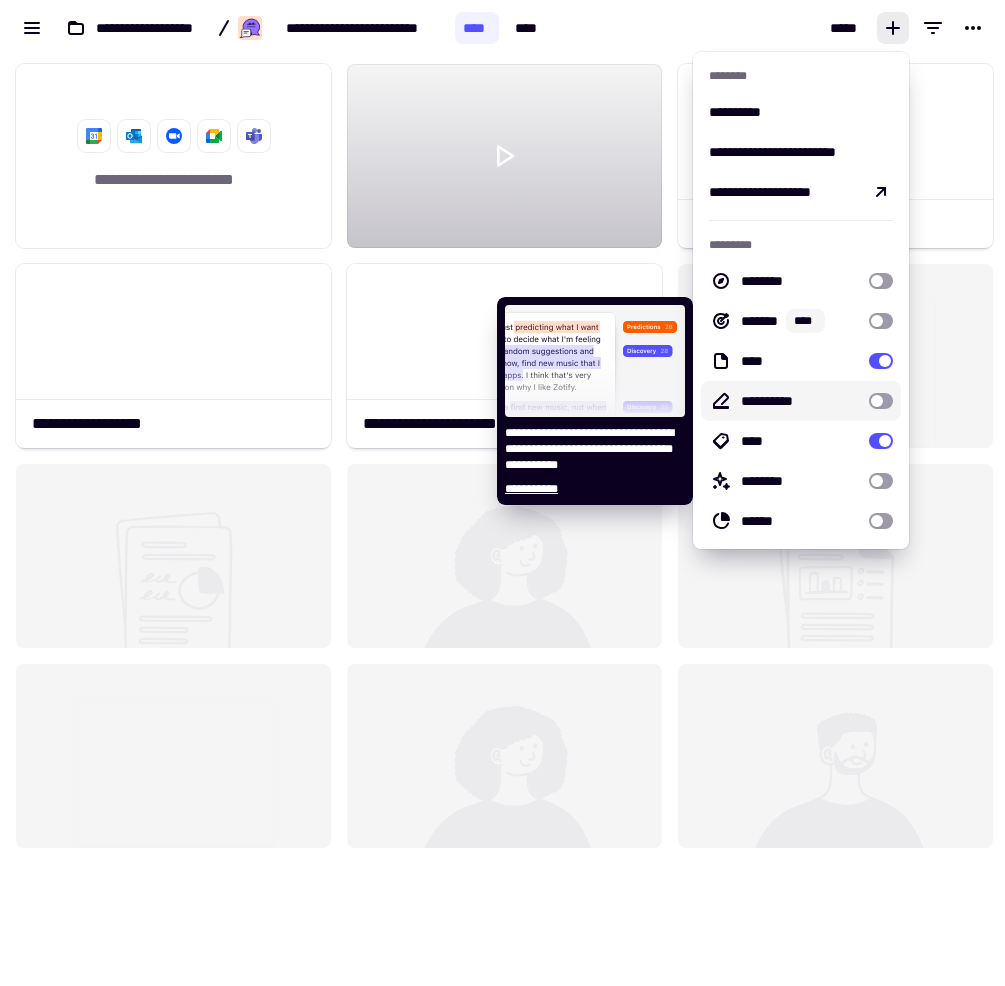 click at bounding box center (881, 401) 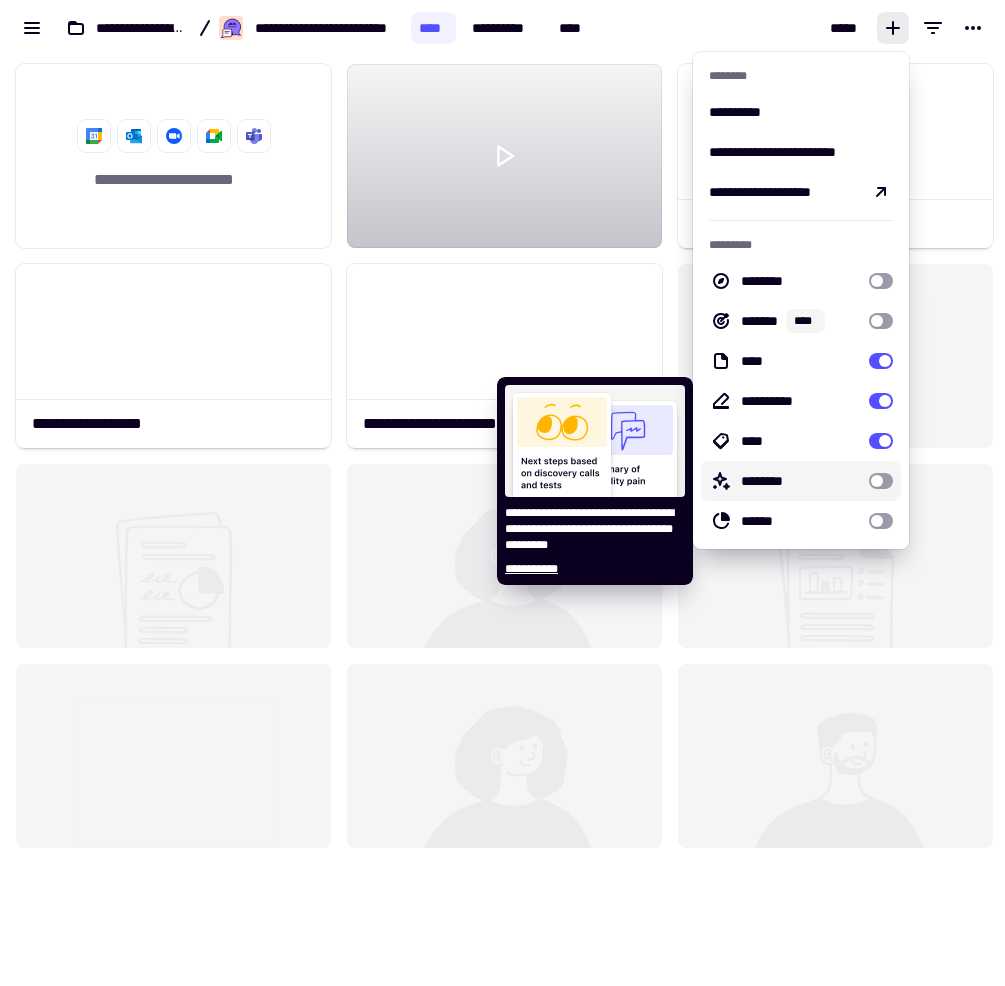 click on "********" at bounding box center (801, 481) 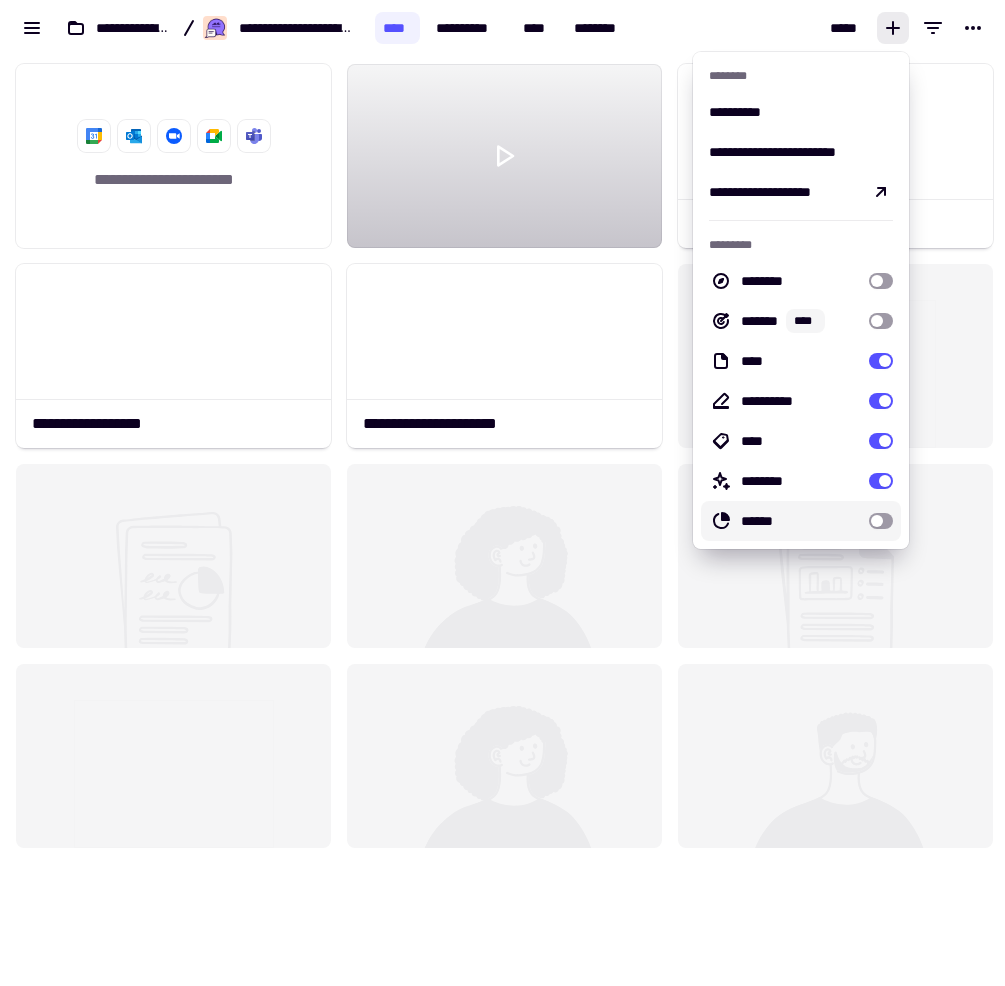 click at bounding box center [881, 521] 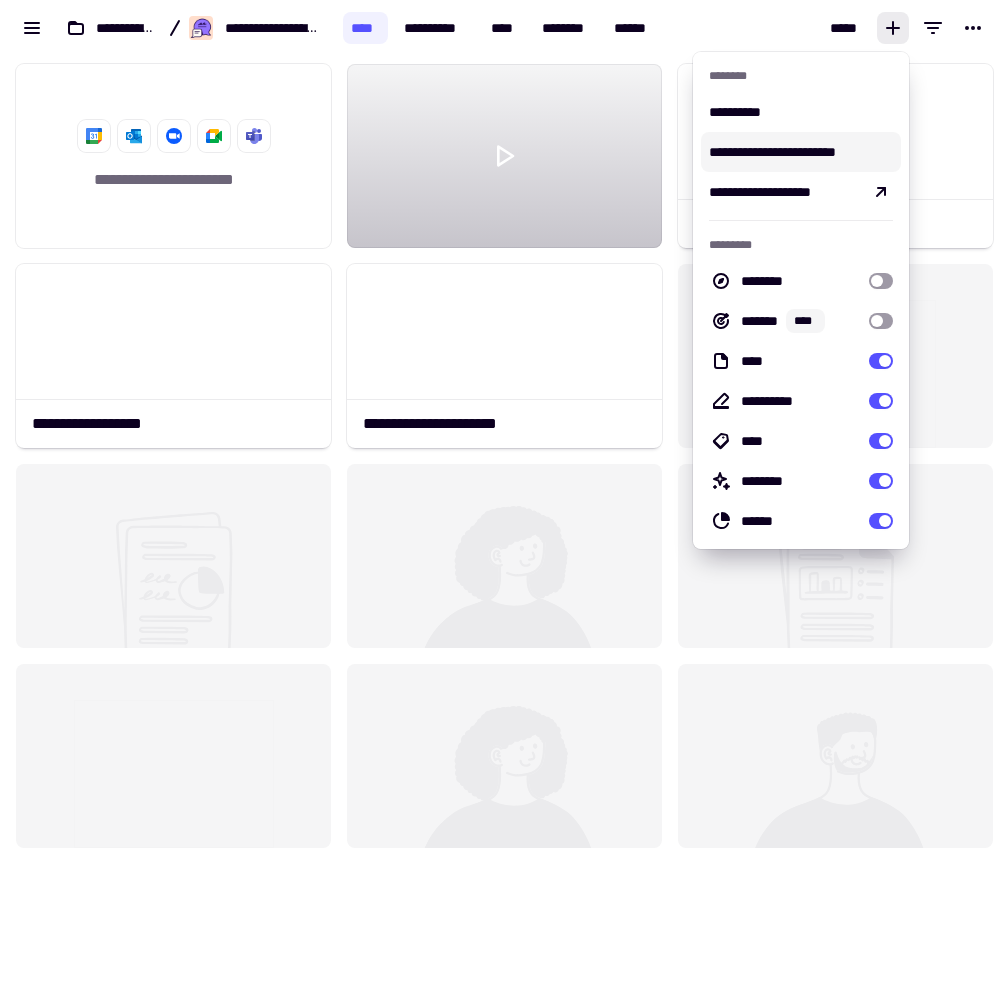 click on "*****" at bounding box center (834, 28) 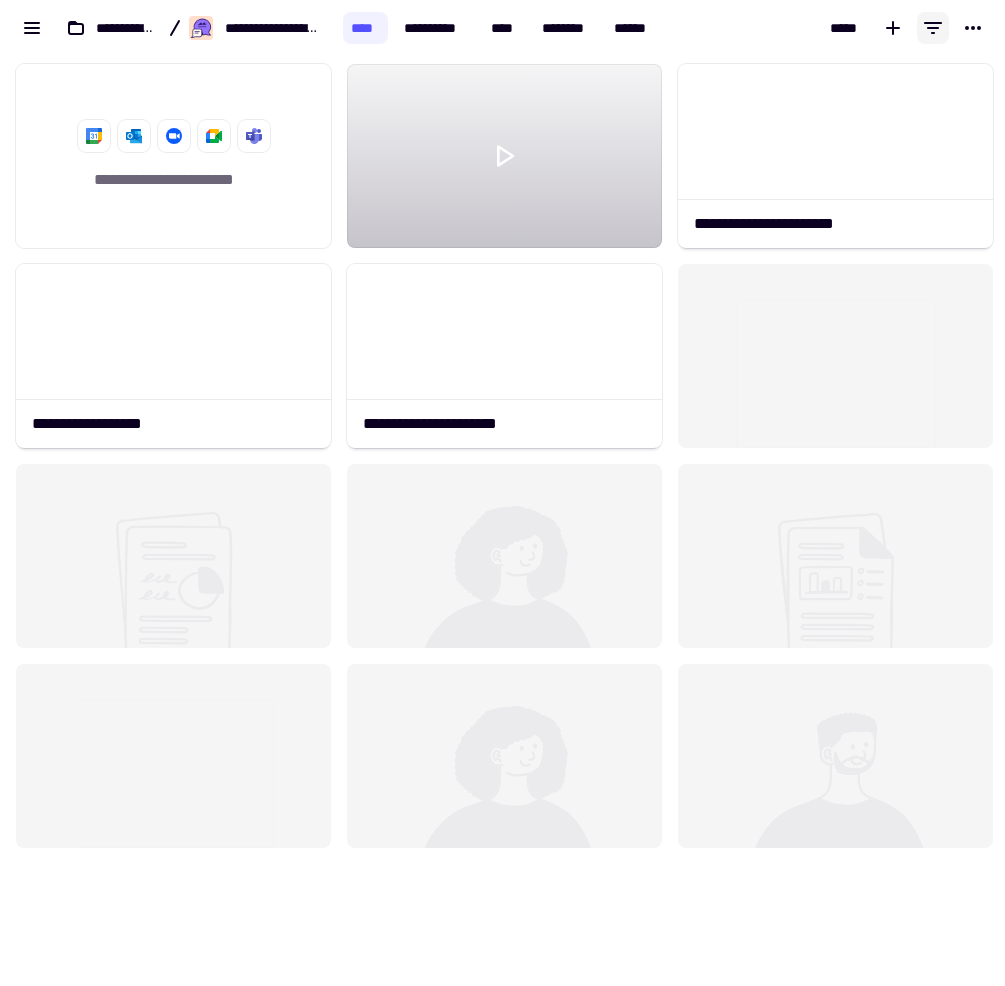 click 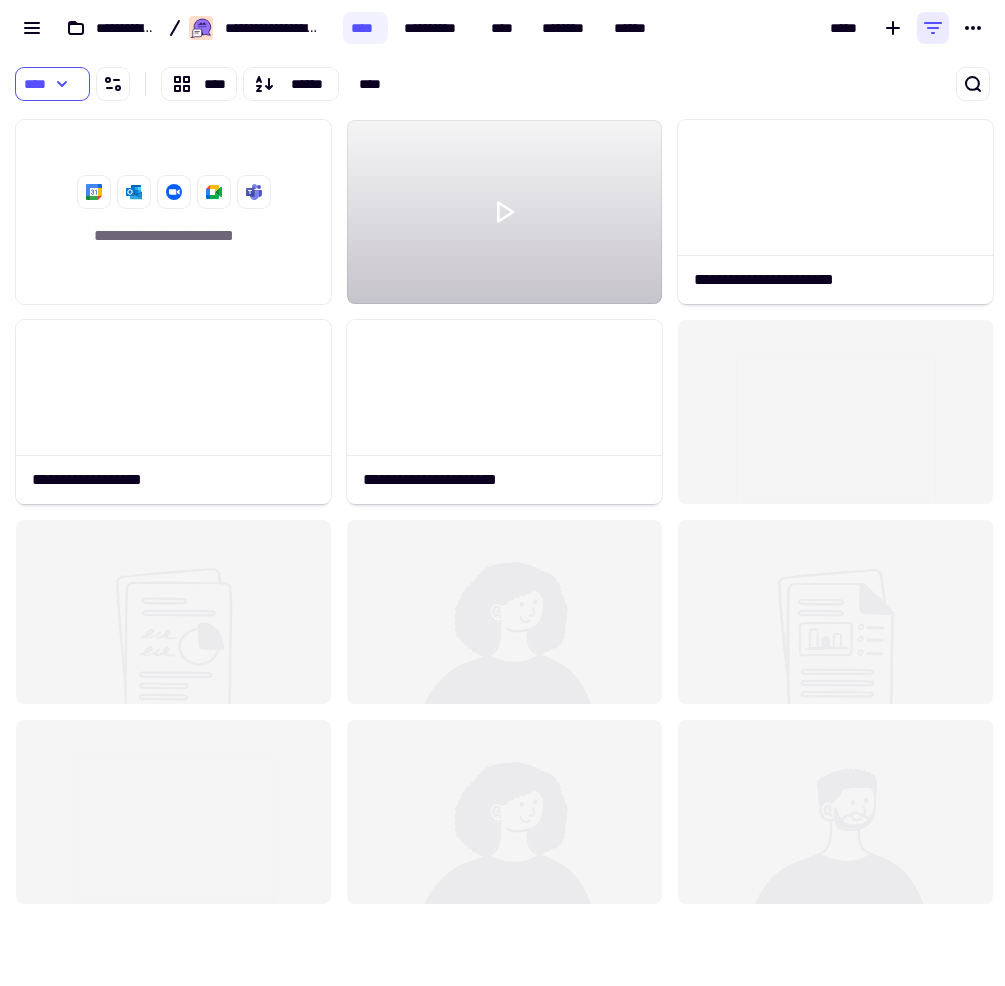 click 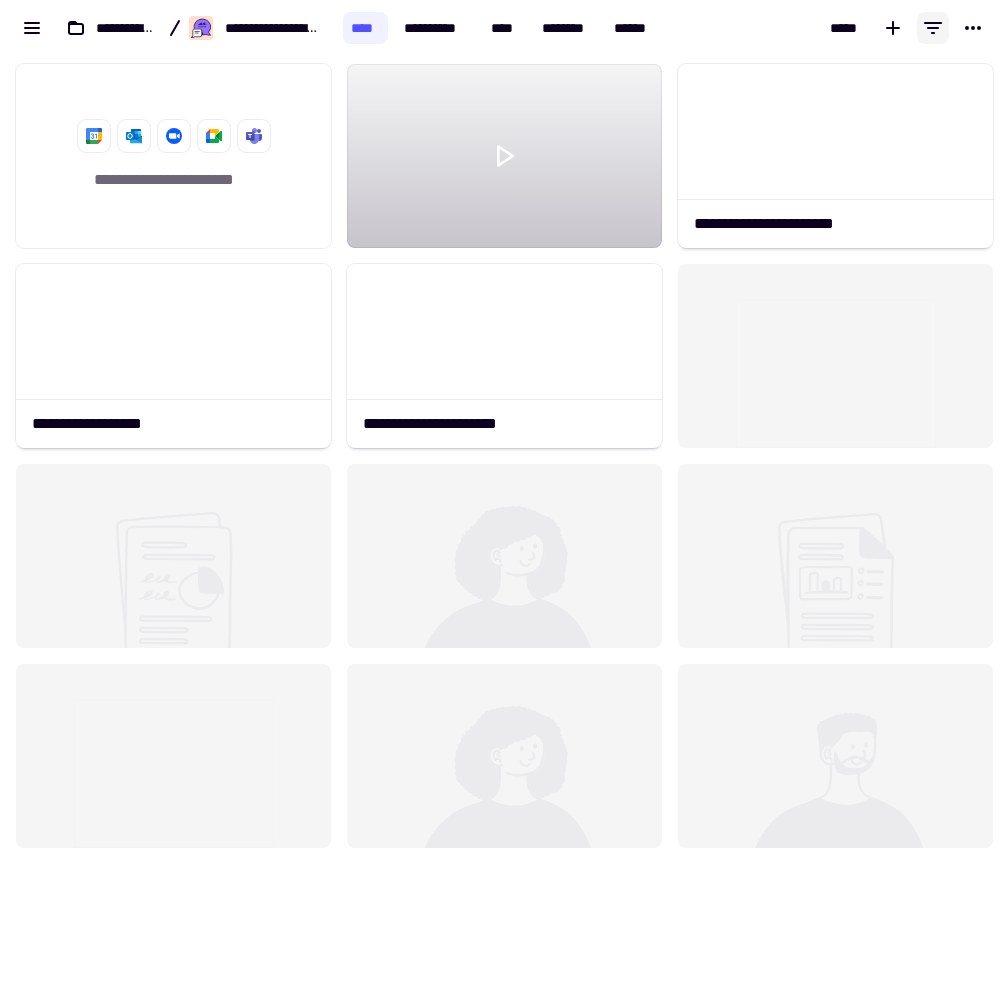 click 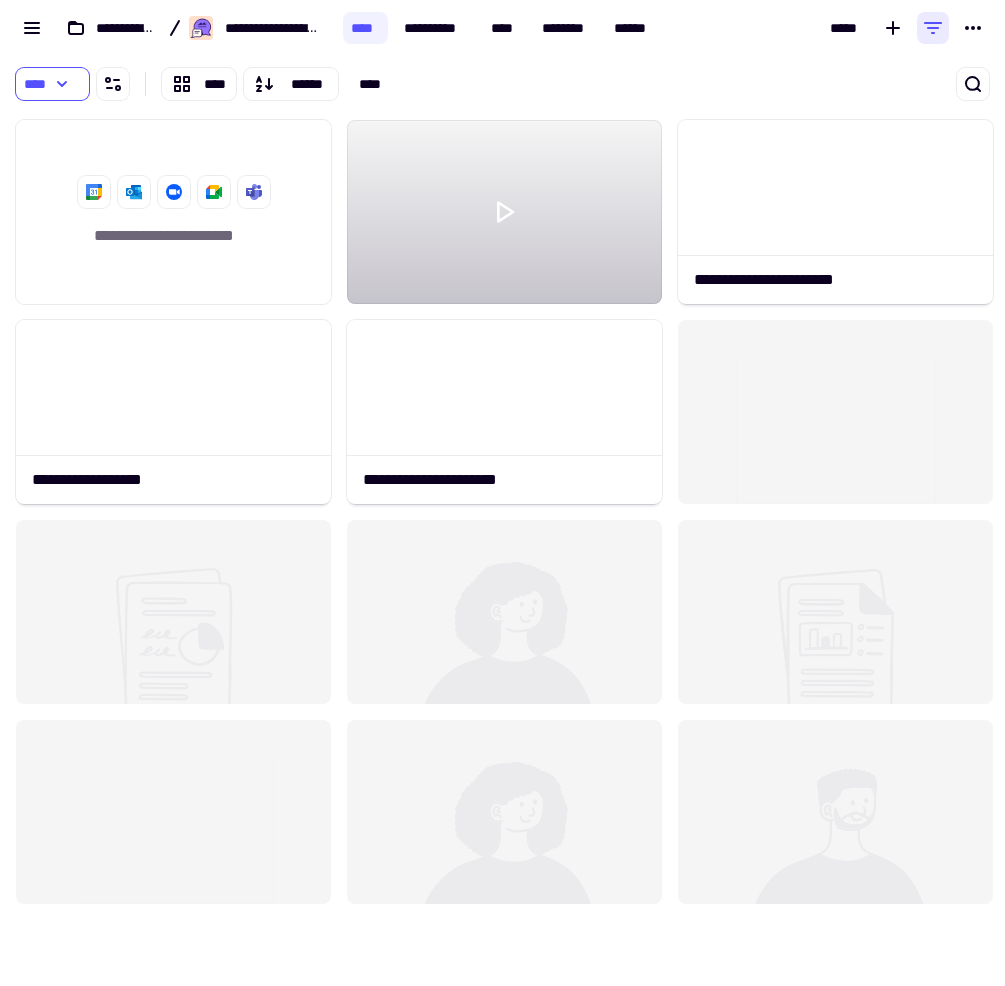 scroll, scrollTop: 862, scrollLeft: 993, axis: both 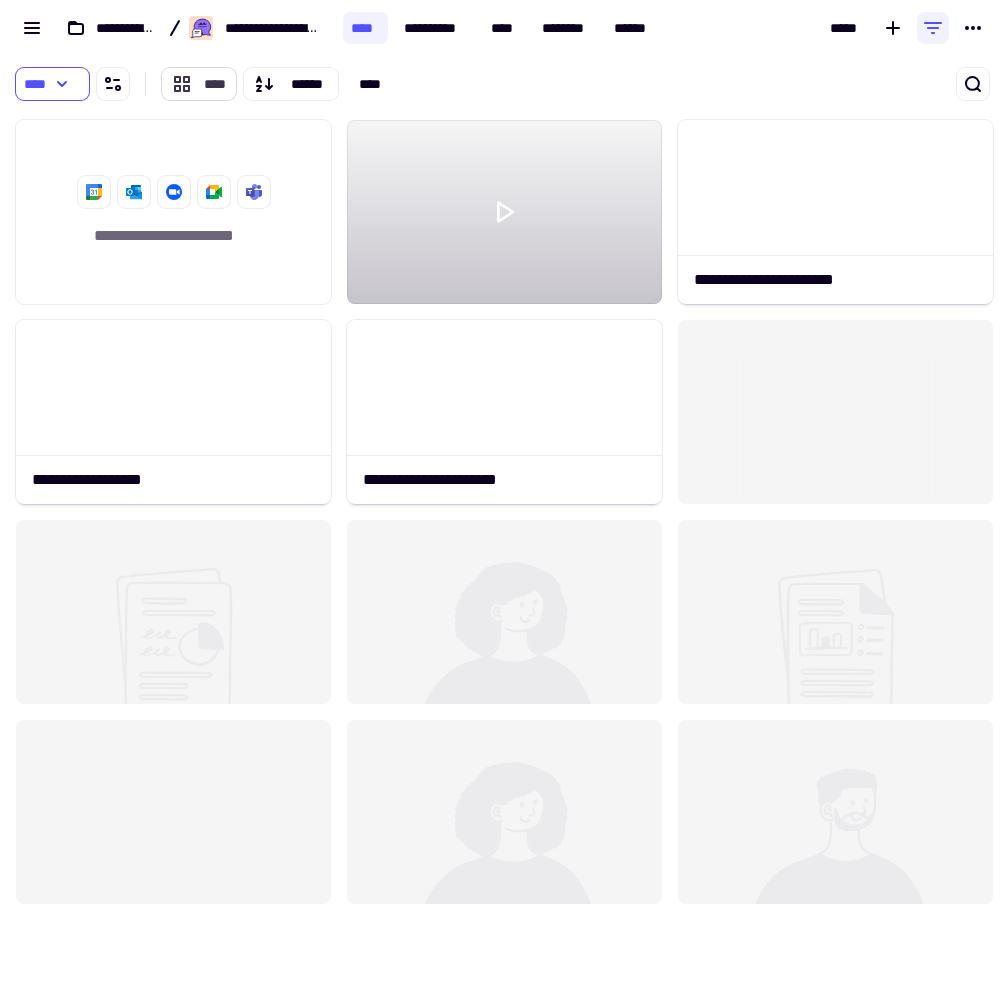 click on "****" 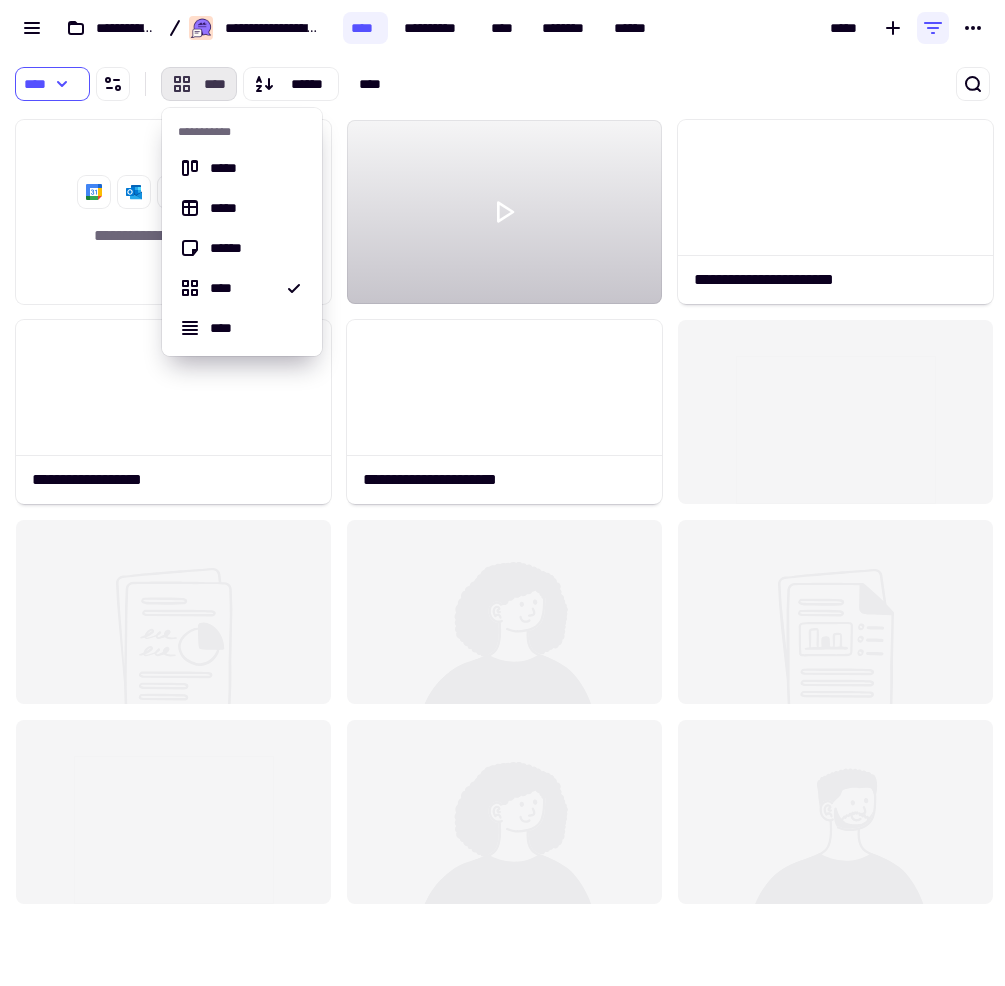 click on "****" 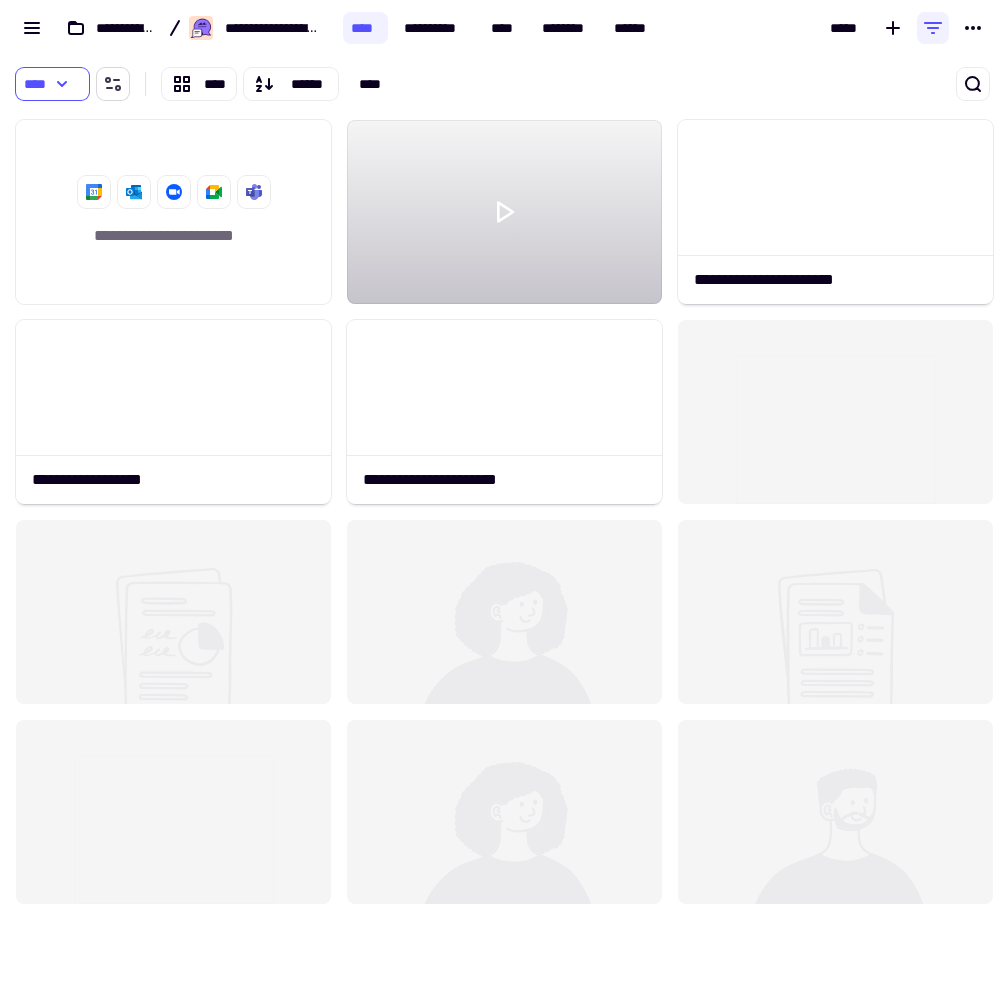 click 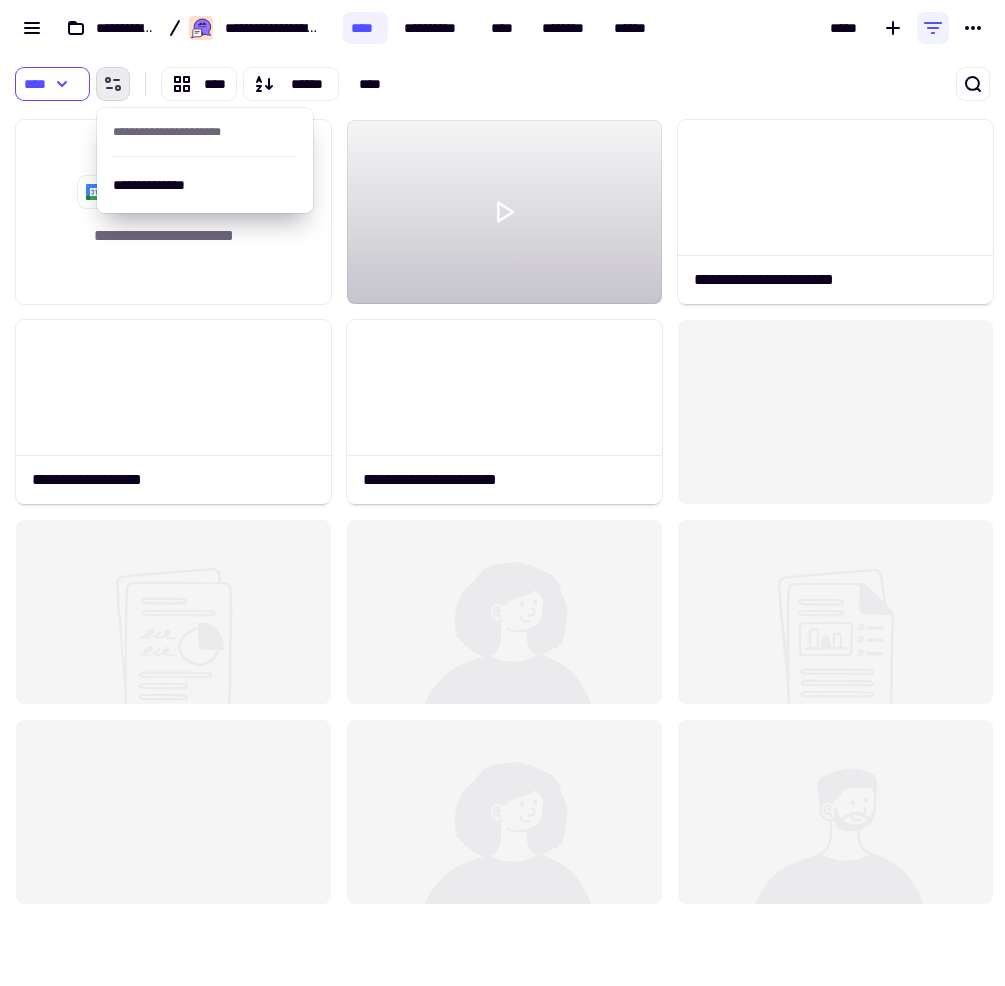 click 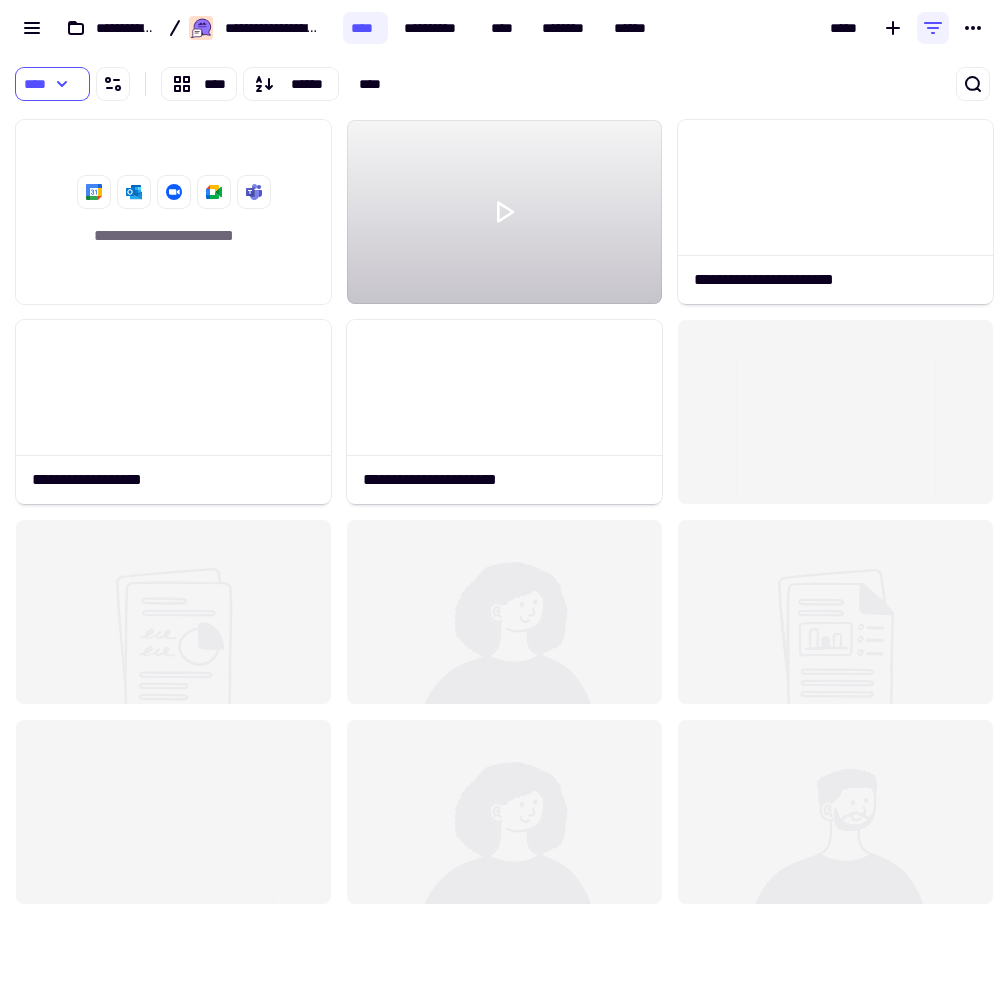 click on "**** **** ****** ****" at bounding box center (502, 84) 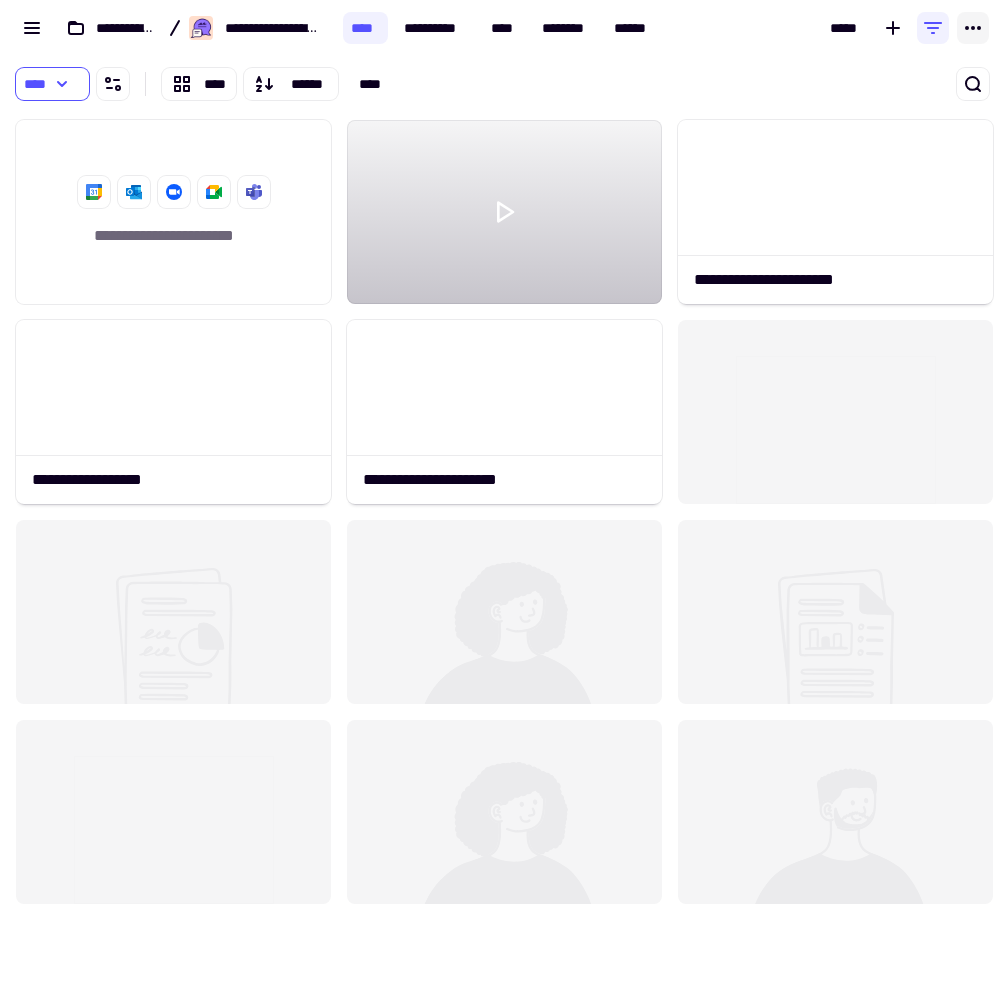 click 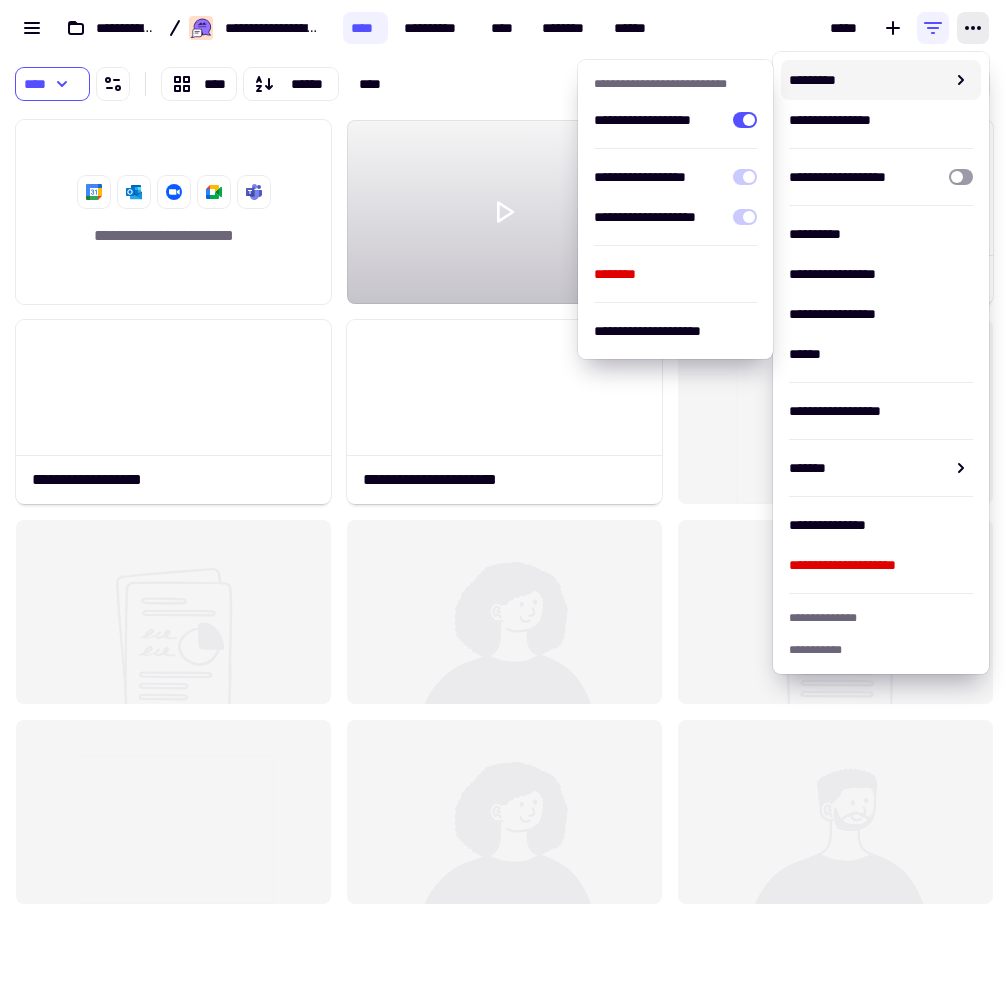 click on "*****" at bounding box center [834, 28] 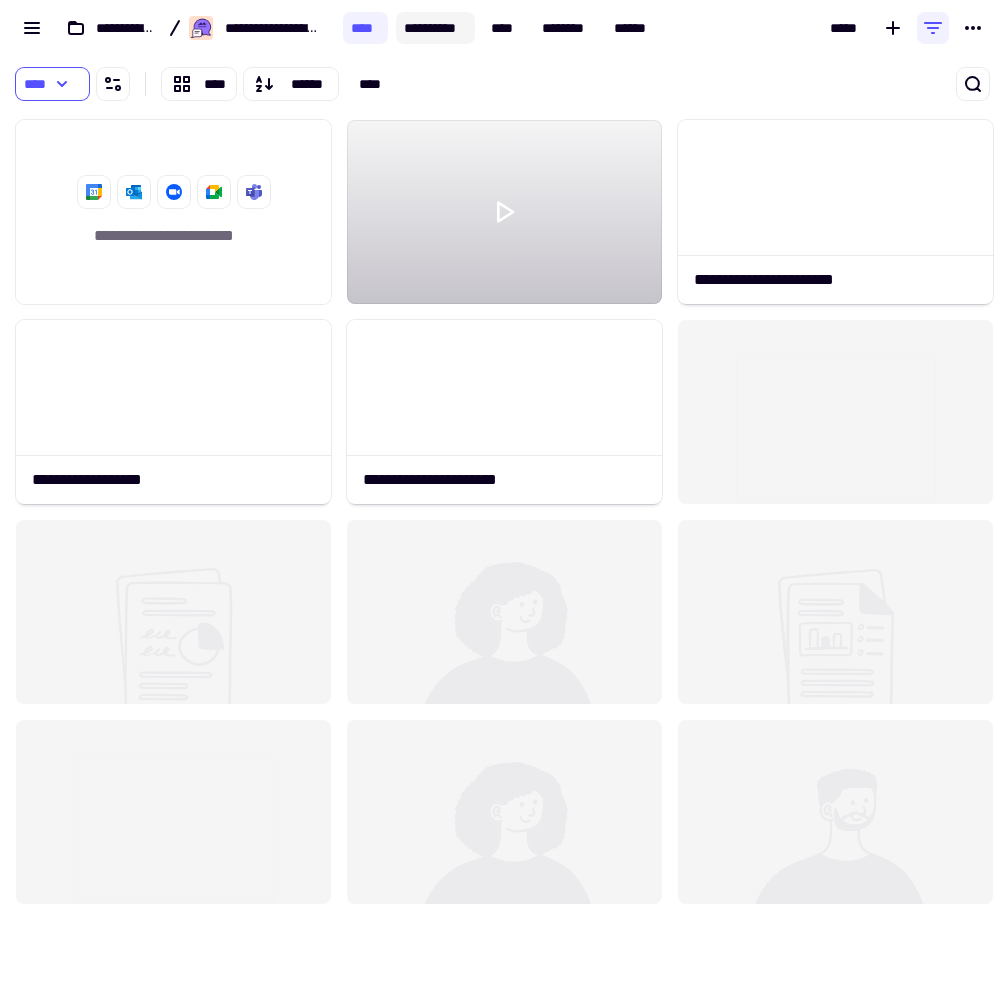 click on "**********" 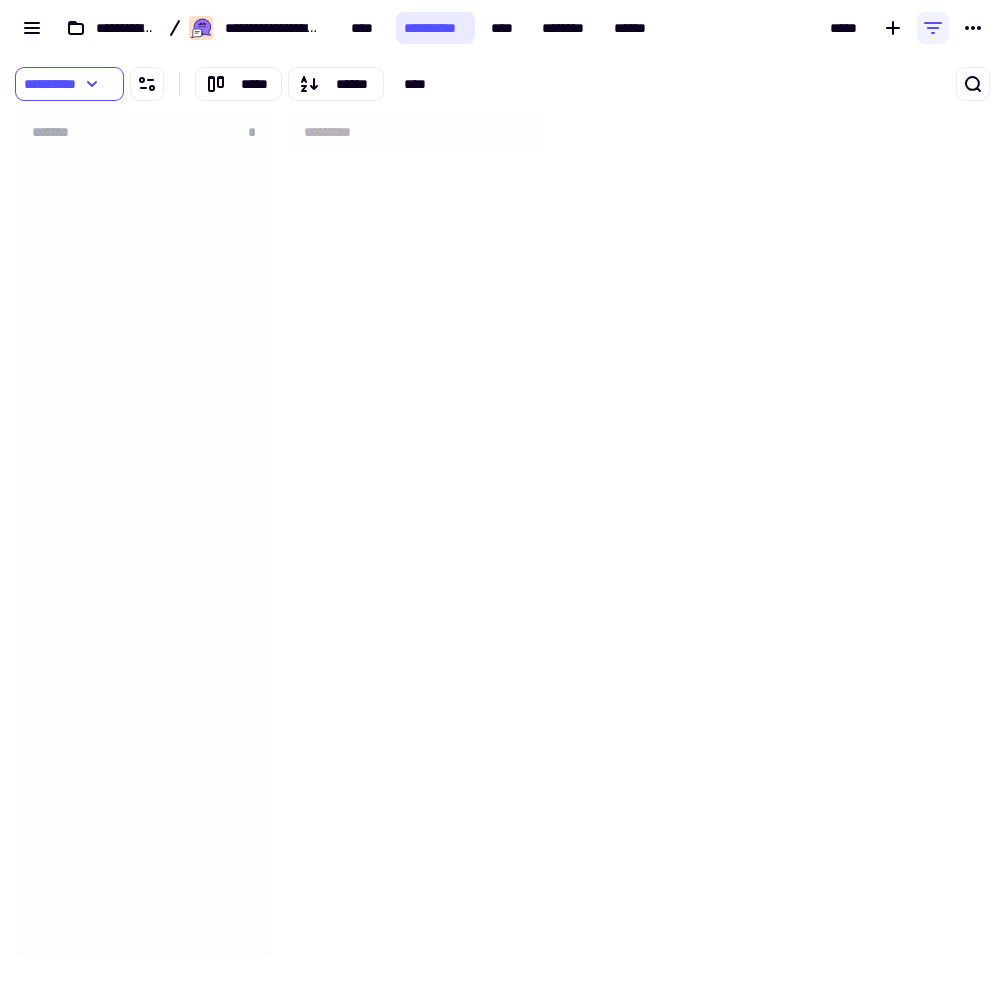 scroll, scrollTop: 13, scrollLeft: 13, axis: both 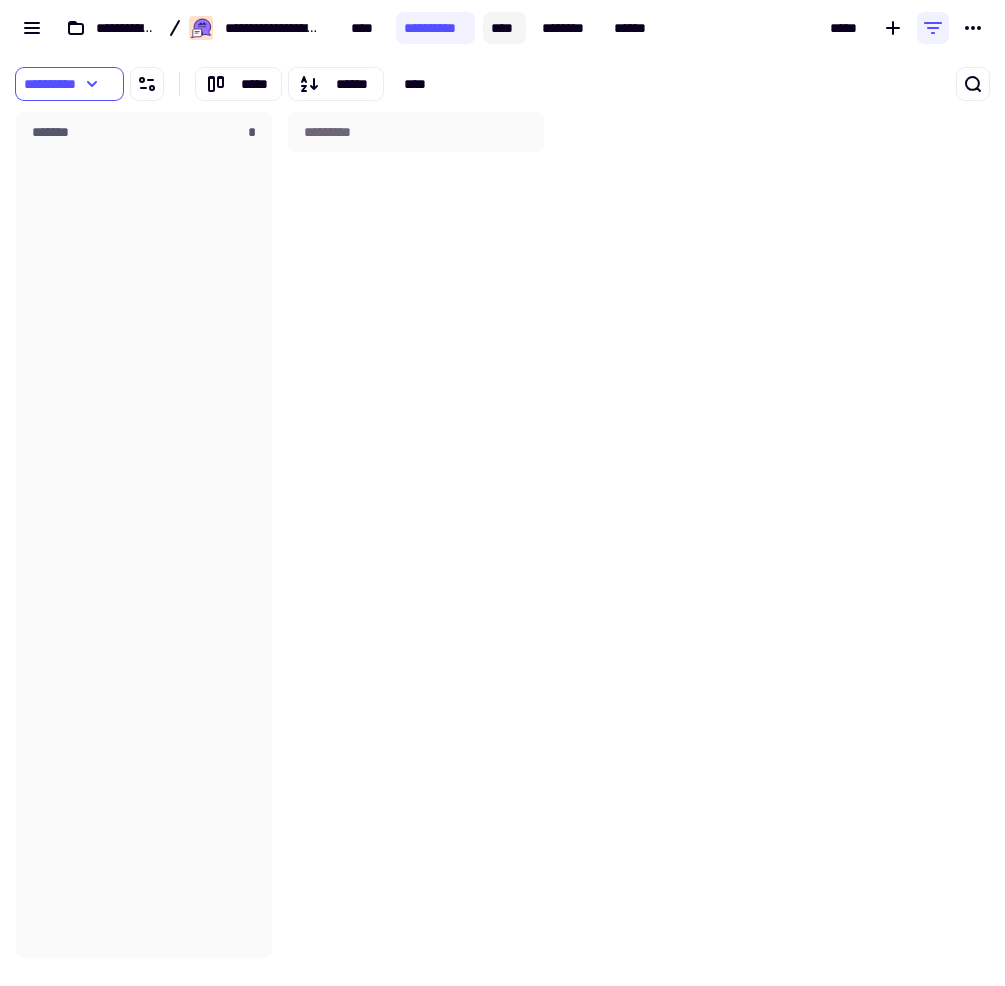 click on "****" 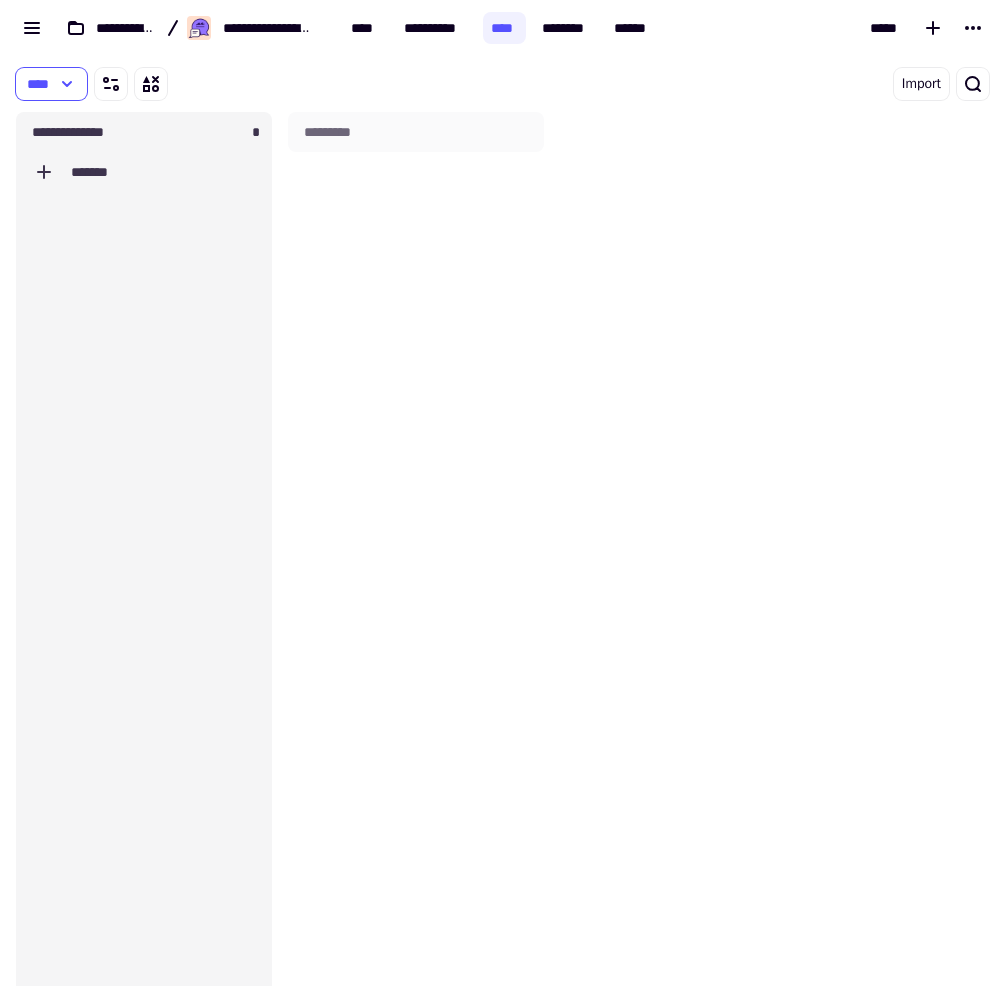 scroll, scrollTop: 13, scrollLeft: 13, axis: both 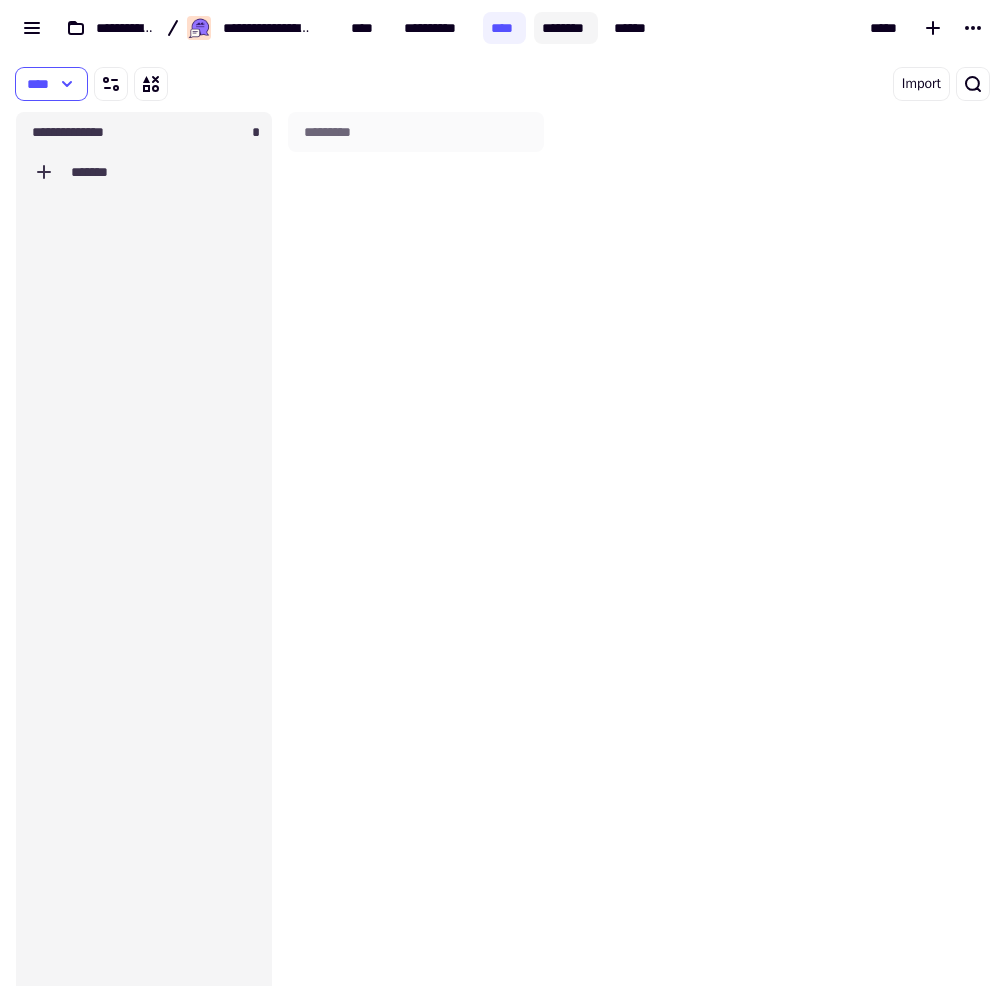click on "********" 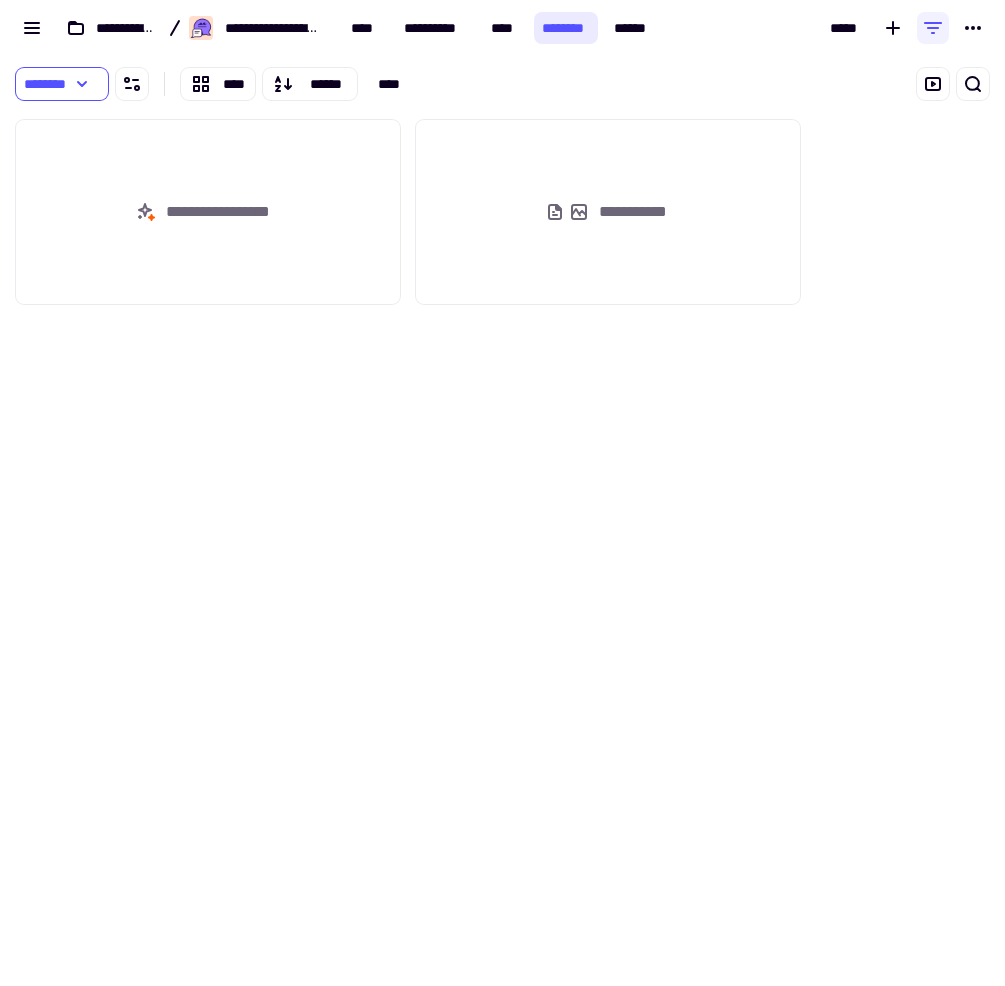 scroll, scrollTop: 13, scrollLeft: 13, axis: both 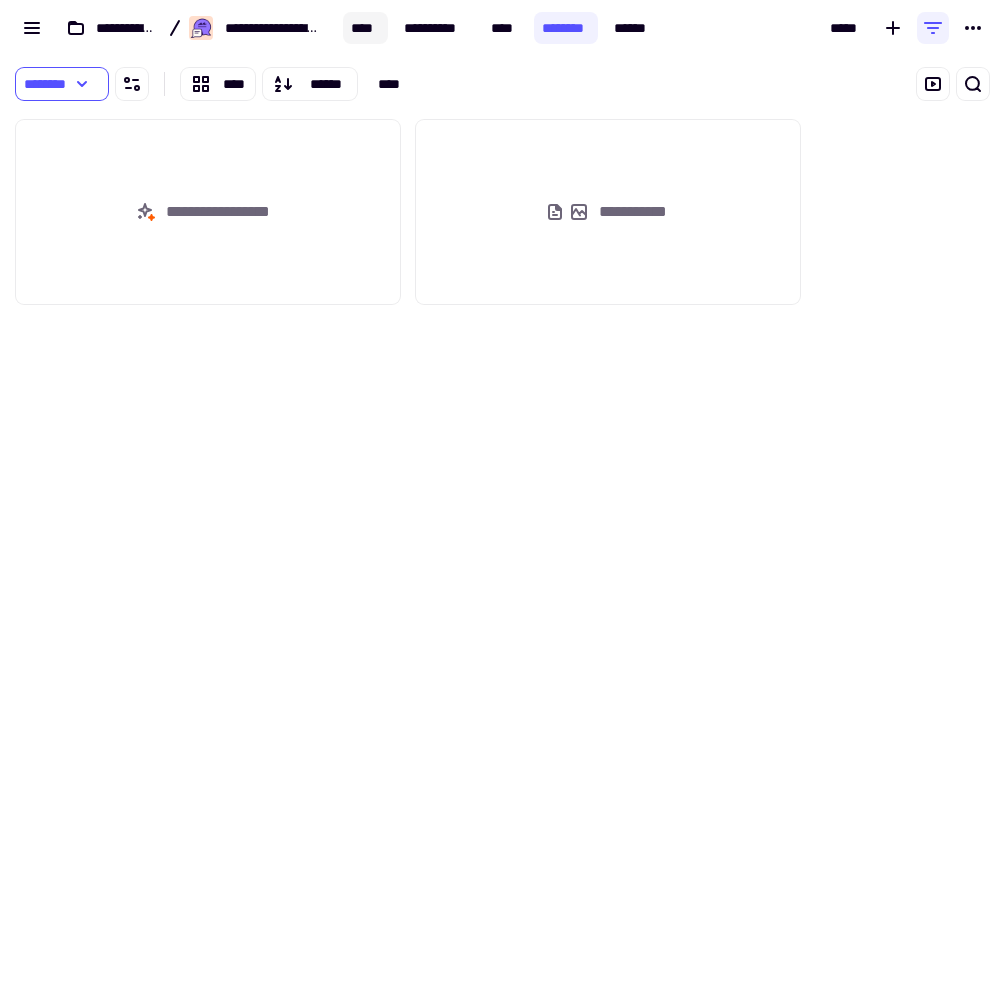 click on "****" 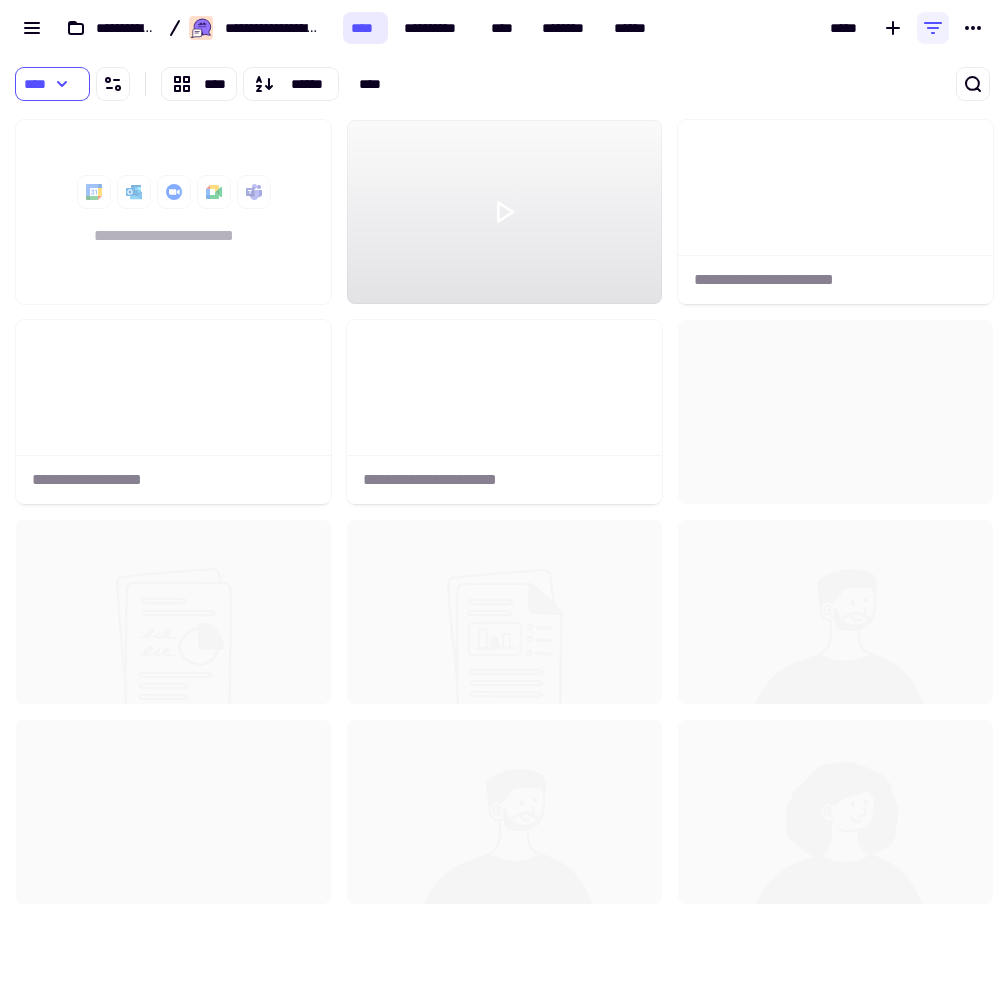 scroll, scrollTop: 13, scrollLeft: 13, axis: both 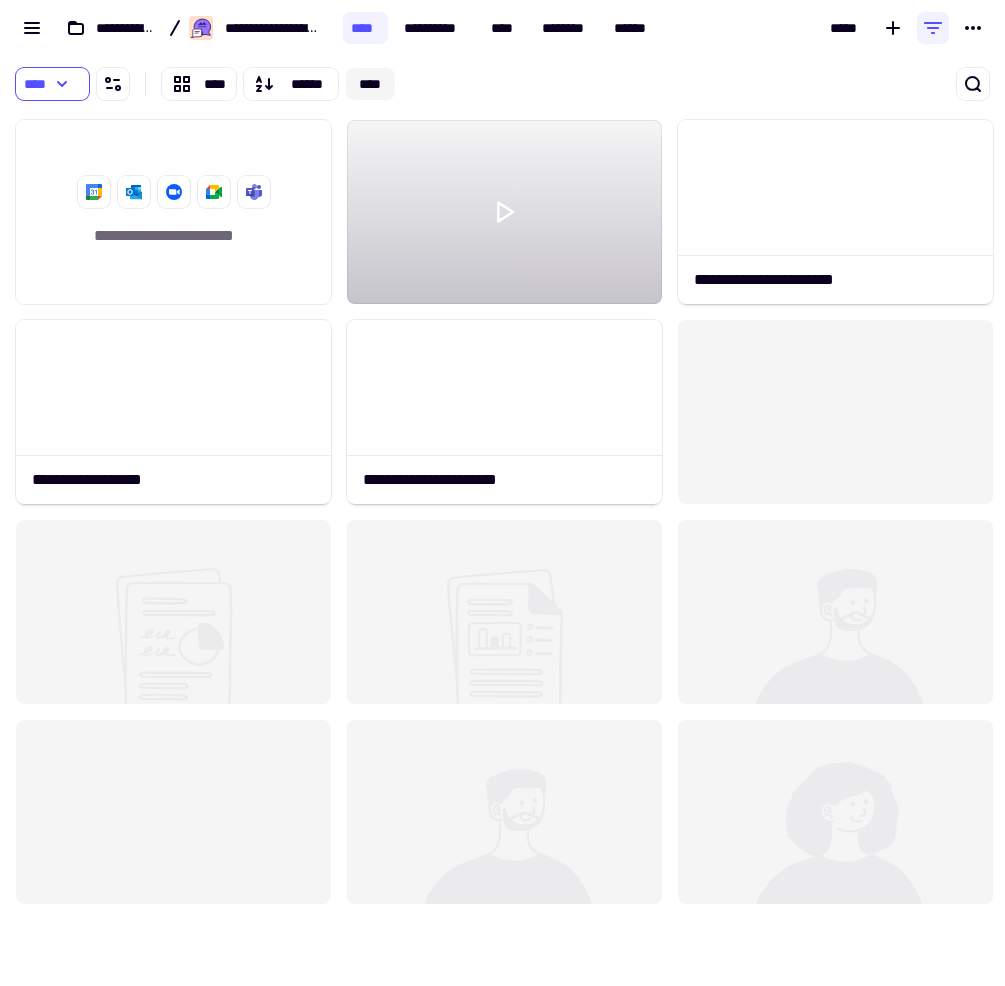 click on "****" 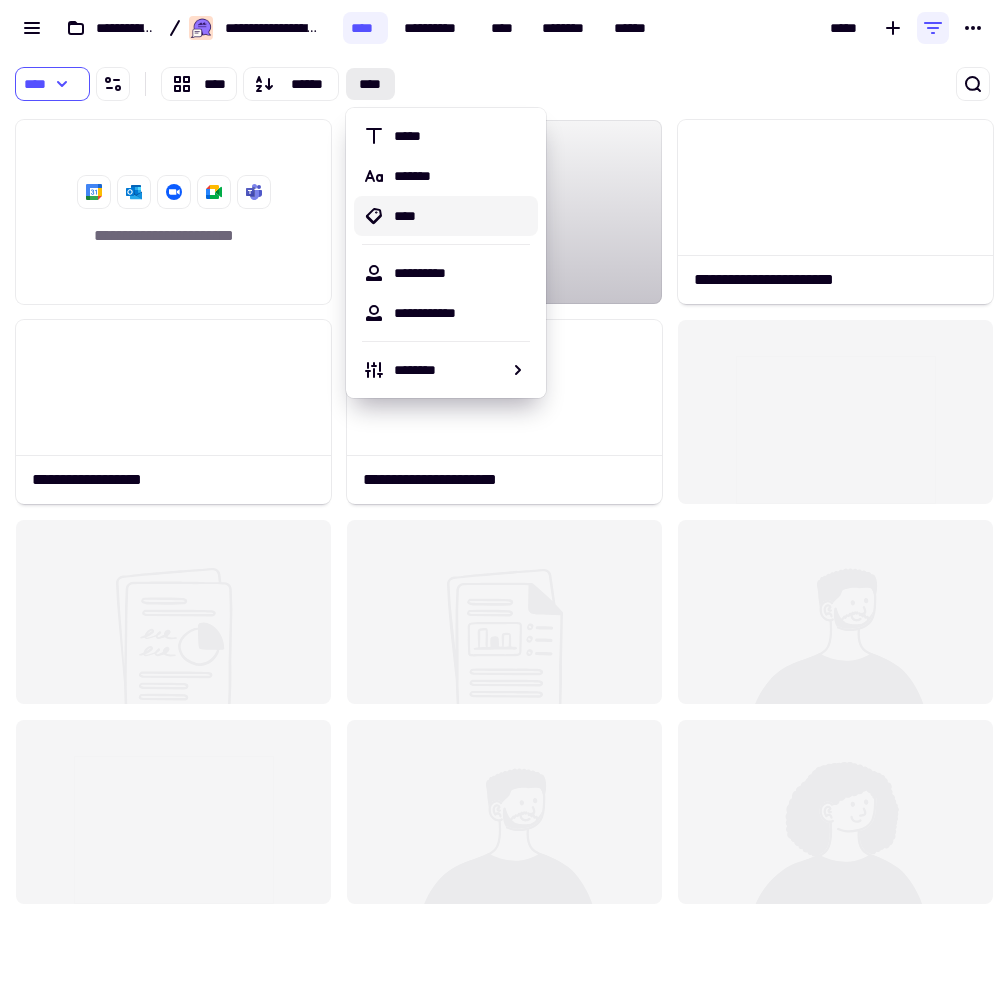 click on "****" at bounding box center [462, 216] 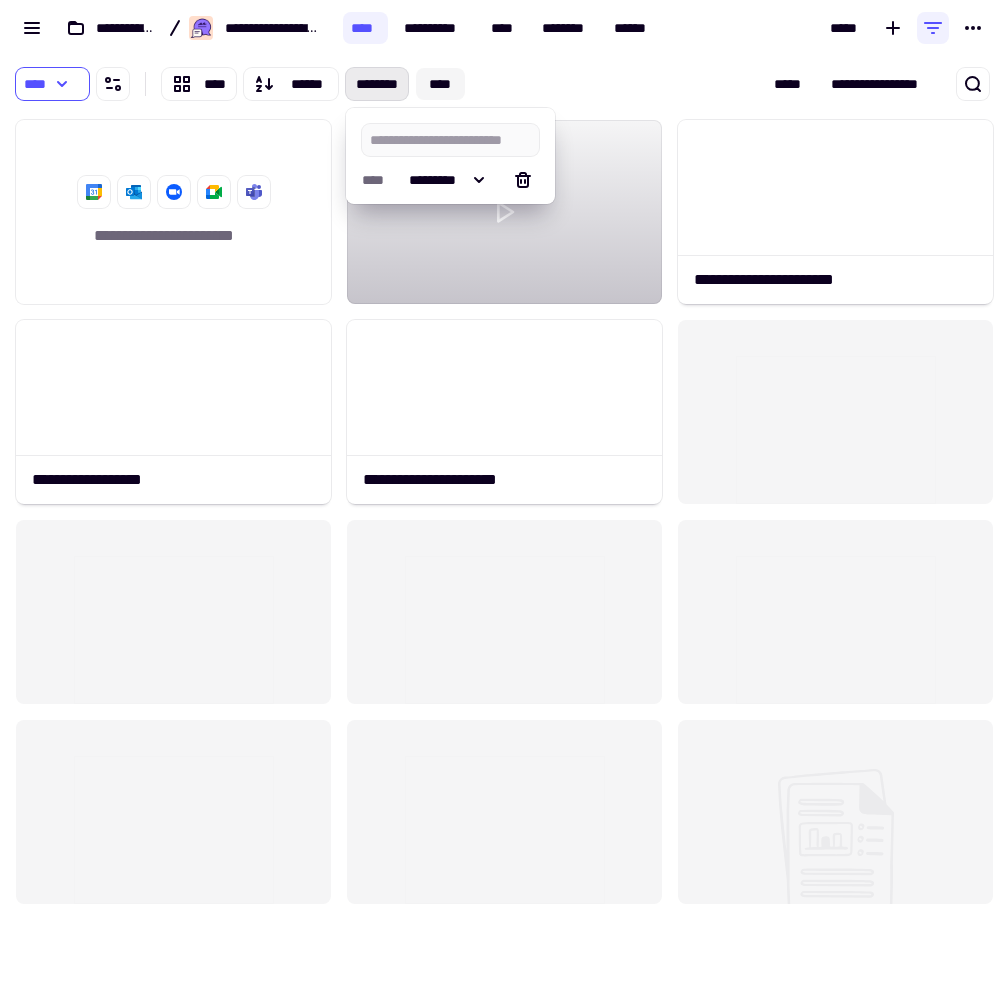 click on "****" 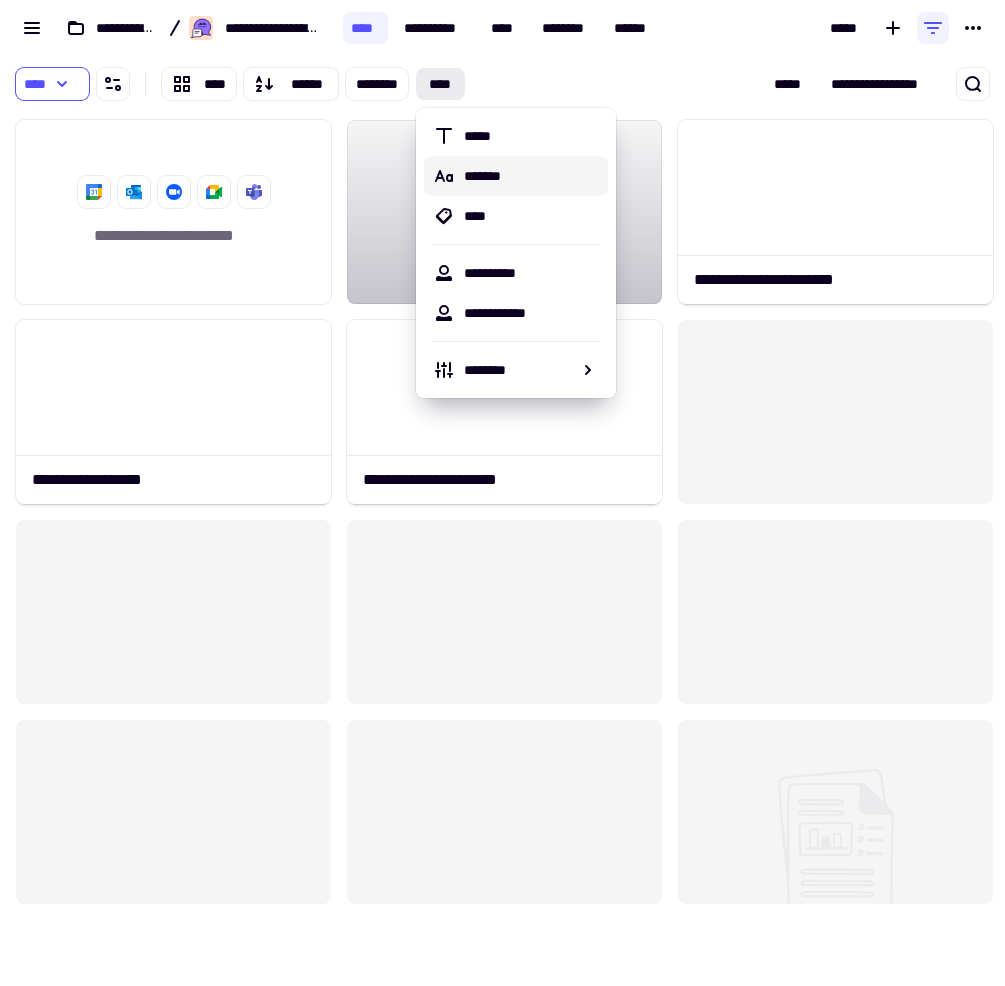 click 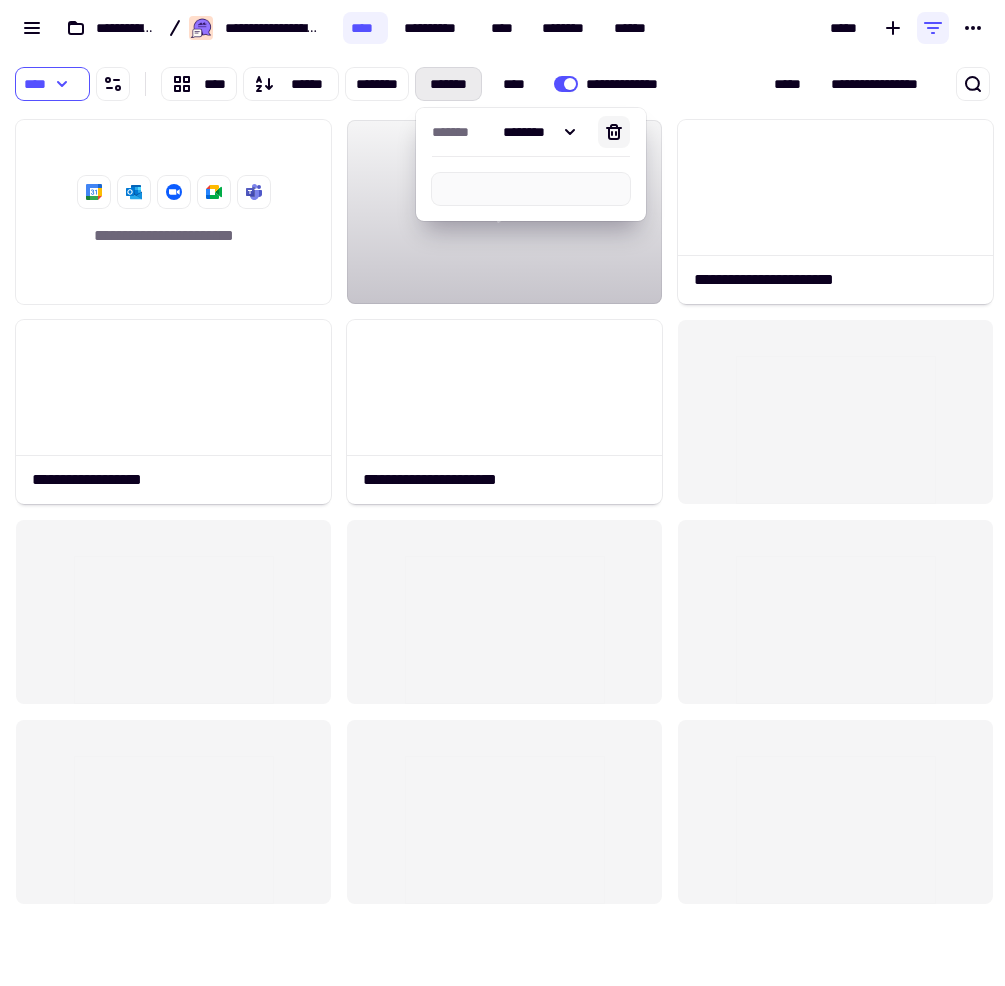 click 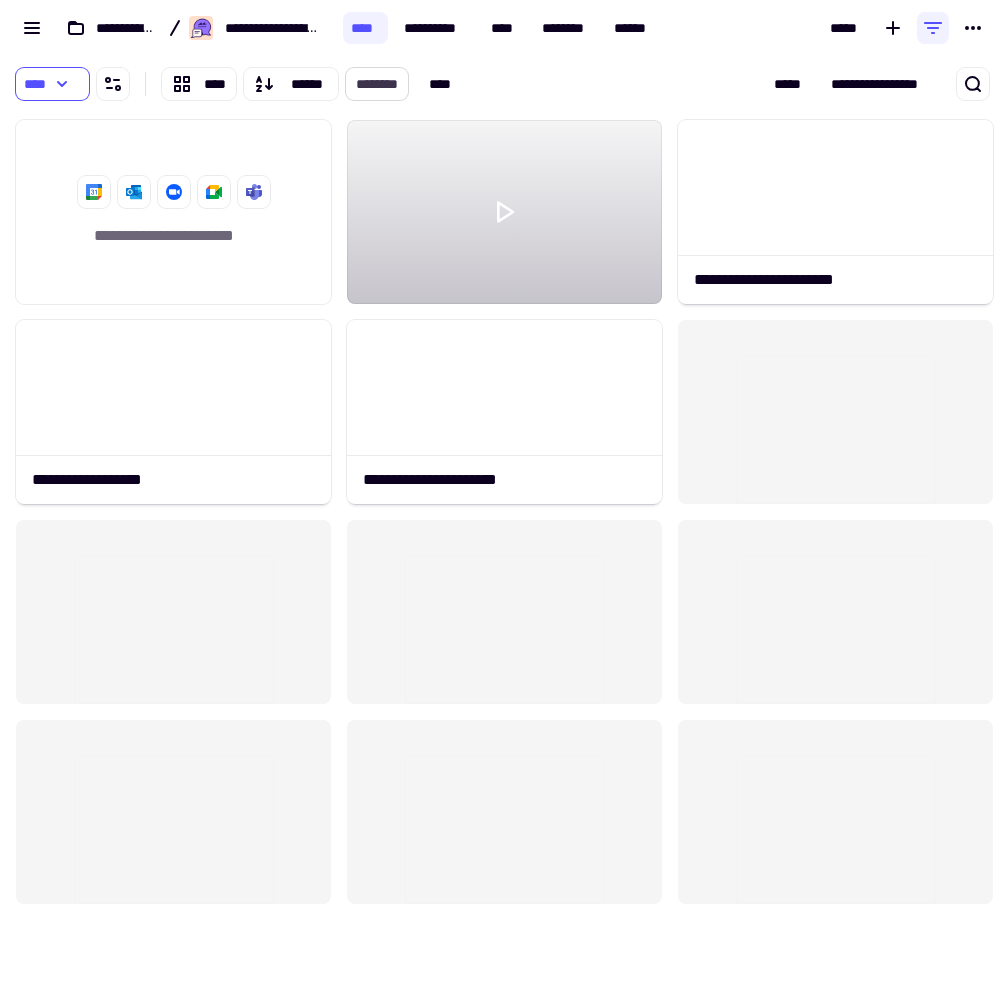 click on "********" 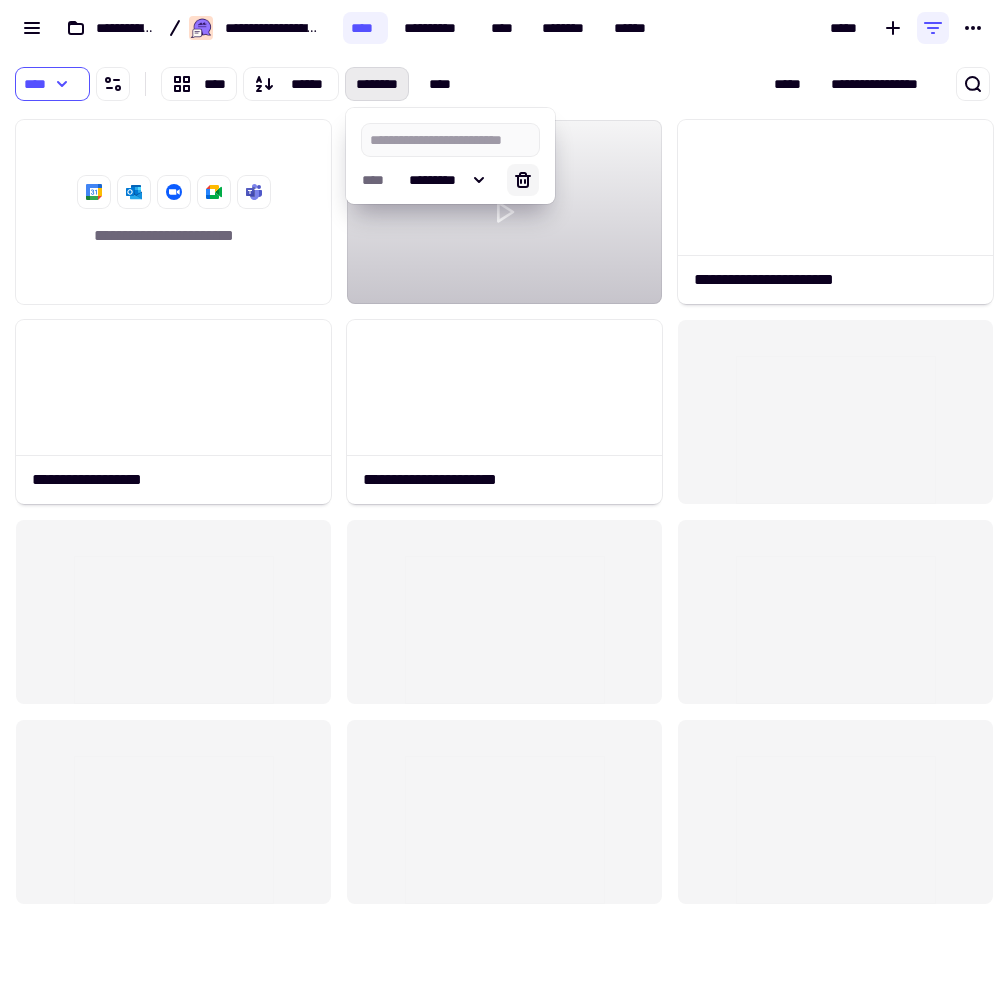 click 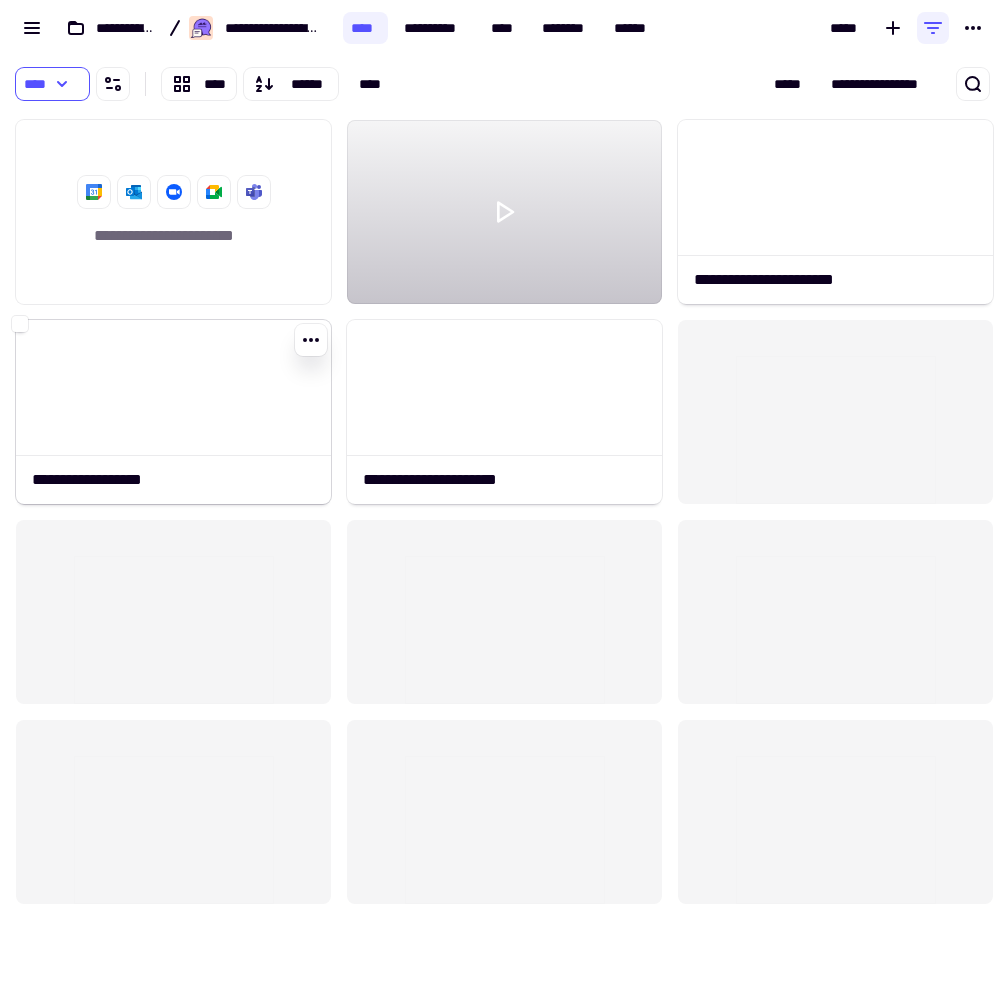 click 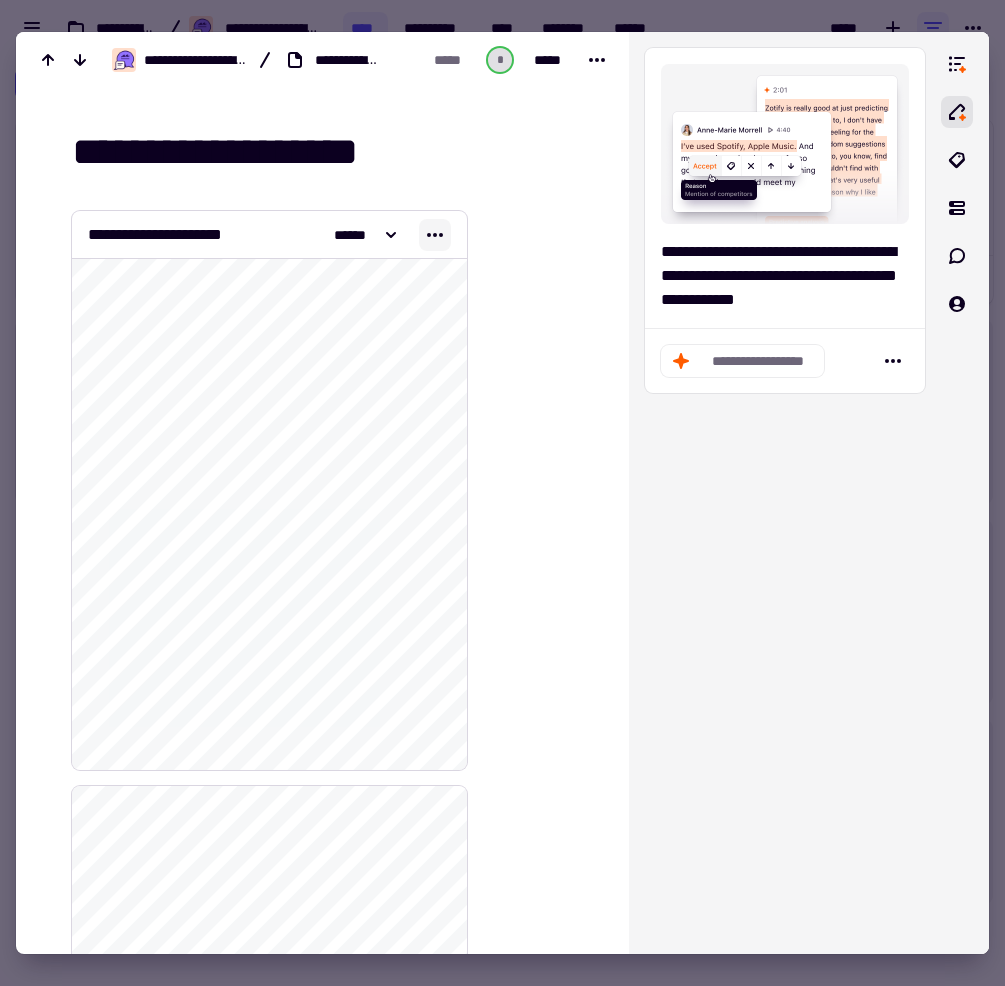 click 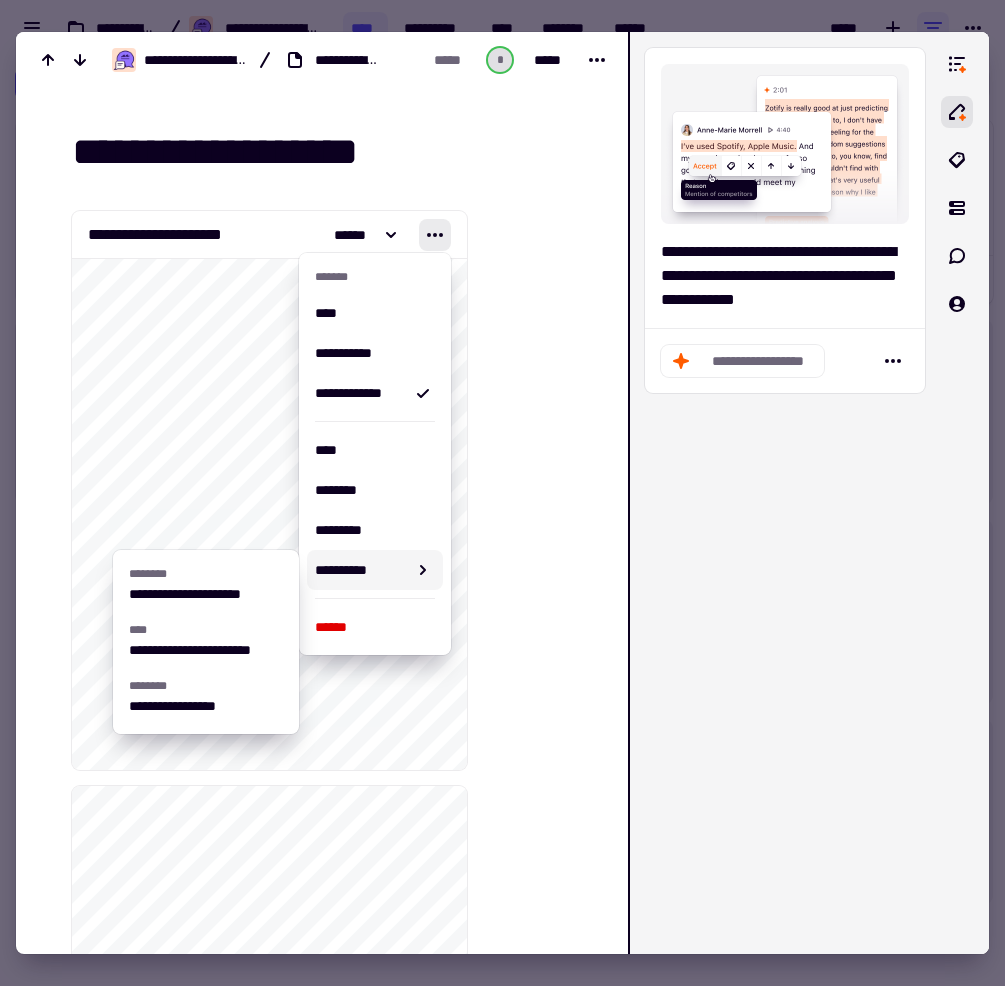 click at bounding box center [633, 493] 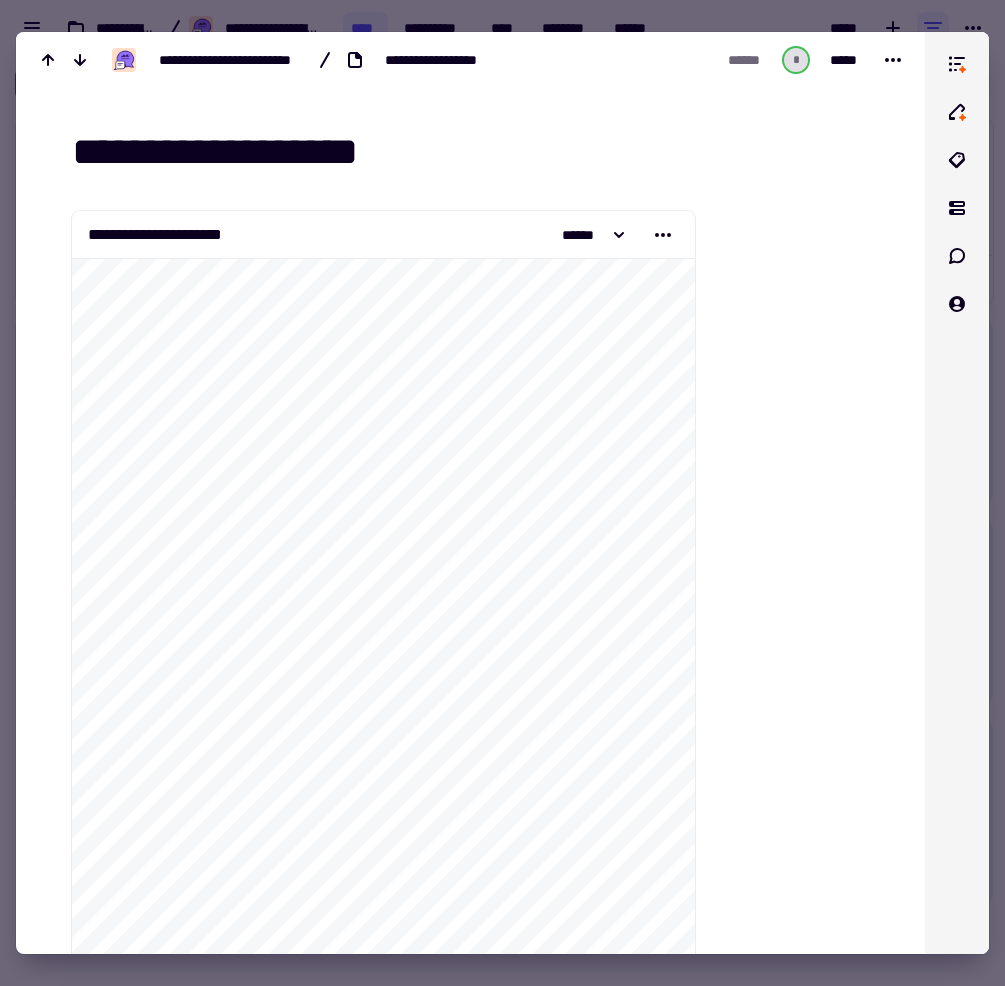 click at bounding box center [502, 493] 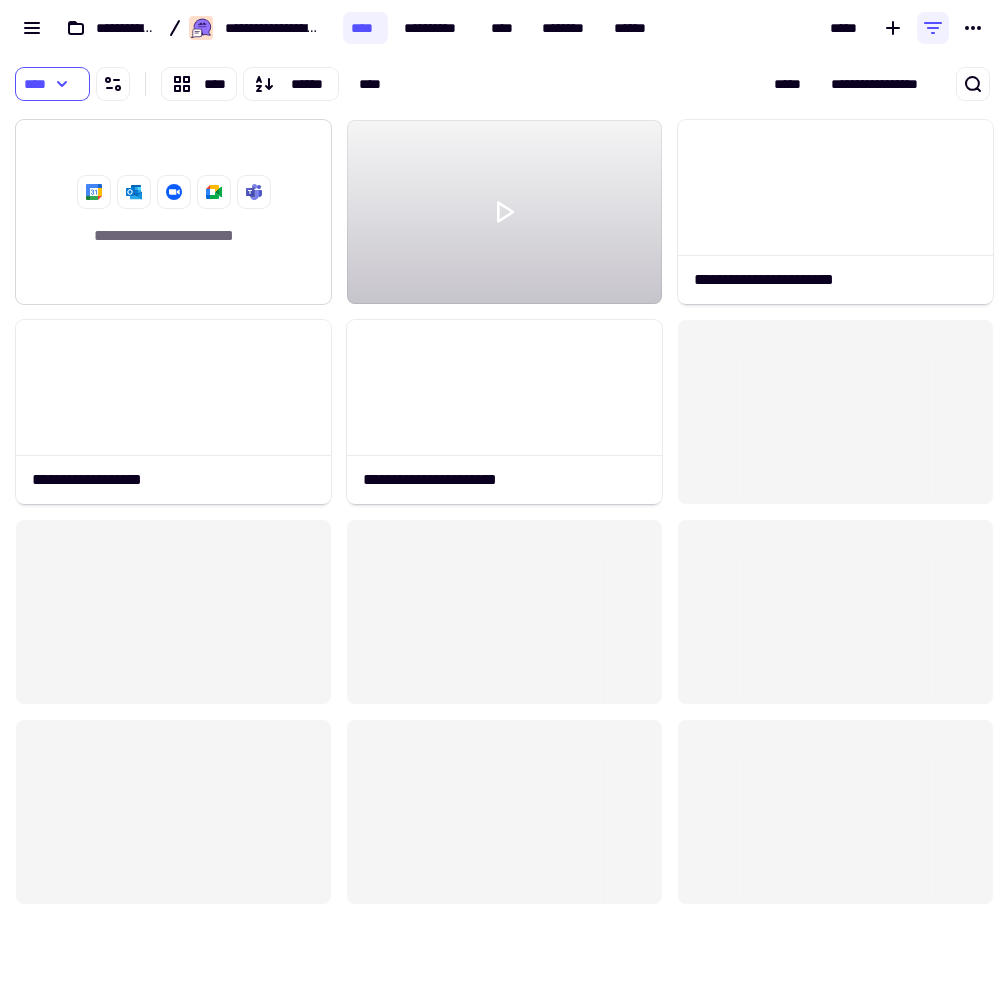 click on "**********" 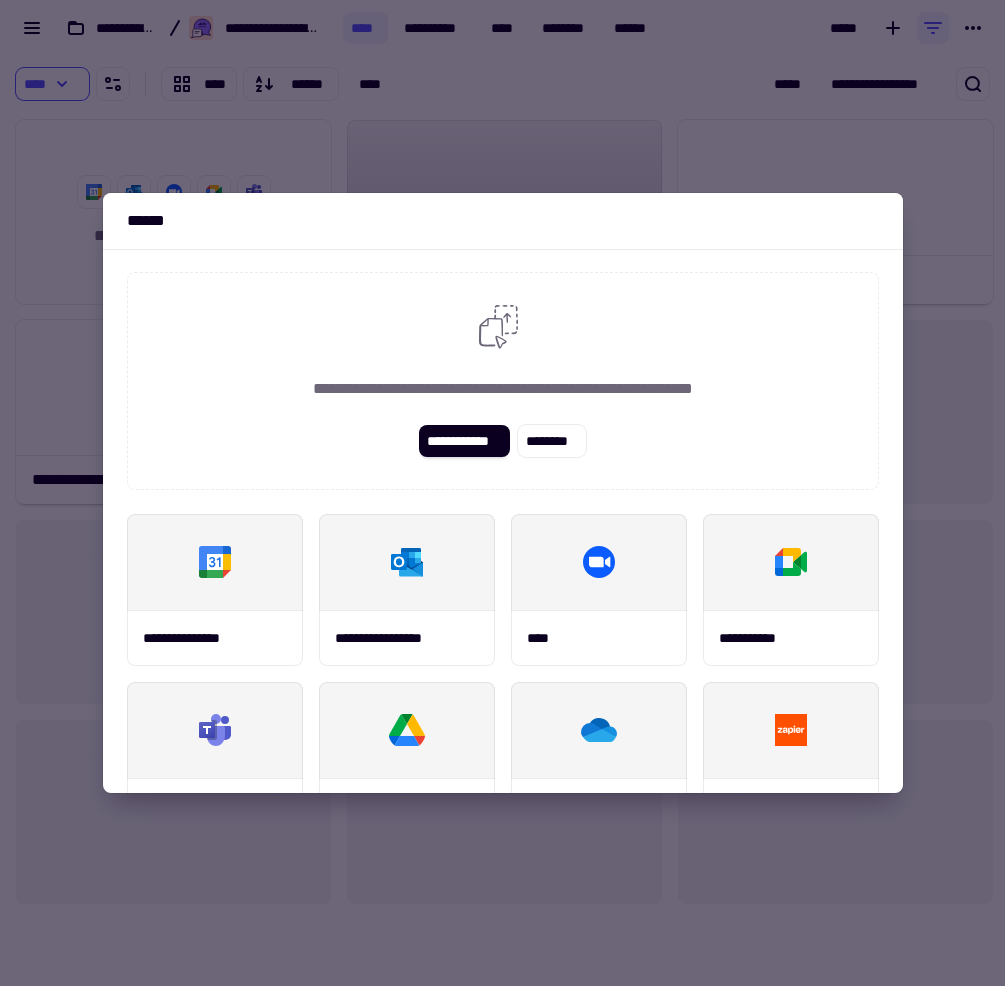 scroll, scrollTop: 0, scrollLeft: 0, axis: both 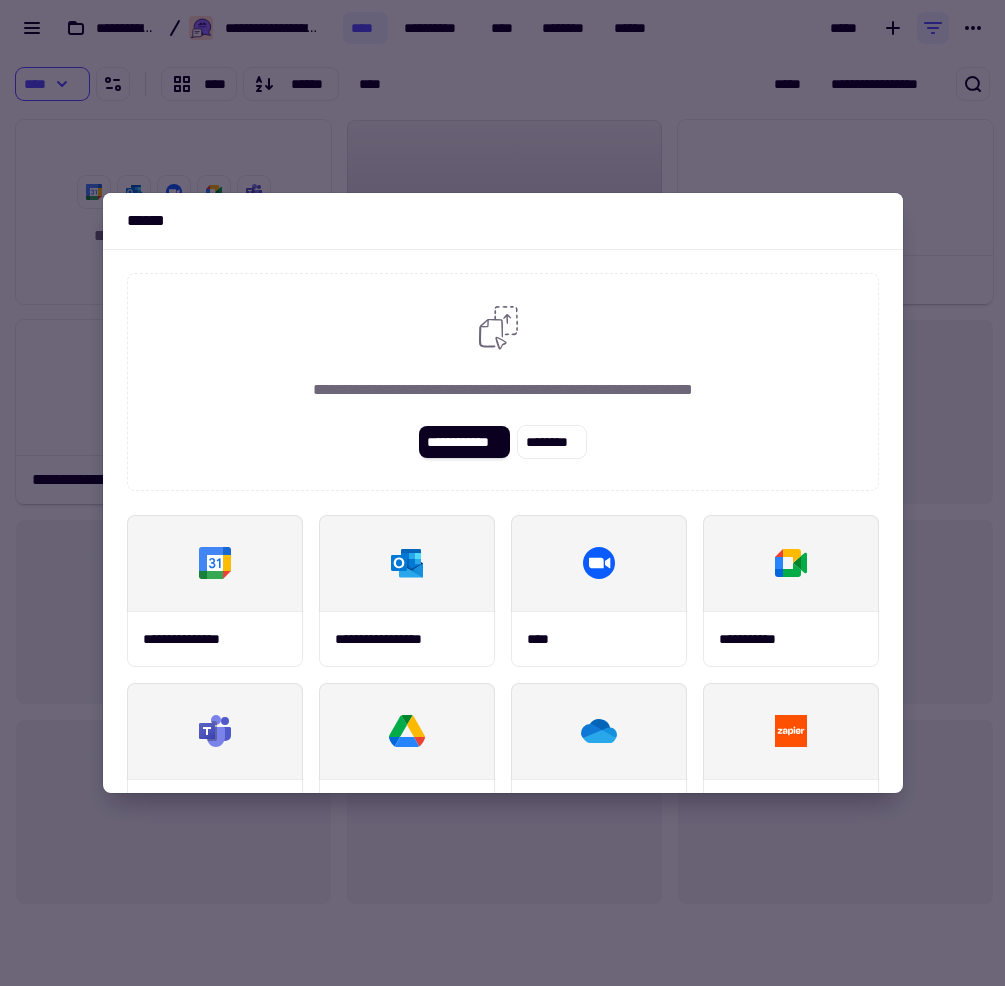 click at bounding box center [502, 493] 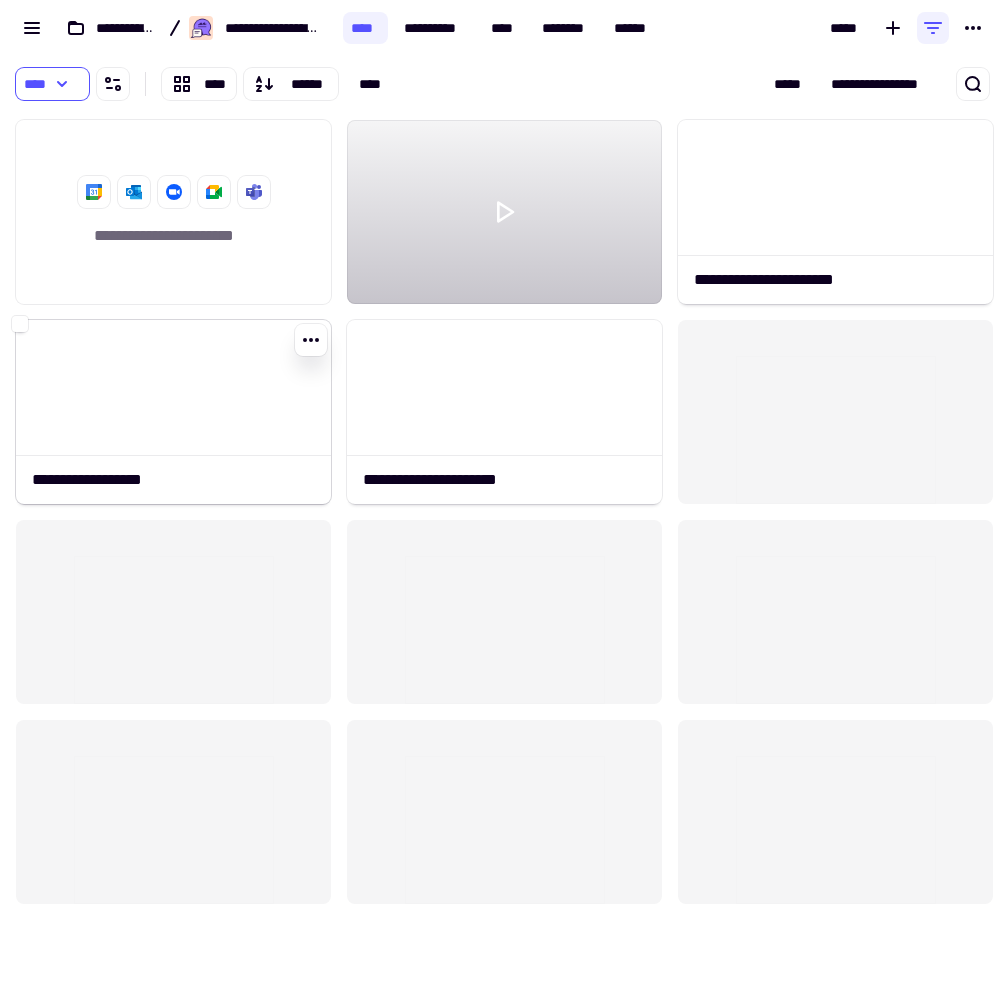 click 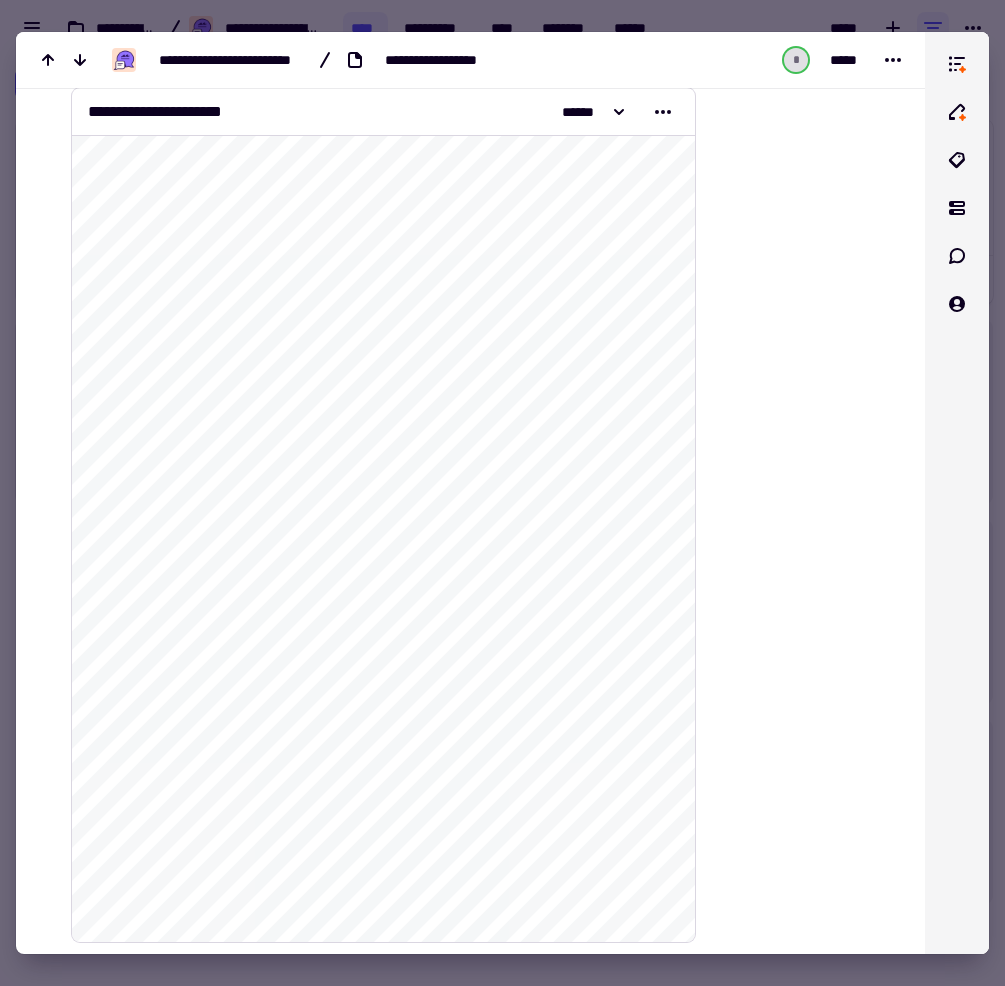 scroll, scrollTop: 126, scrollLeft: 0, axis: vertical 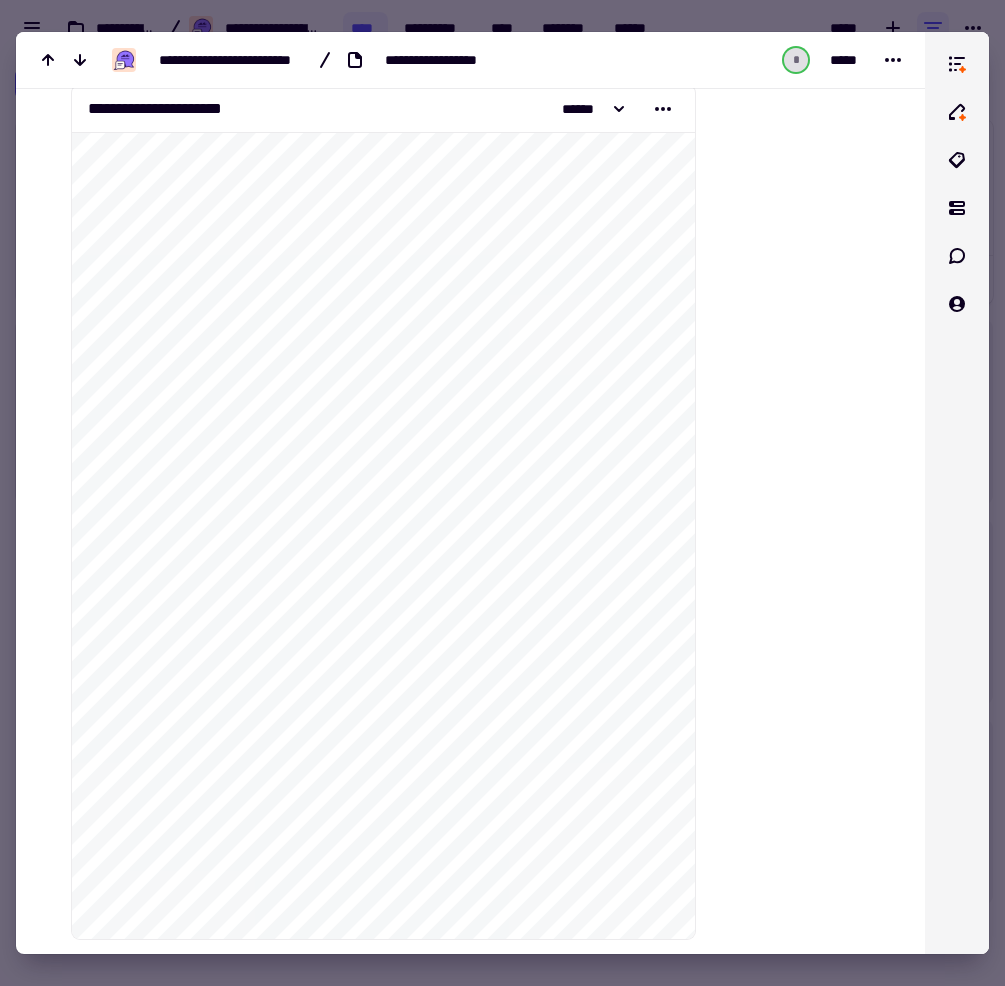 click at bounding box center [502, 493] 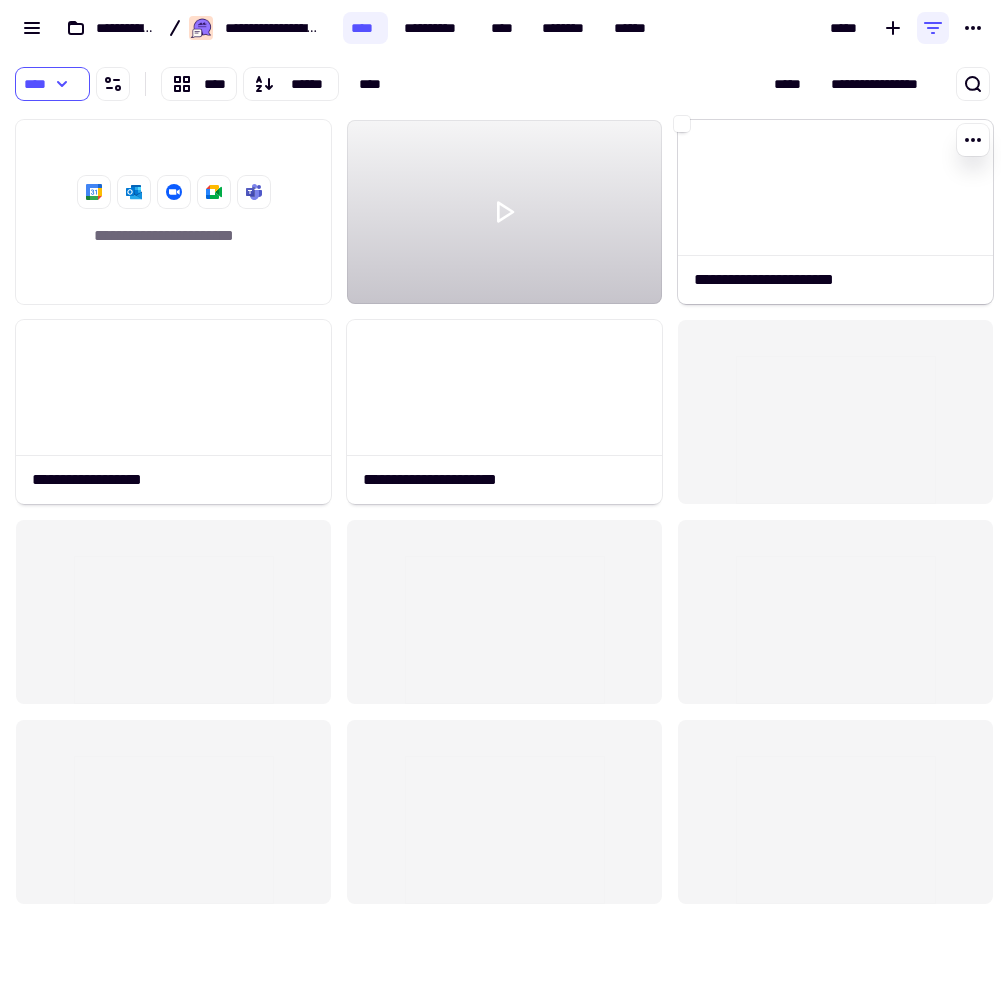 click 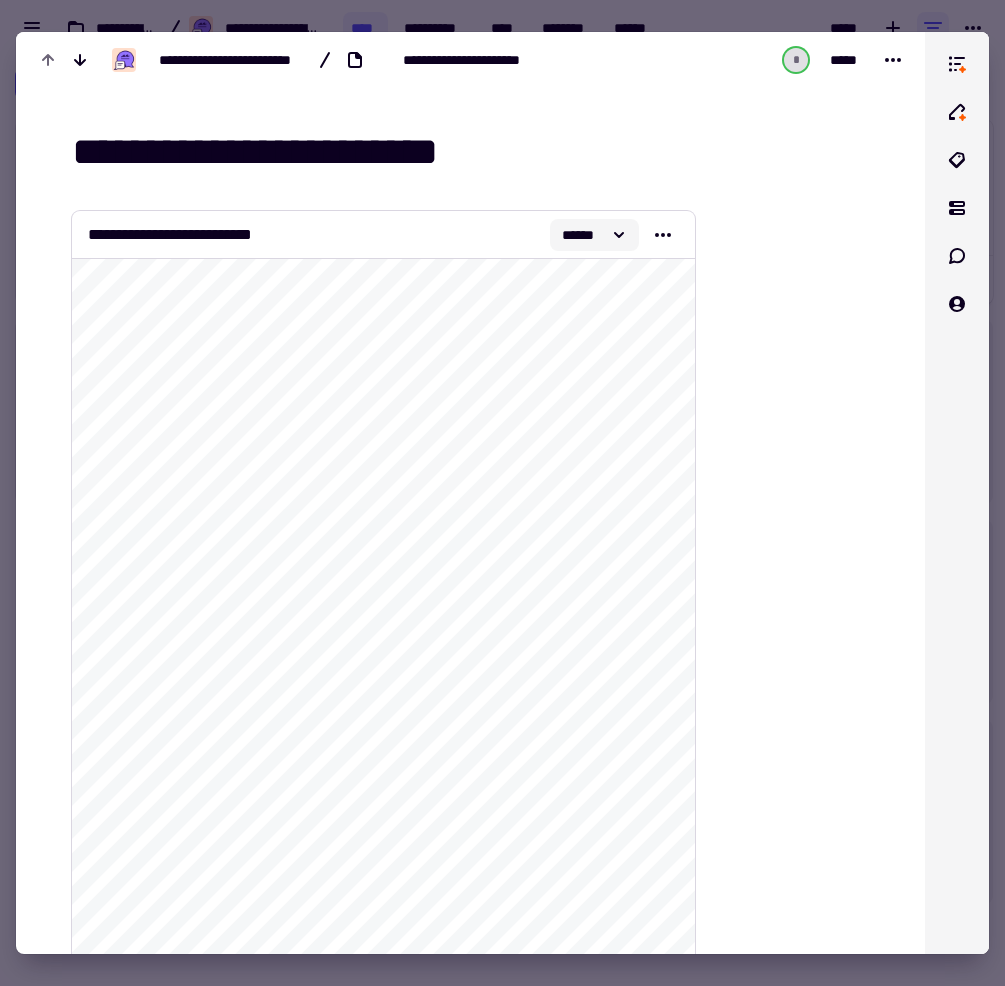 click 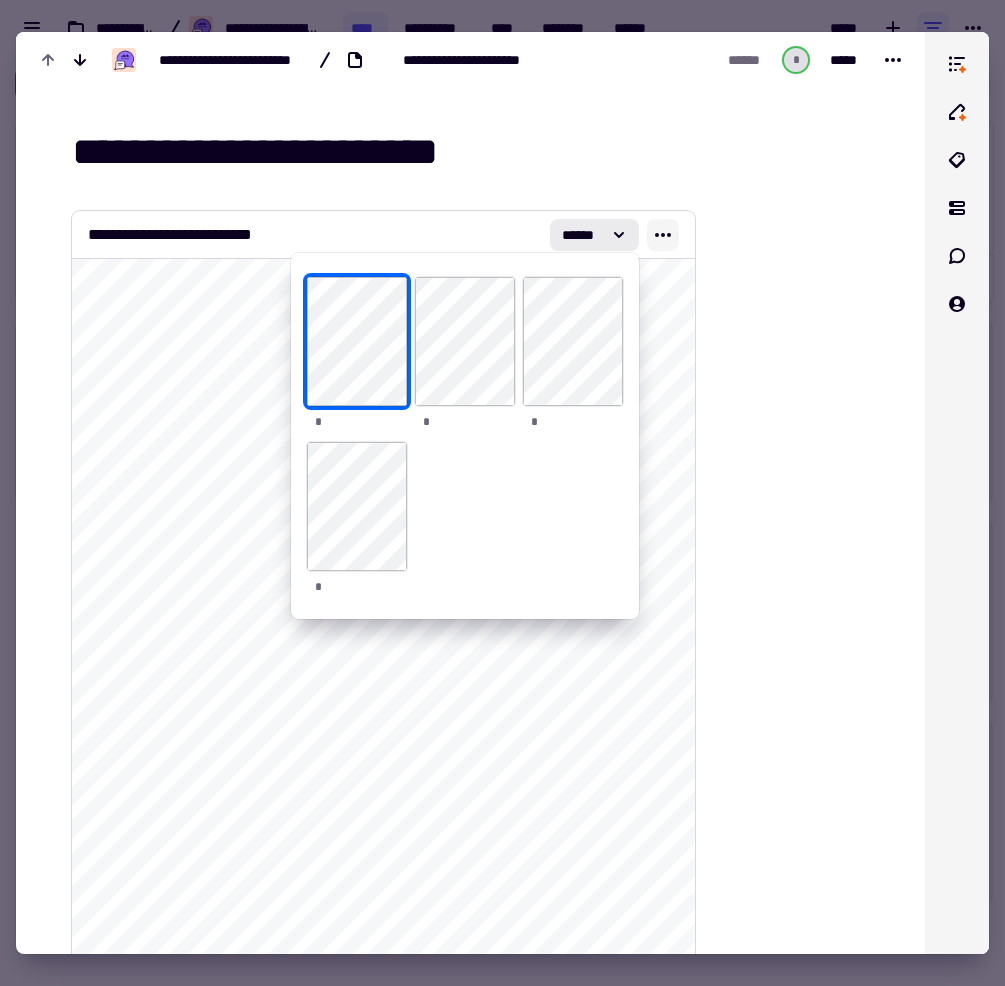 click 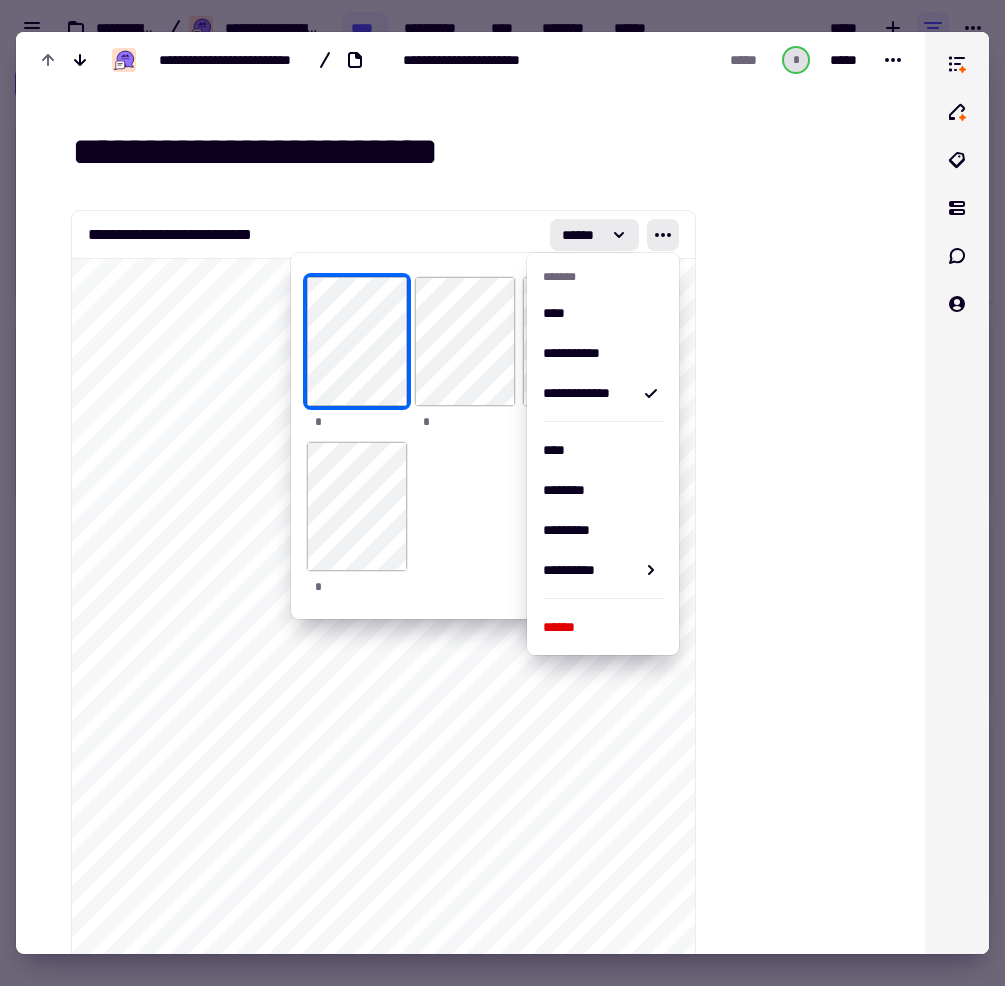 click on "**********" at bounding box center (376, 2027) 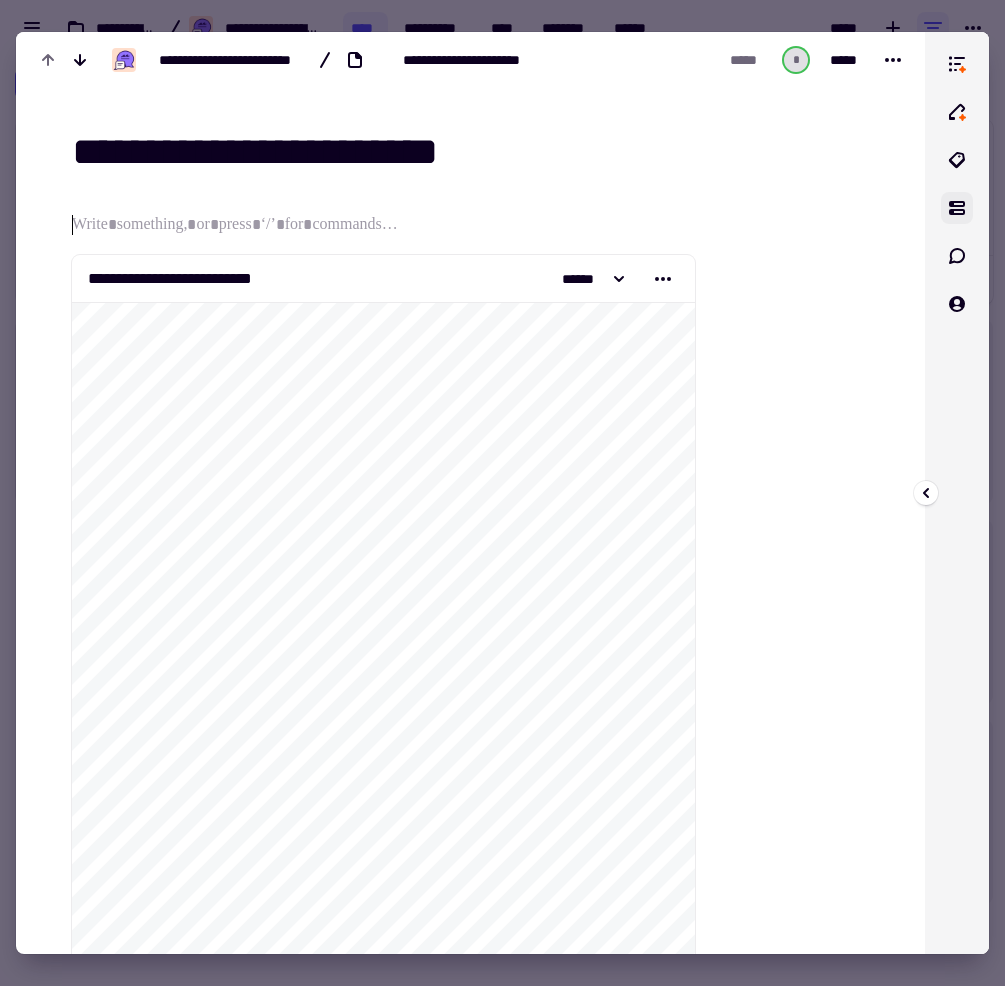 click 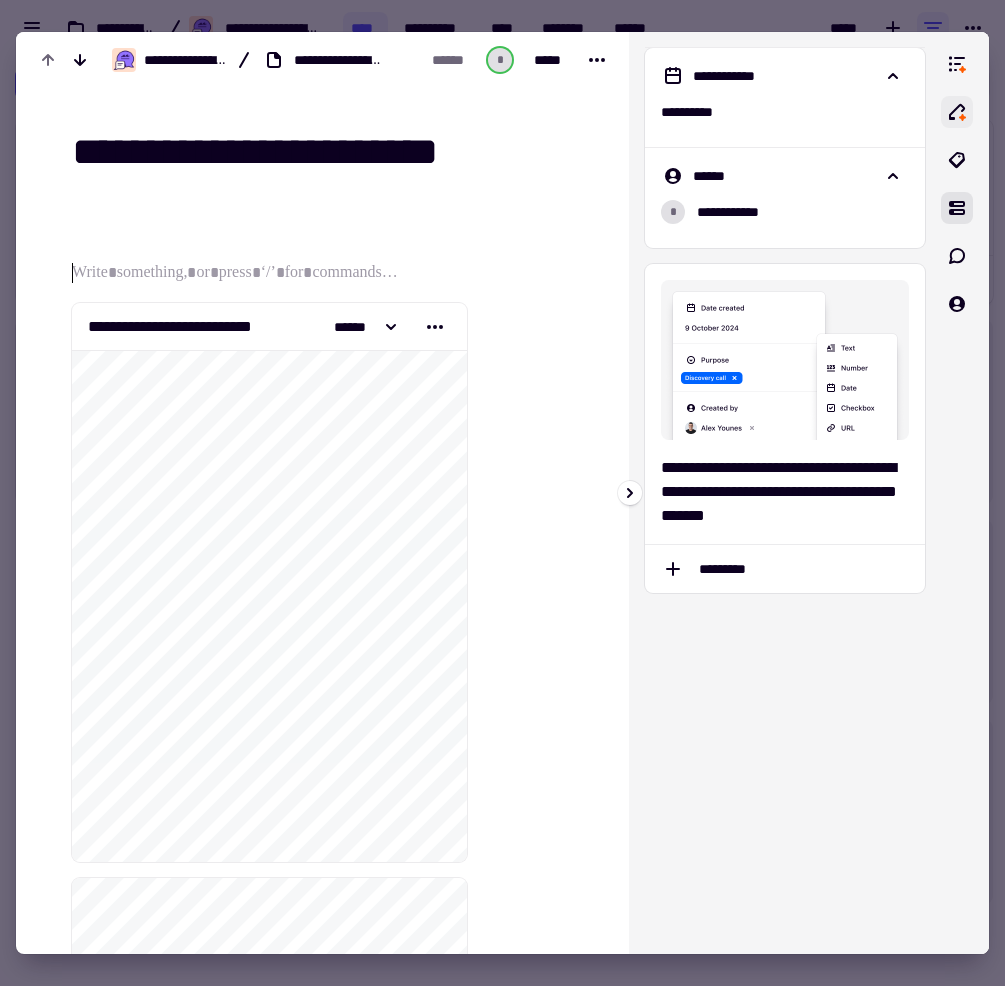 click 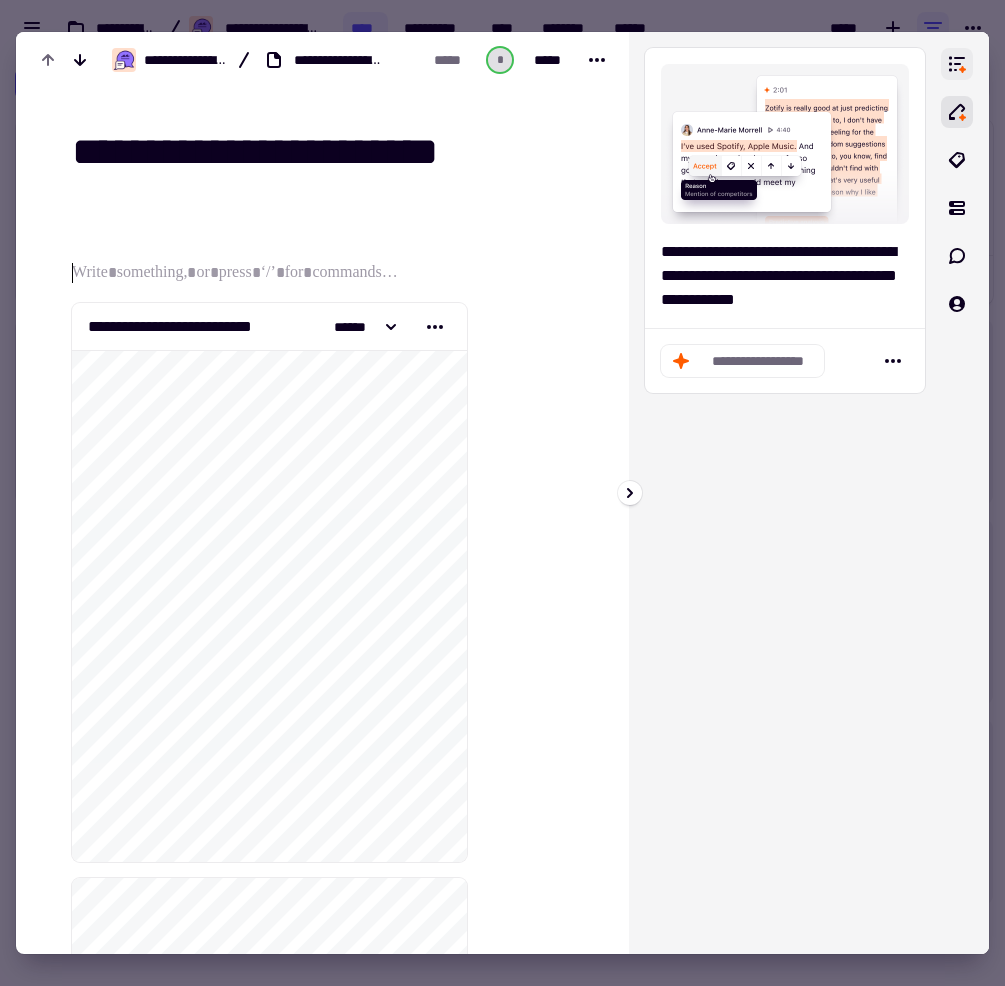 click 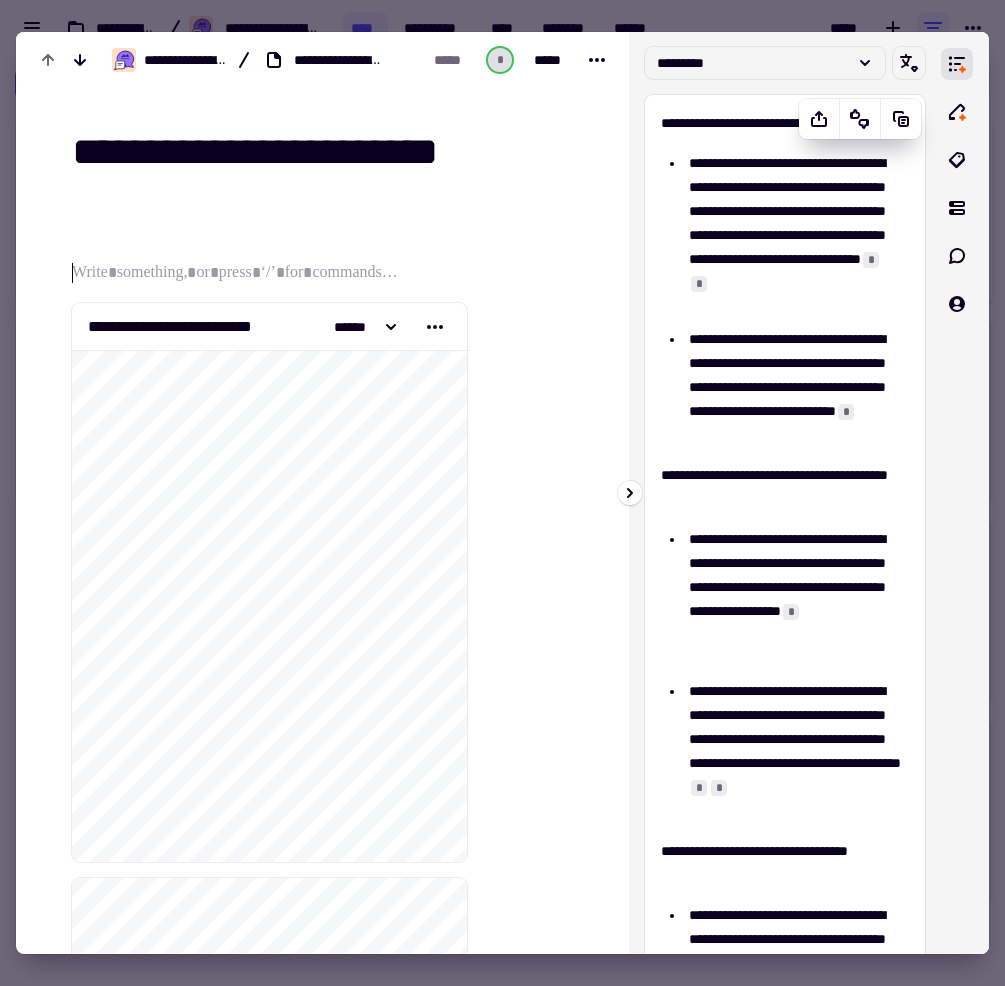 scroll, scrollTop: 0, scrollLeft: 0, axis: both 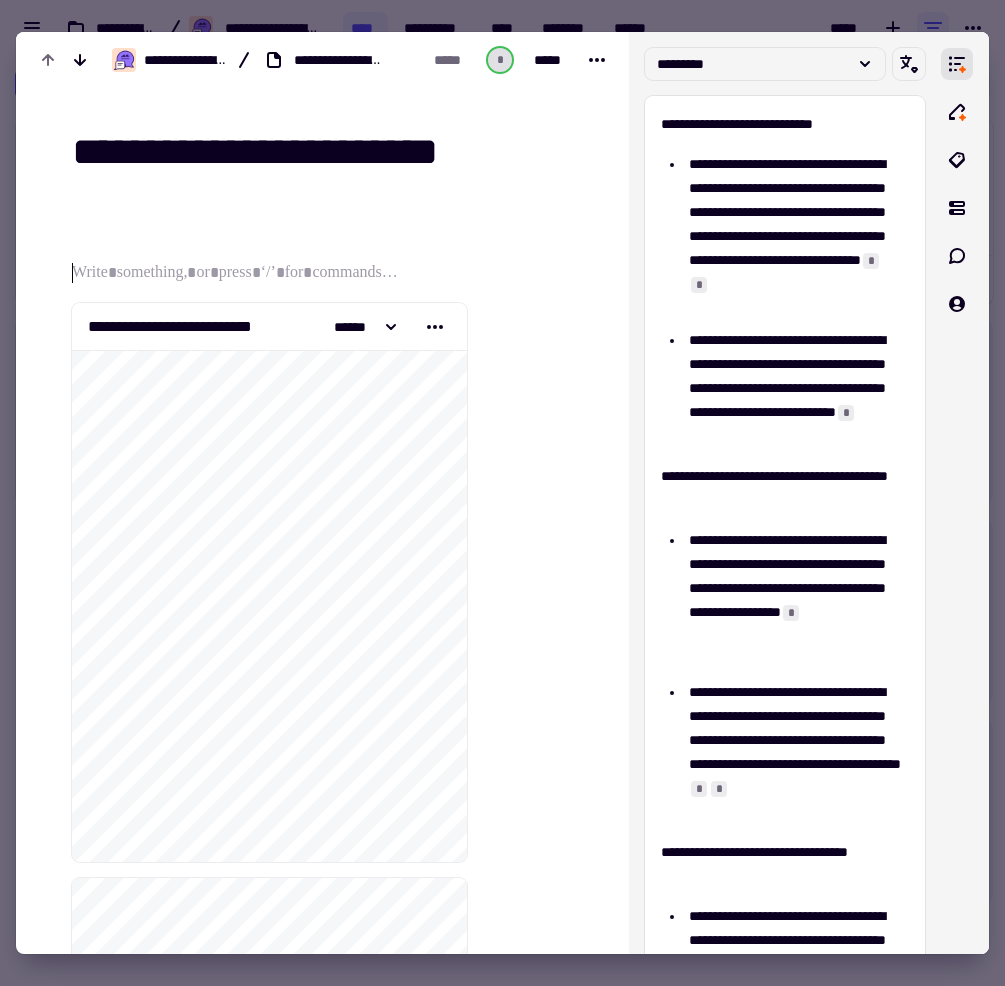 click at bounding box center (502, 493) 